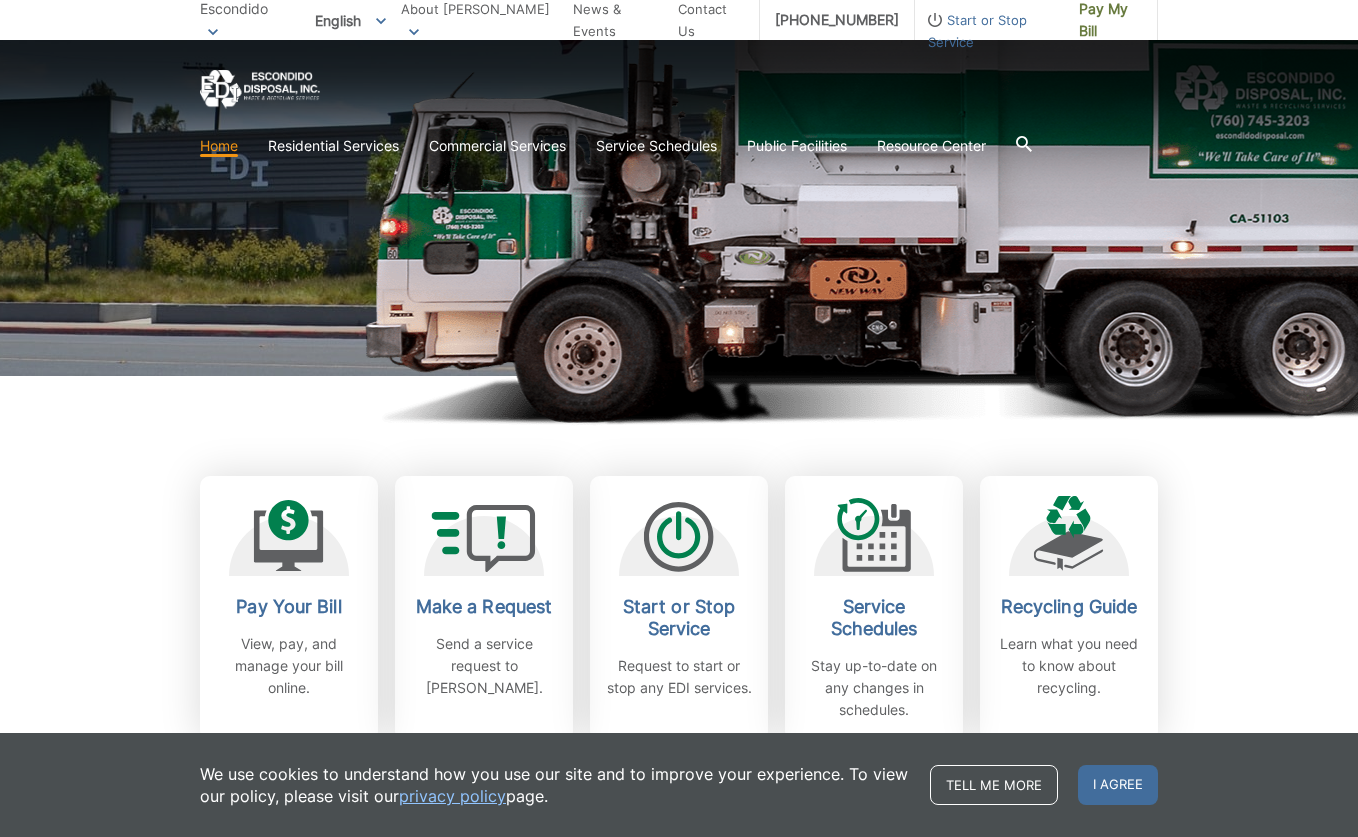 scroll, scrollTop: 399, scrollLeft: 0, axis: vertical 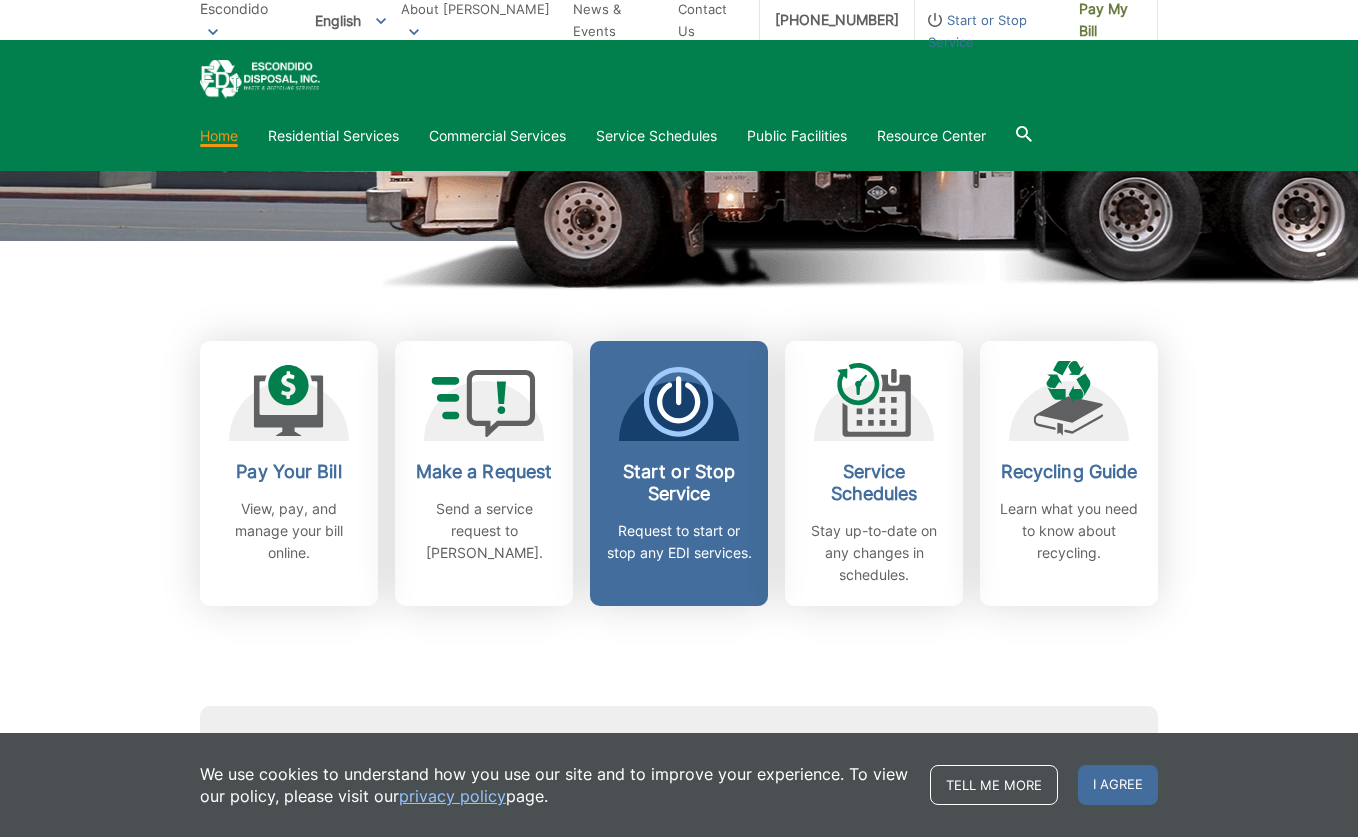click on "Request to start or stop any EDI services." at bounding box center (679, 542) 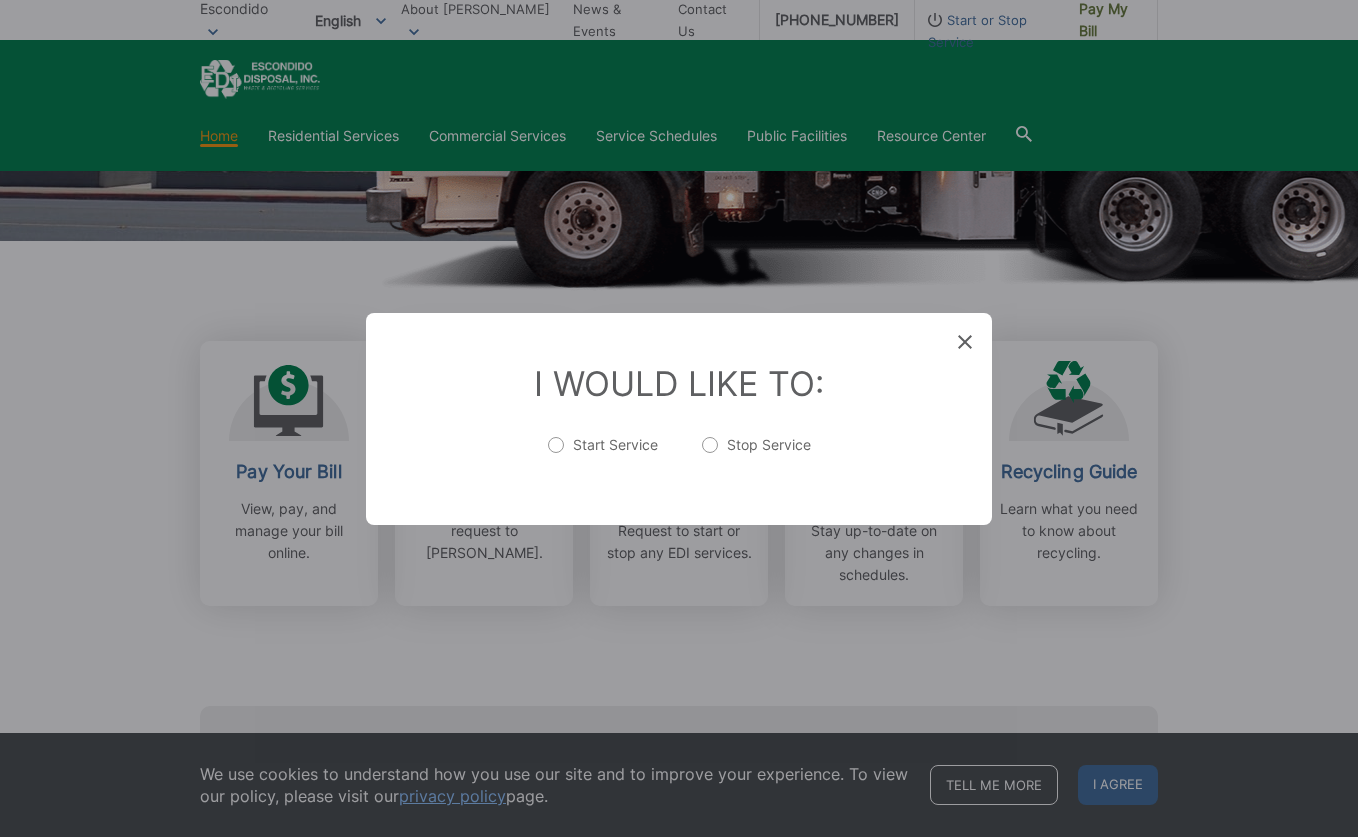 click on "Stop Service" at bounding box center (756, 455) 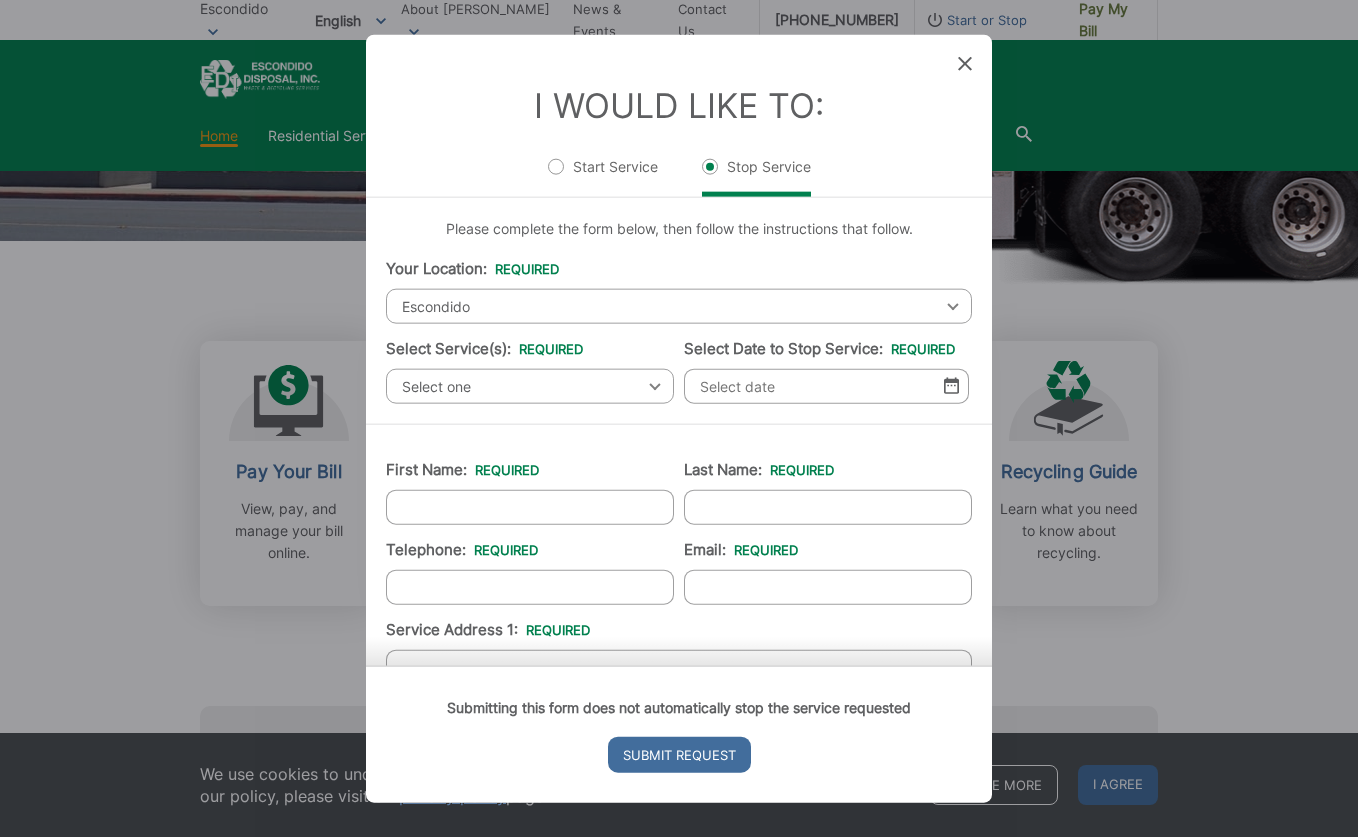click on "Escondido" at bounding box center (679, 305) 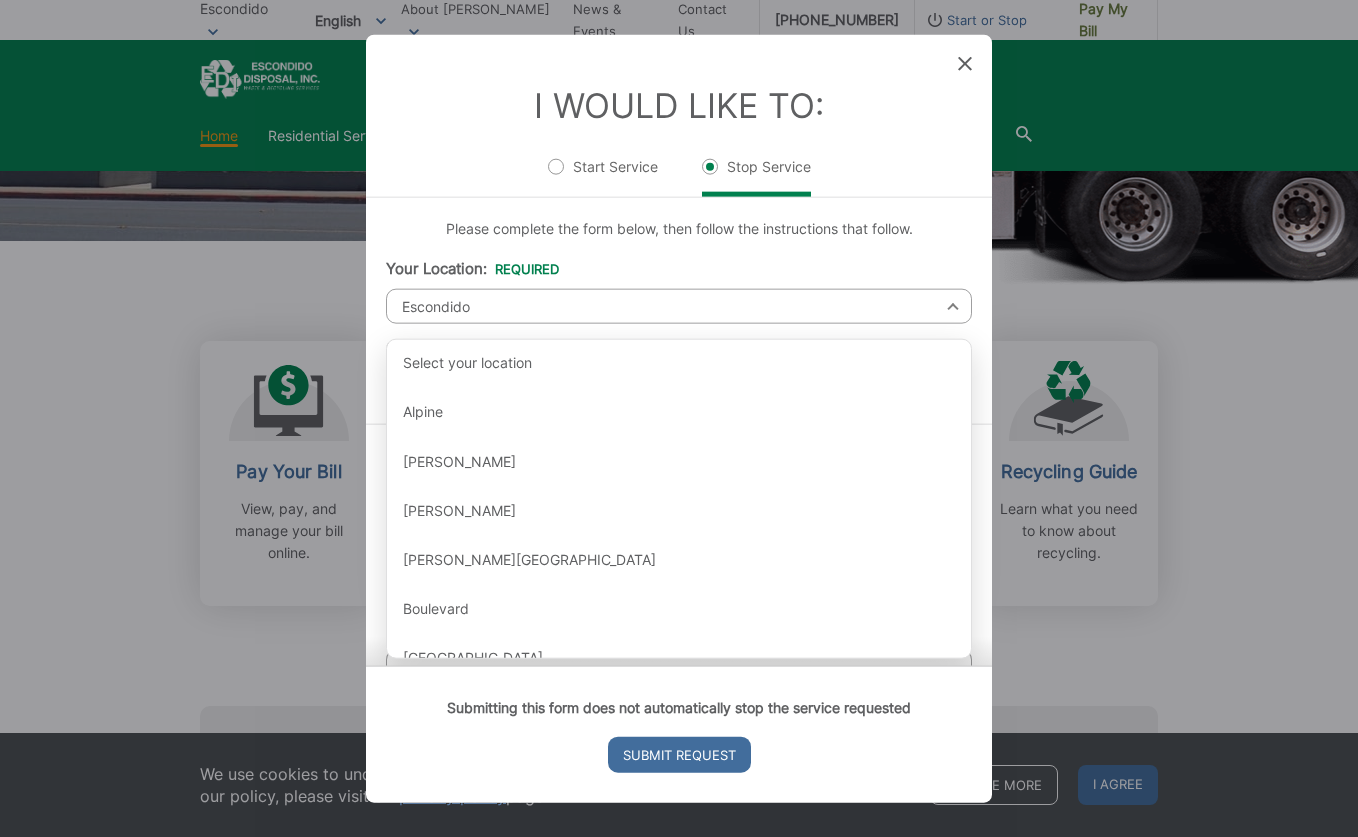 click on "Escondido" at bounding box center (679, 305) 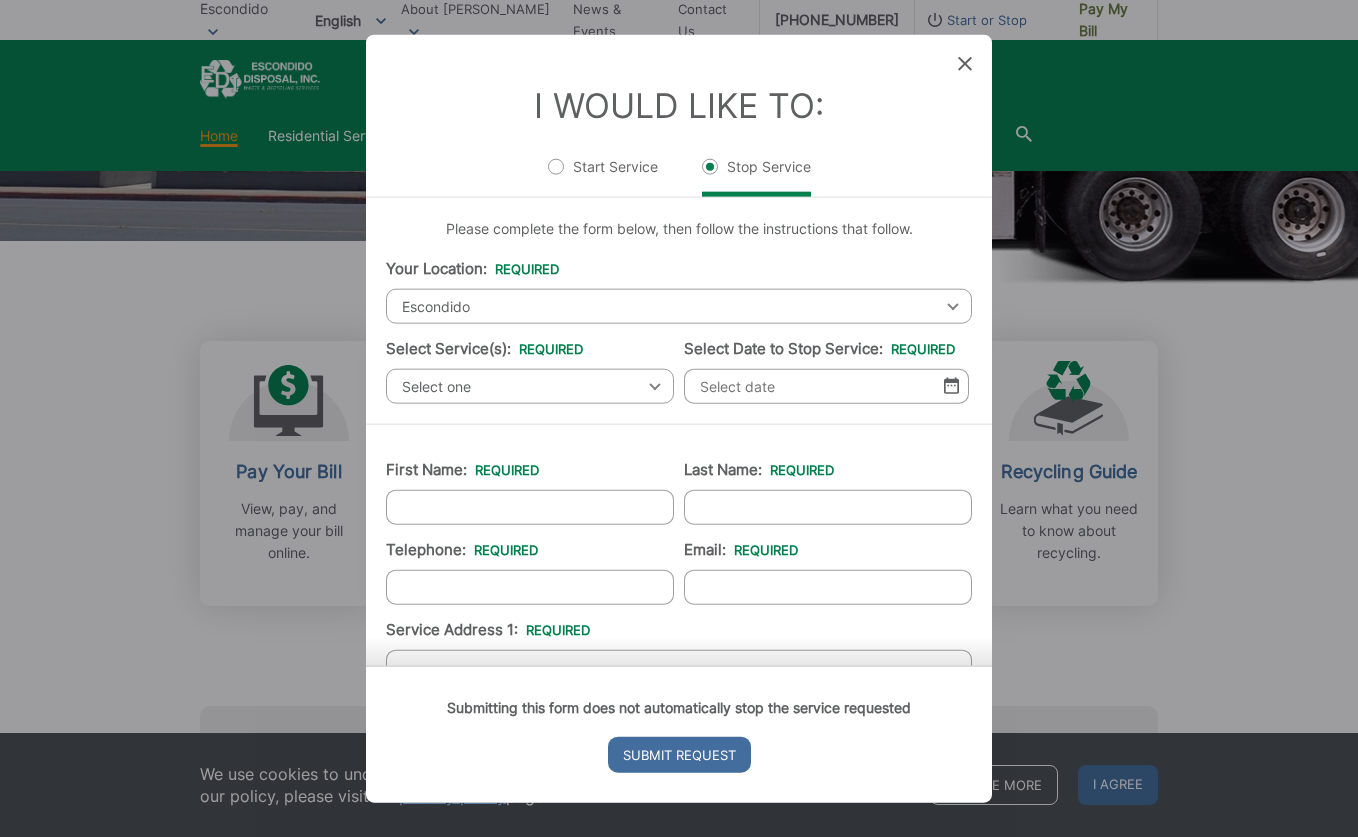 click on "Select one" at bounding box center [530, 385] 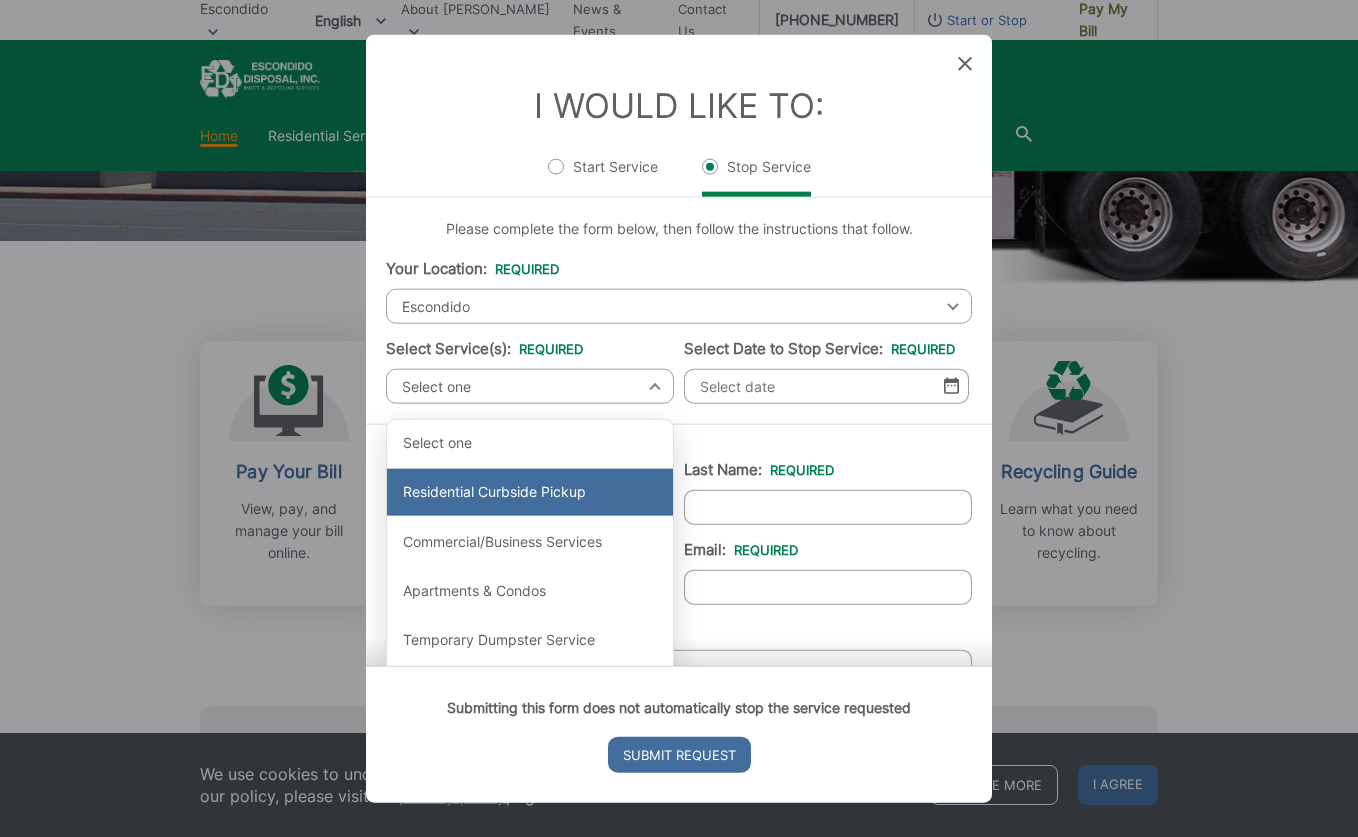 click on "Residential Curbside Pickup" at bounding box center [530, 492] 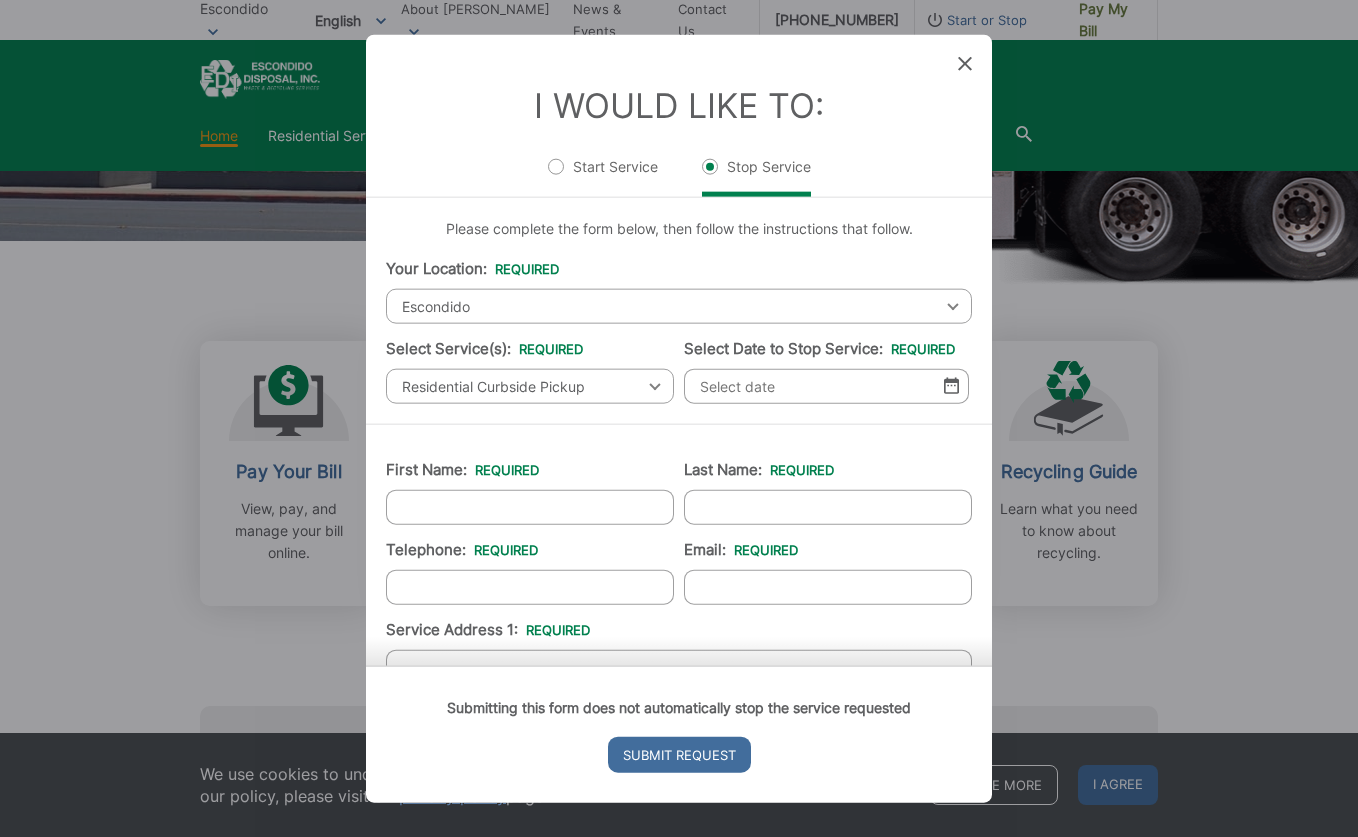 click on "Select Date to Stop Service: *" at bounding box center (826, 385) 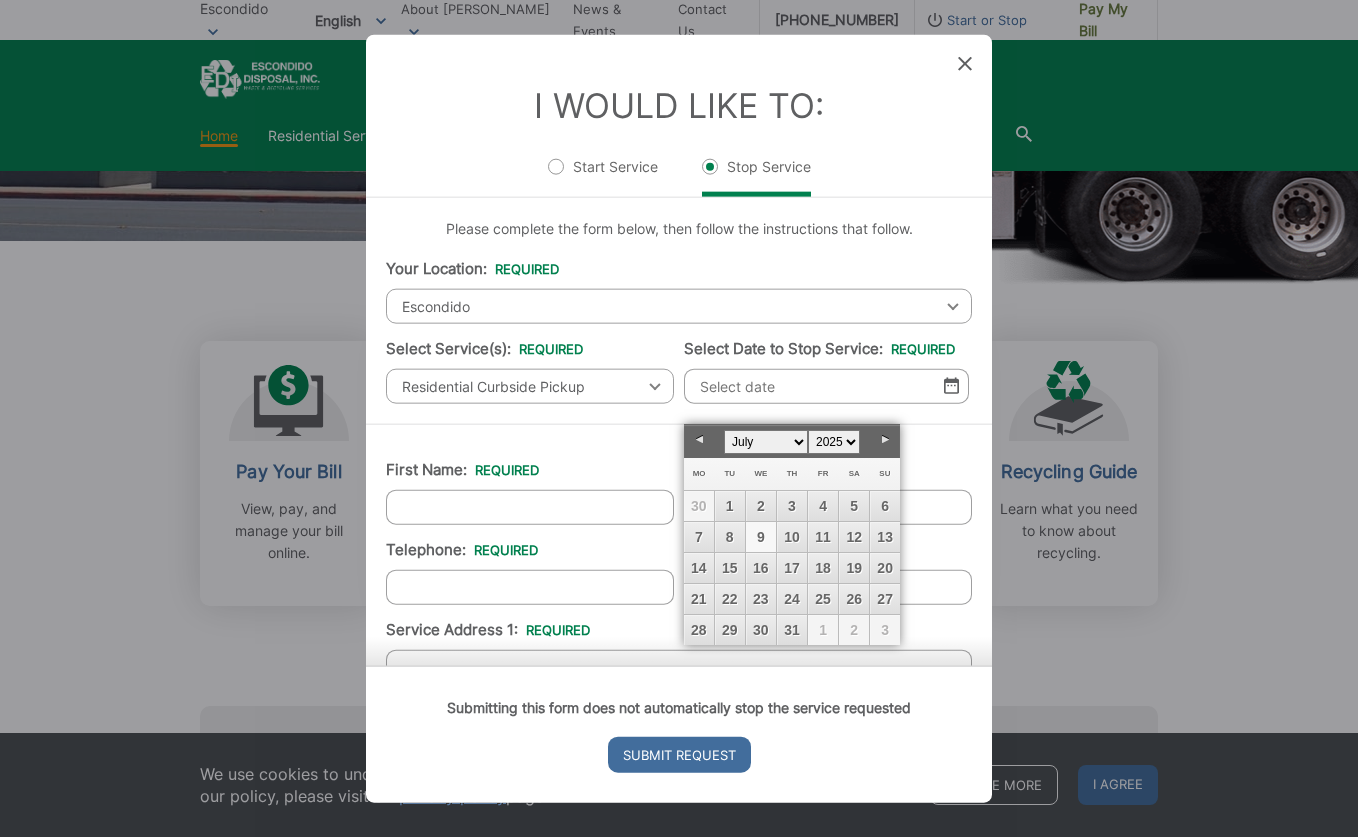click on "9" at bounding box center (761, 537) 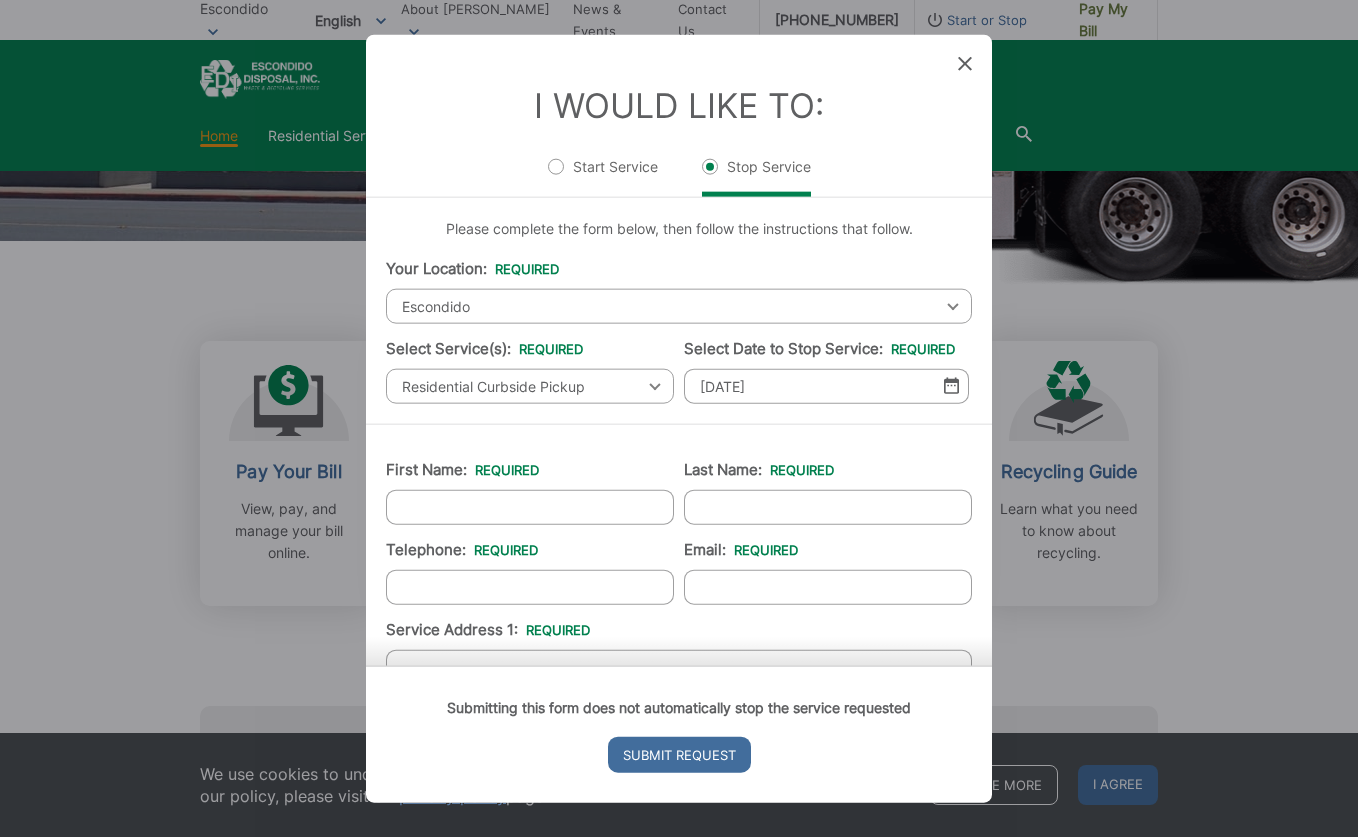 click on "First Name: *" at bounding box center [530, 506] 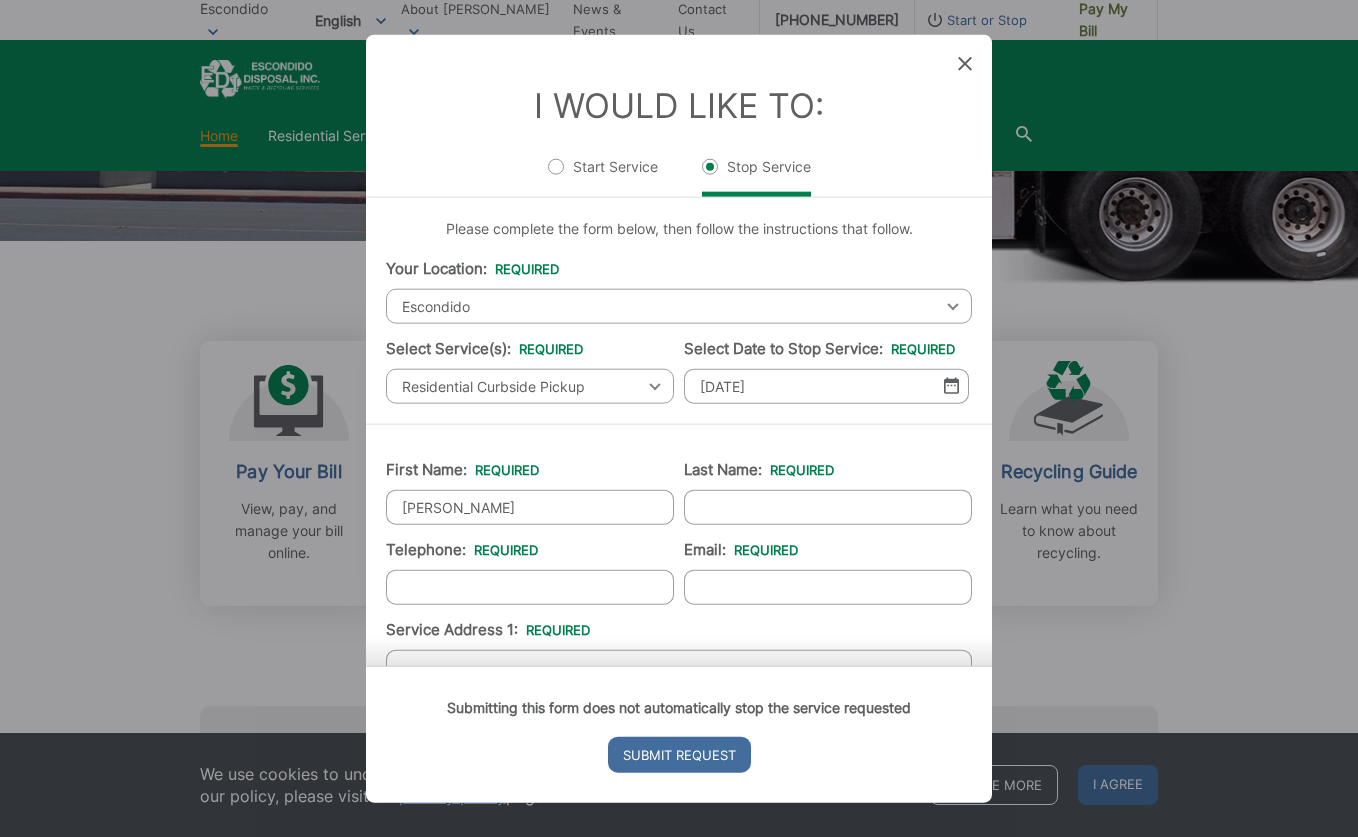 type on "[PERSON_NAME]" 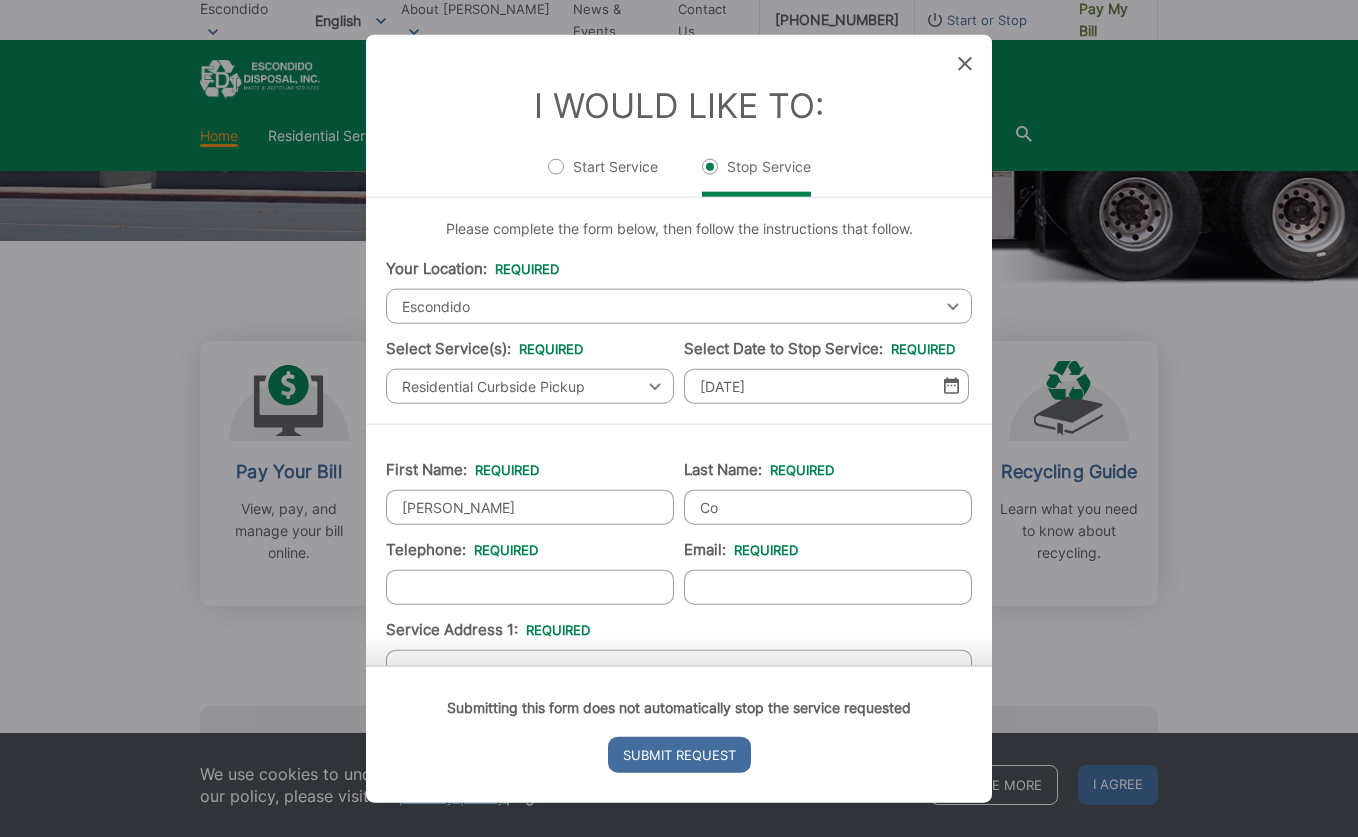 type on "C" 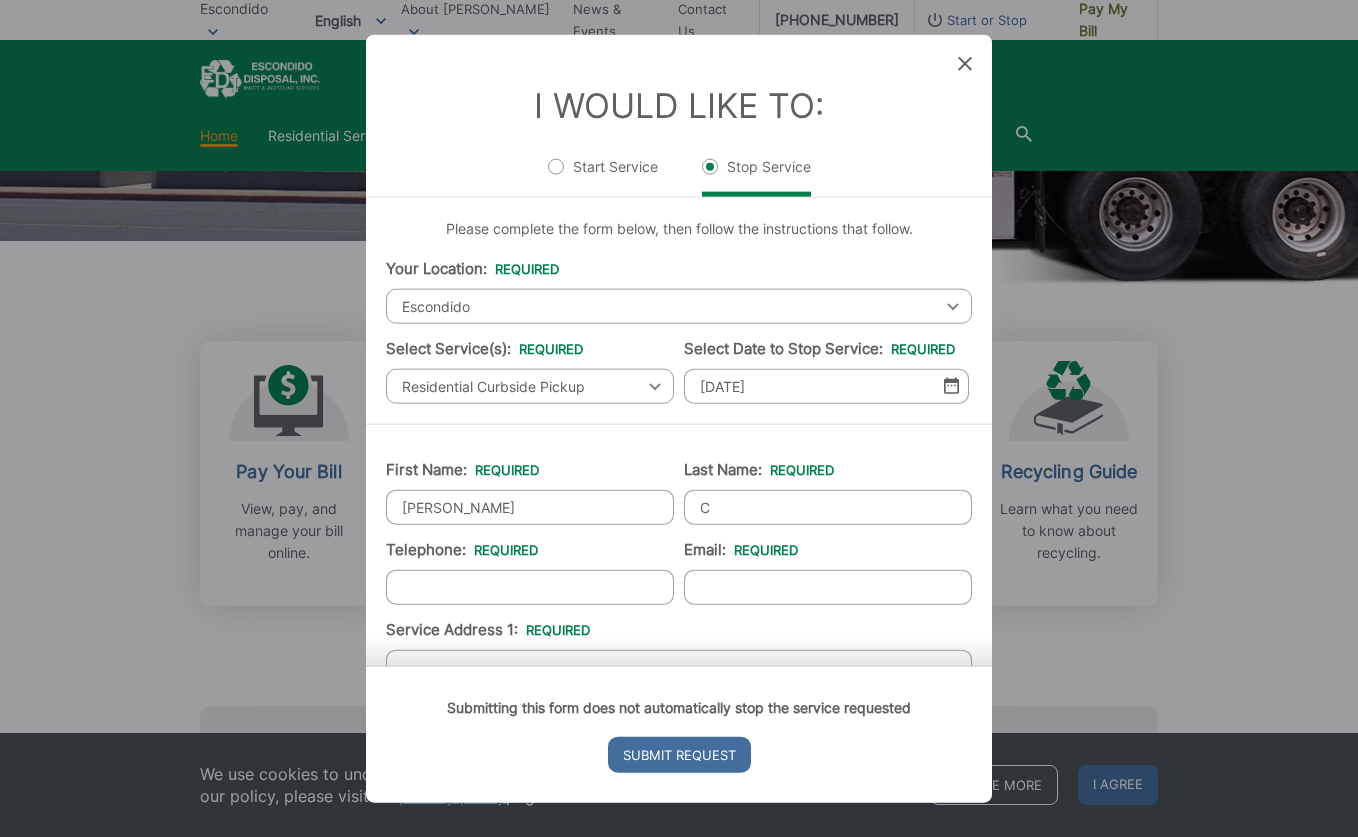 type 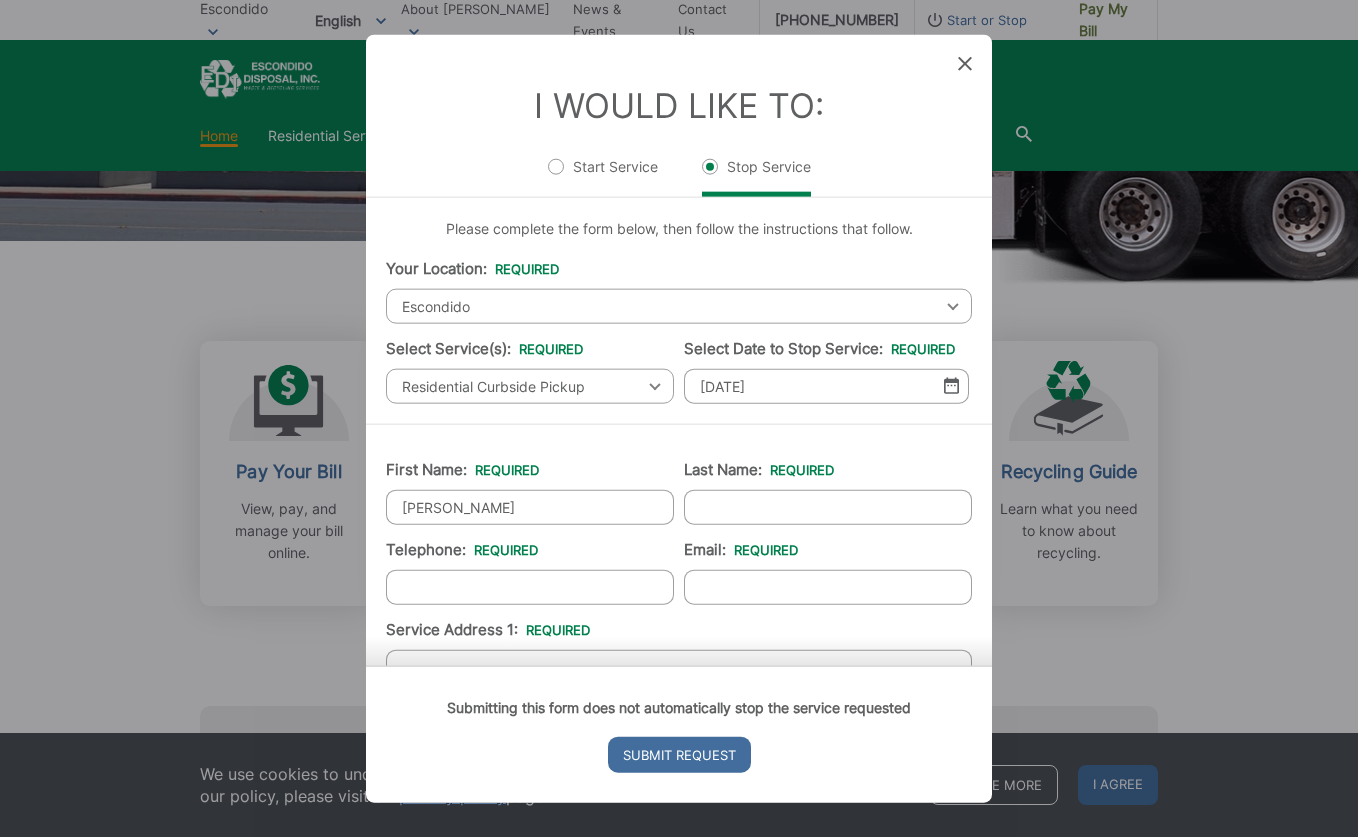 type on "[PERSON_NAME]" 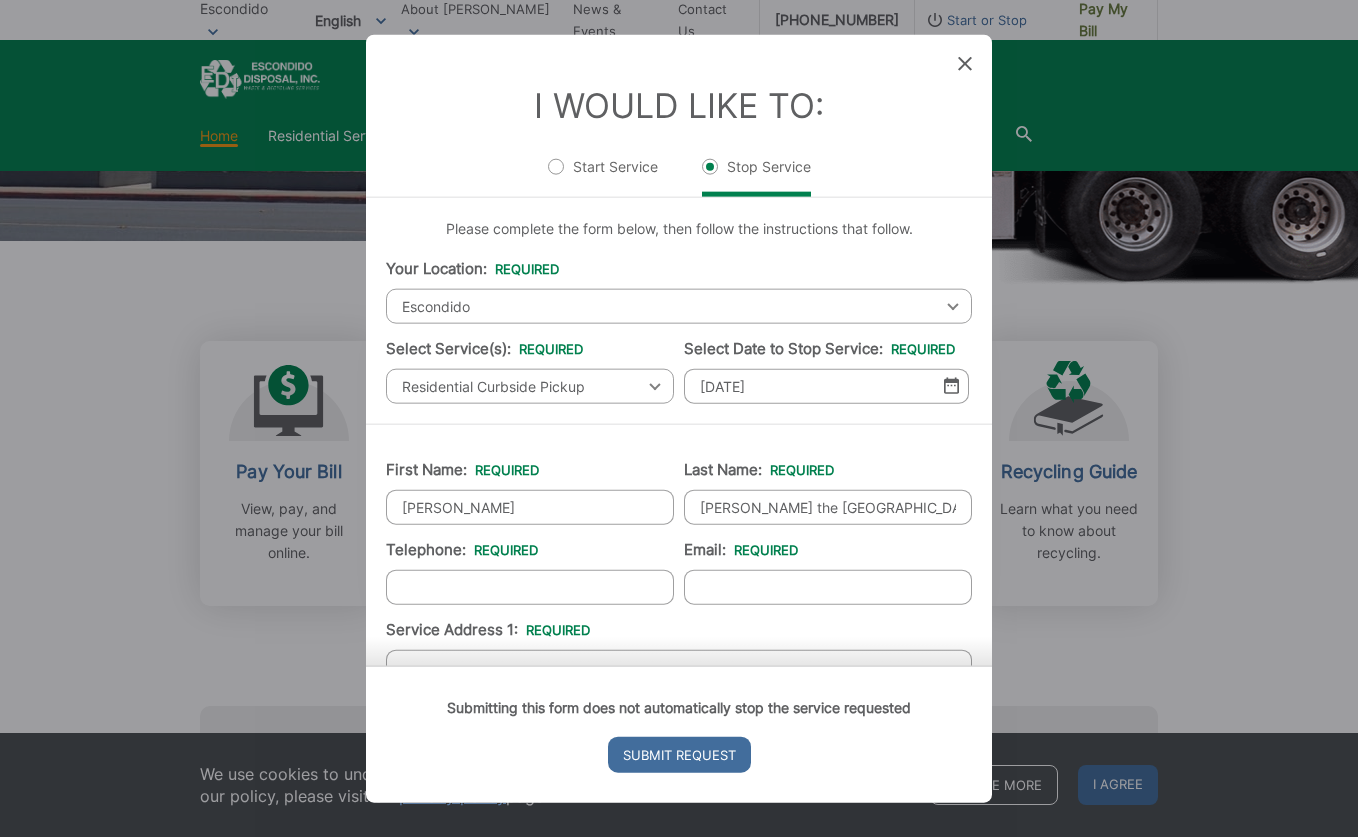 scroll, scrollTop: 257, scrollLeft: 0, axis: vertical 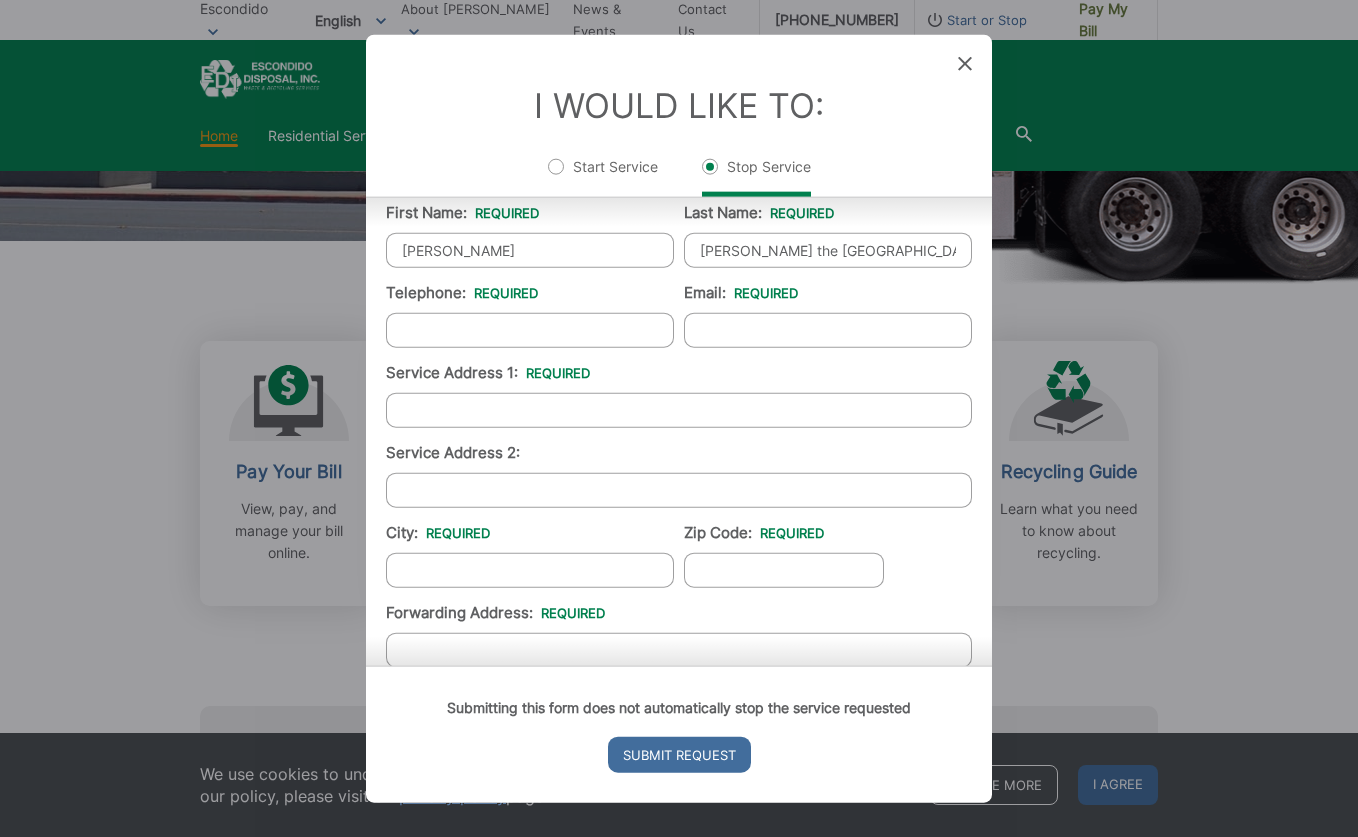 type on "John Paul the G University" 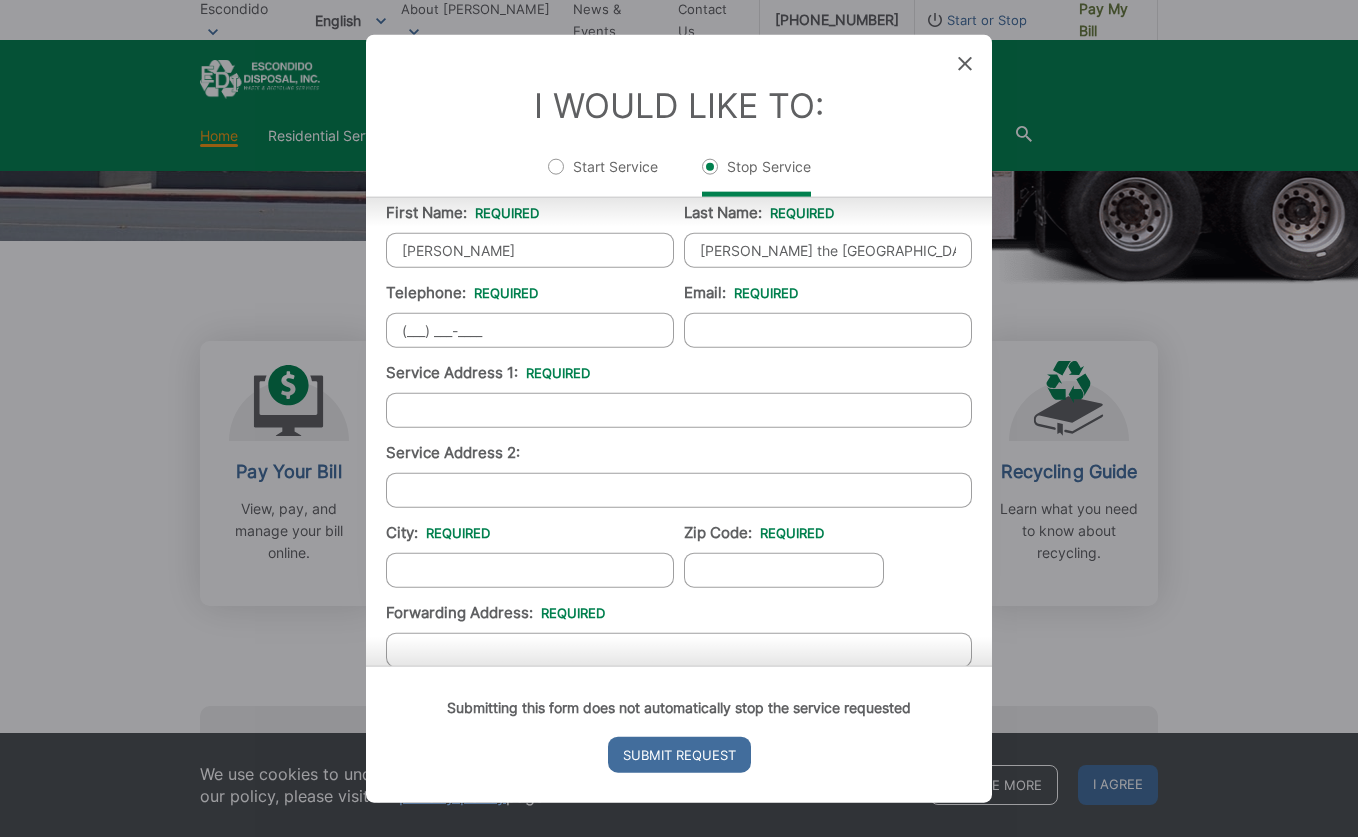 click on "(___) ___-____" at bounding box center [530, 329] 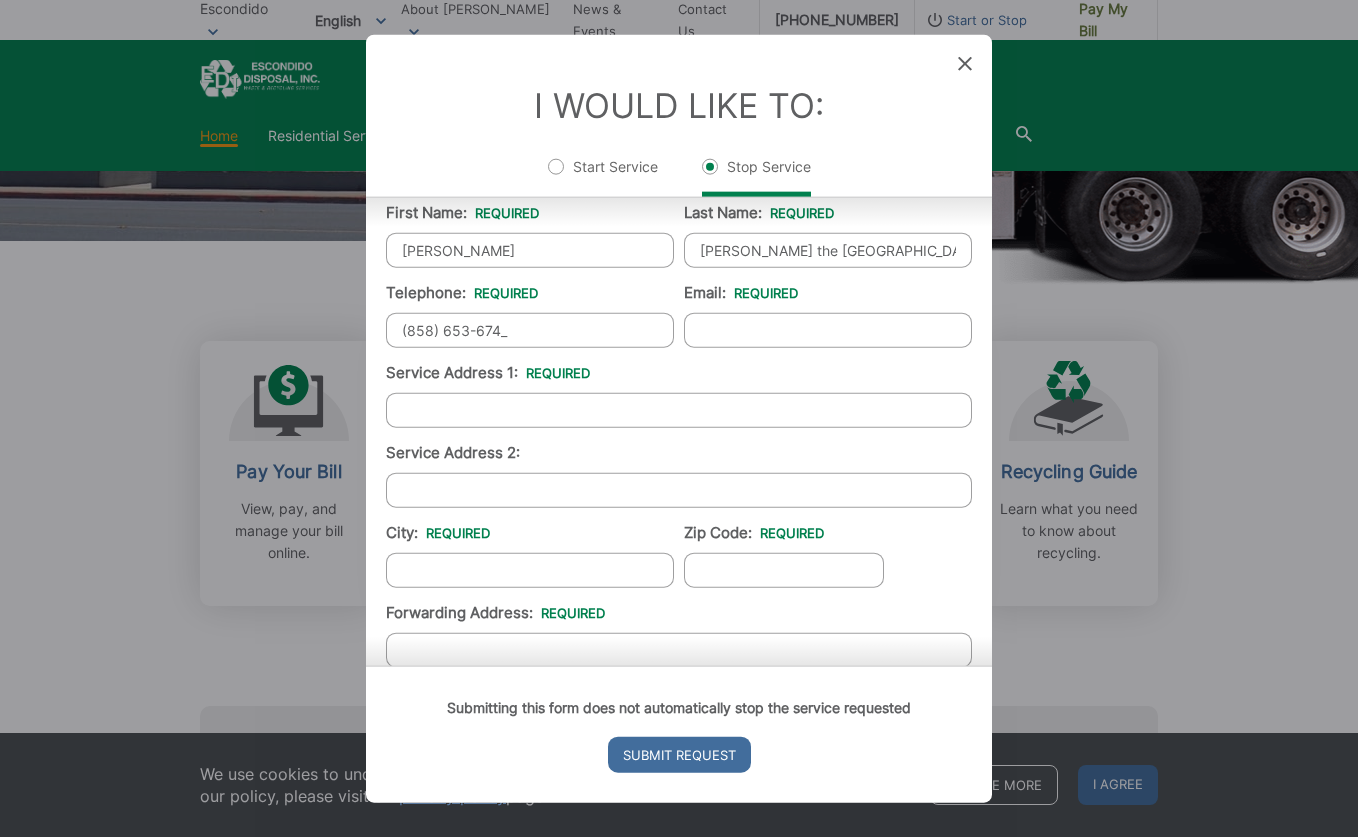 type on "[PHONE_NUMBER]" 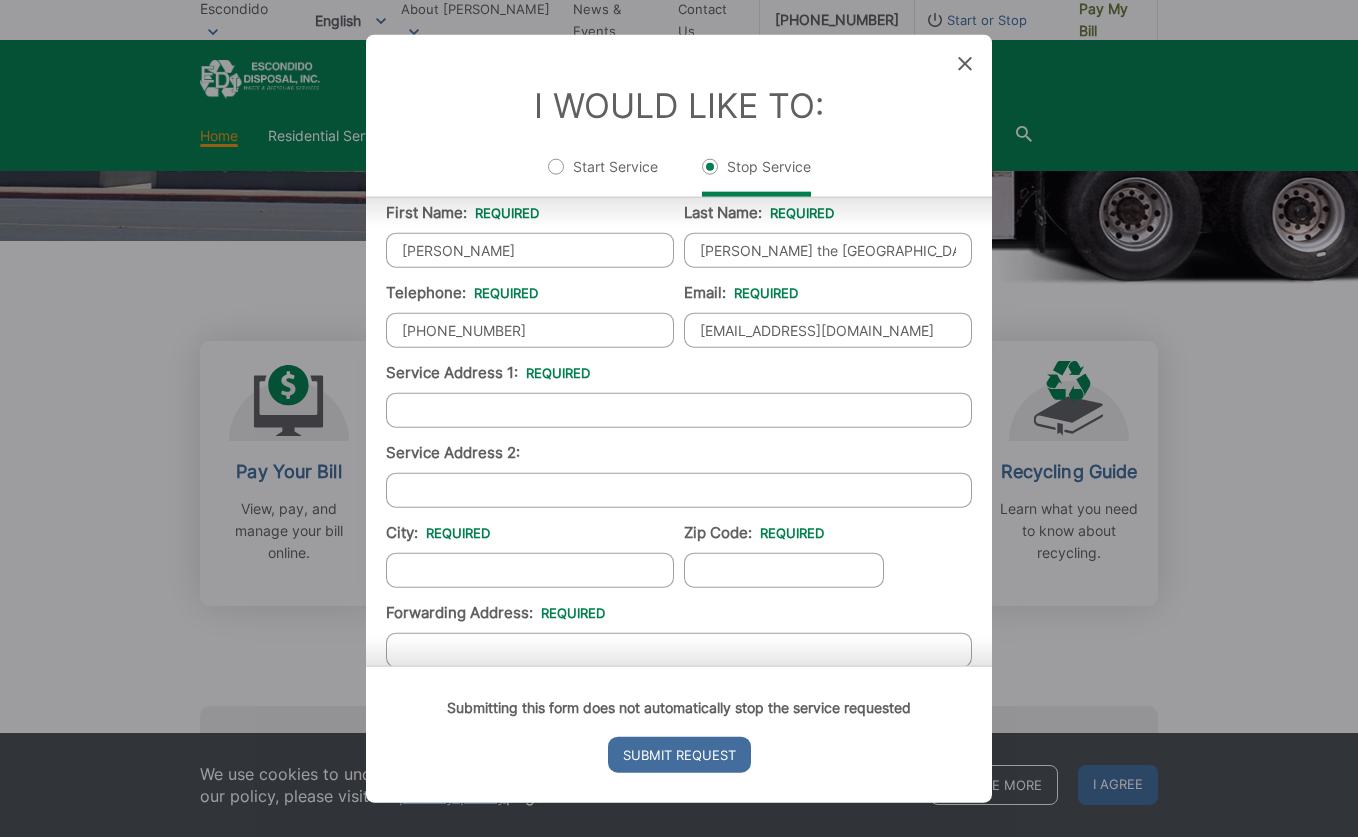type on "lconnolly@jpcatholic.edu" 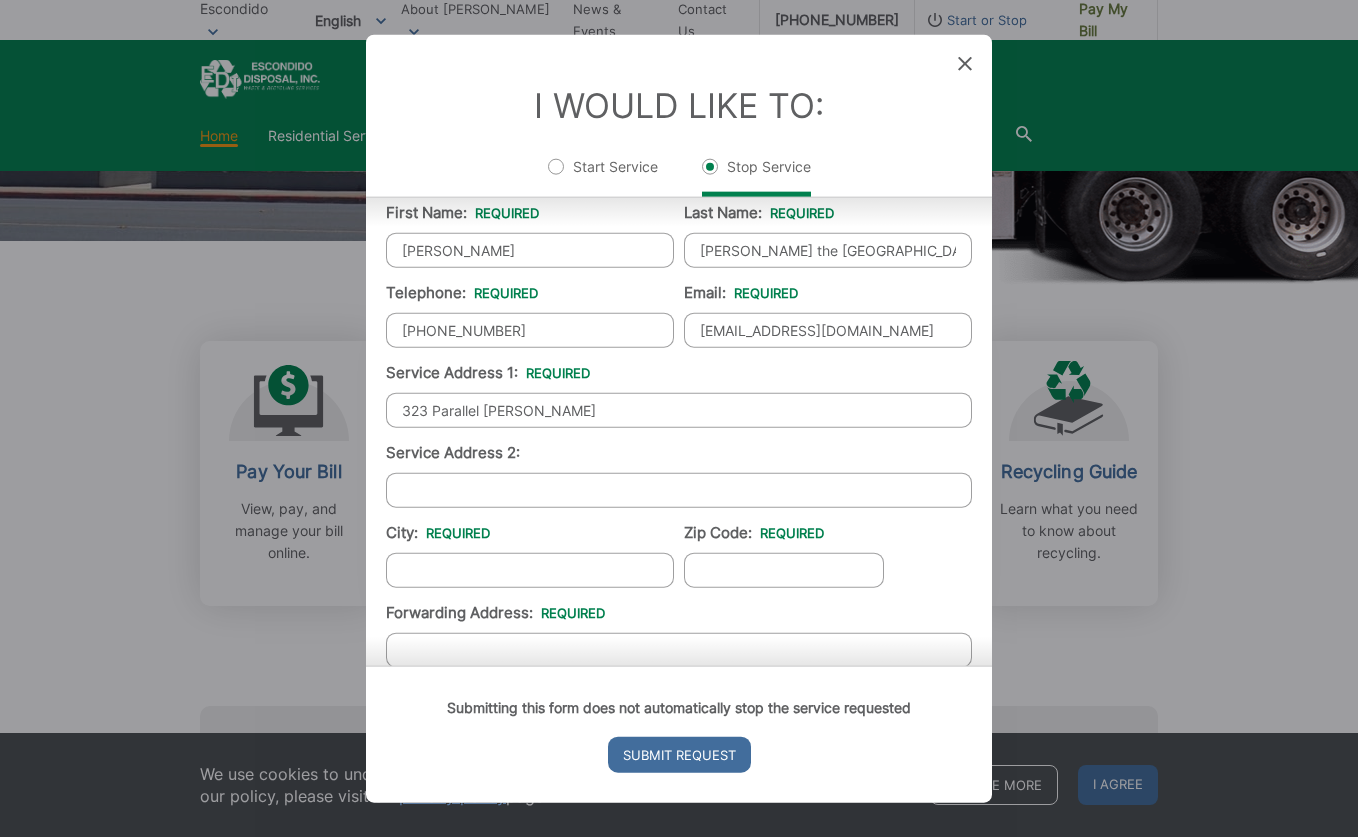 type on "323 Parallel Glen" 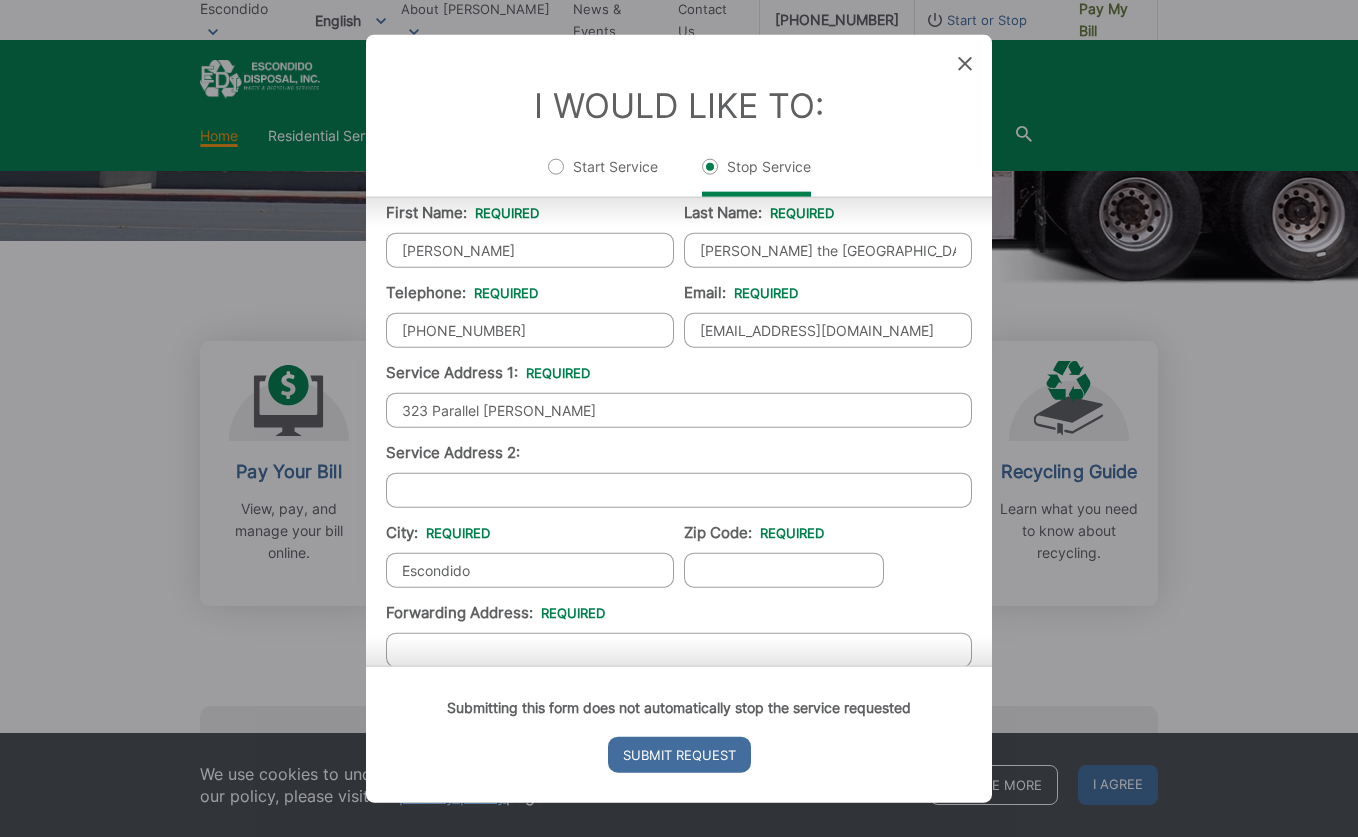 type on "Escondido" 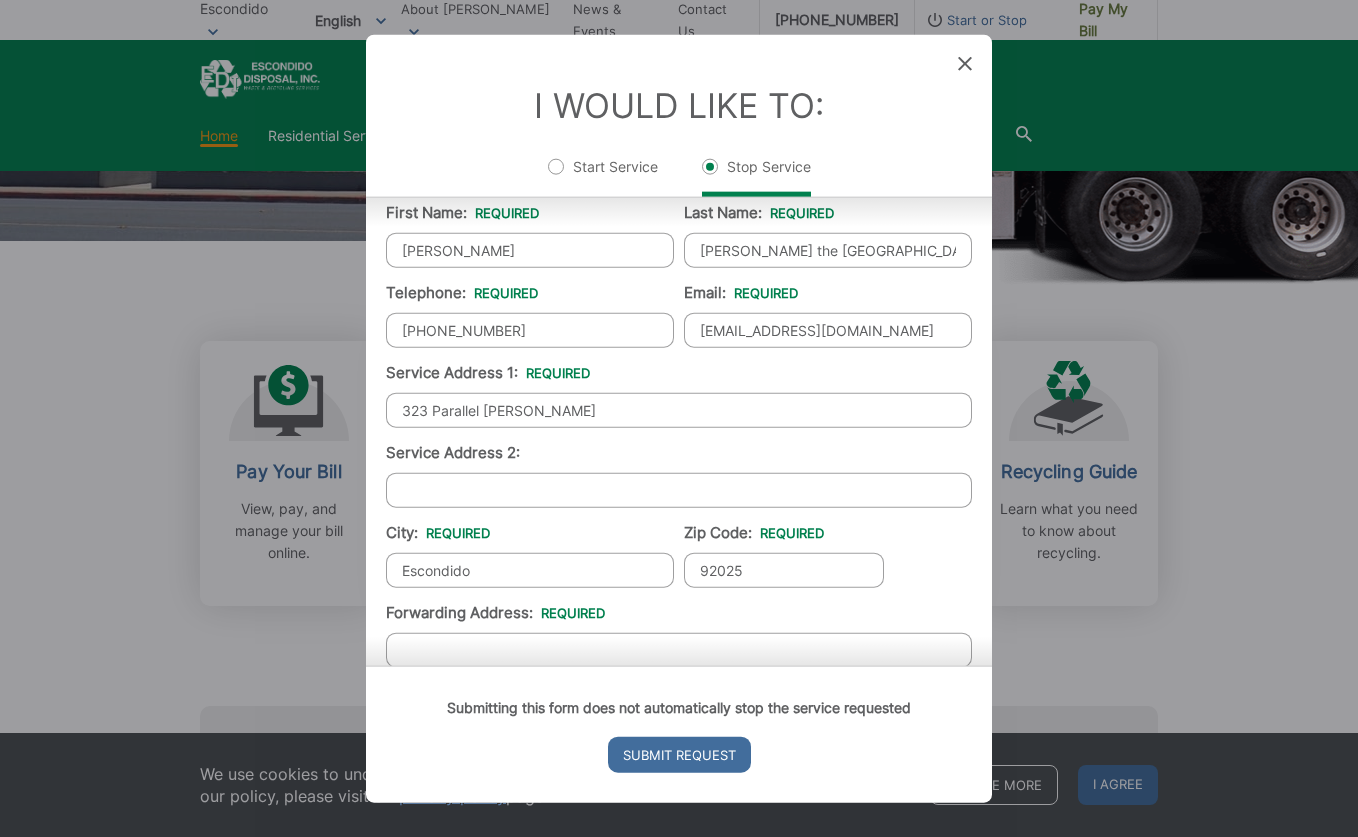 type on "92025" 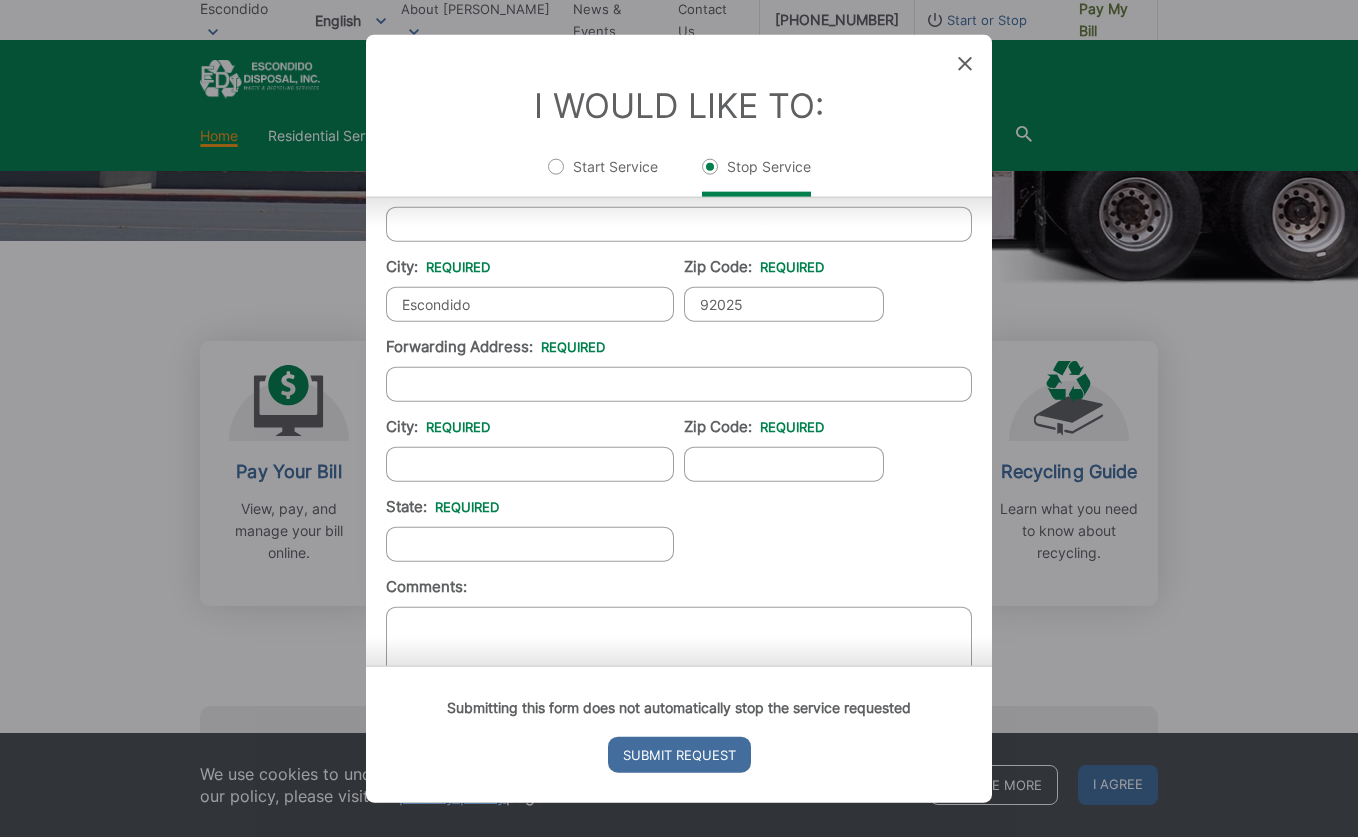 scroll, scrollTop: 524, scrollLeft: 0, axis: vertical 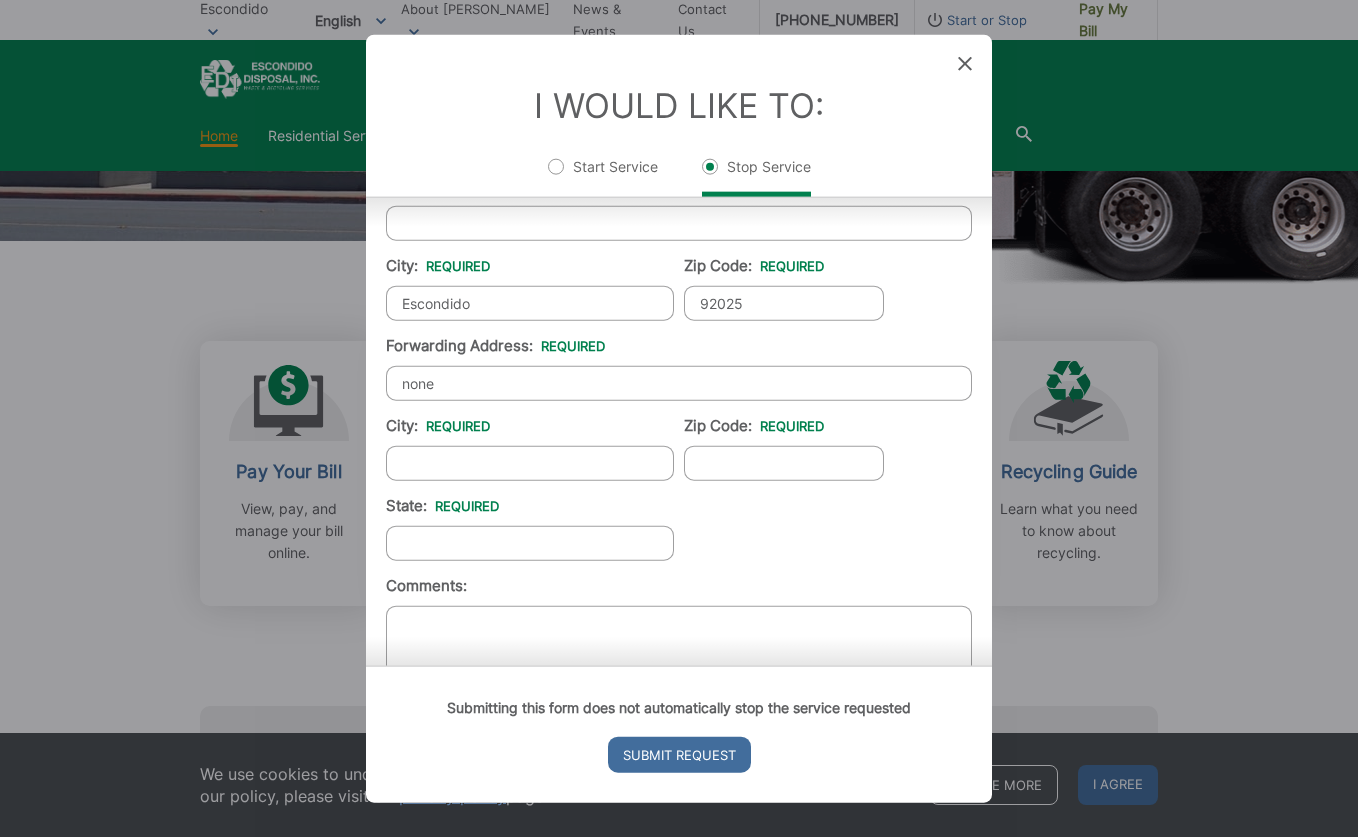 type on "none" 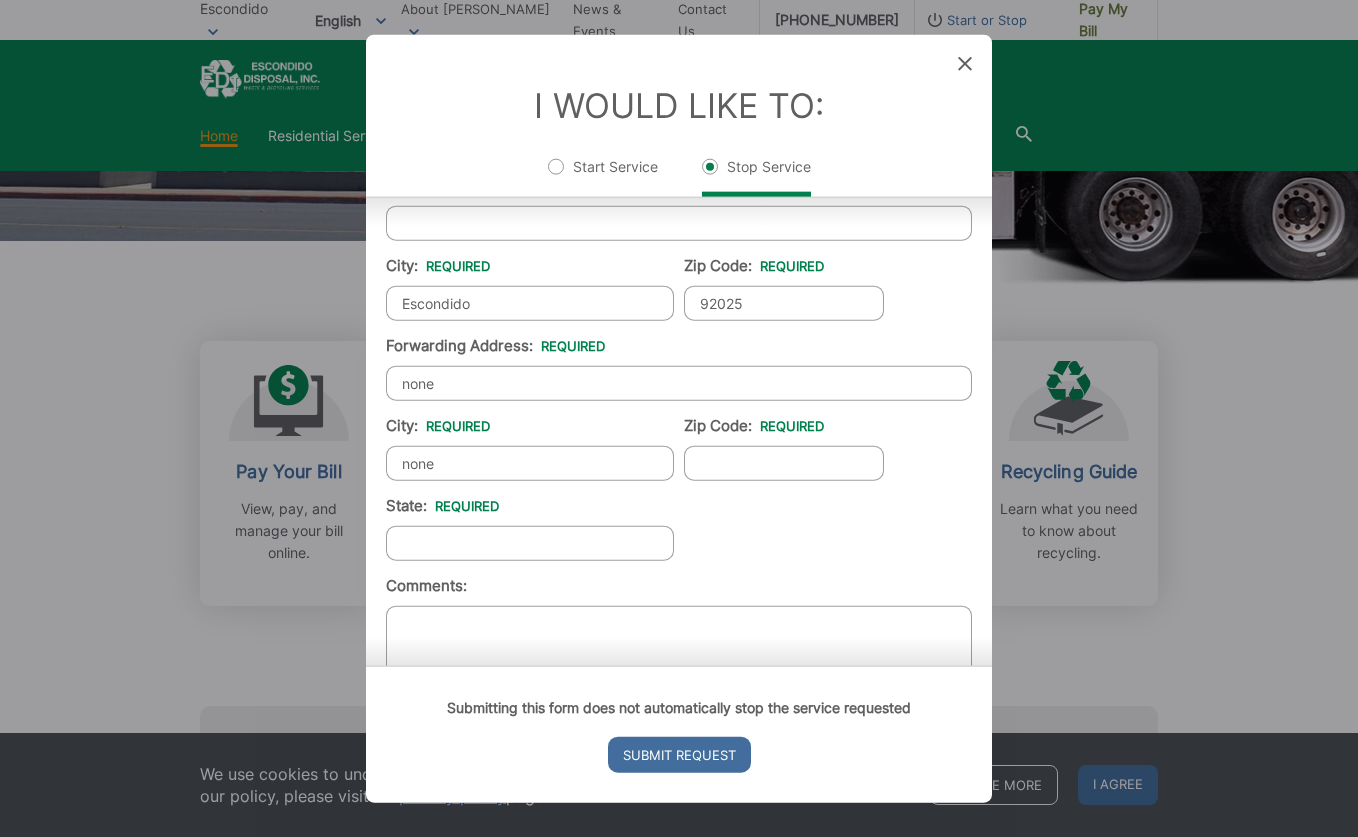 type on "none" 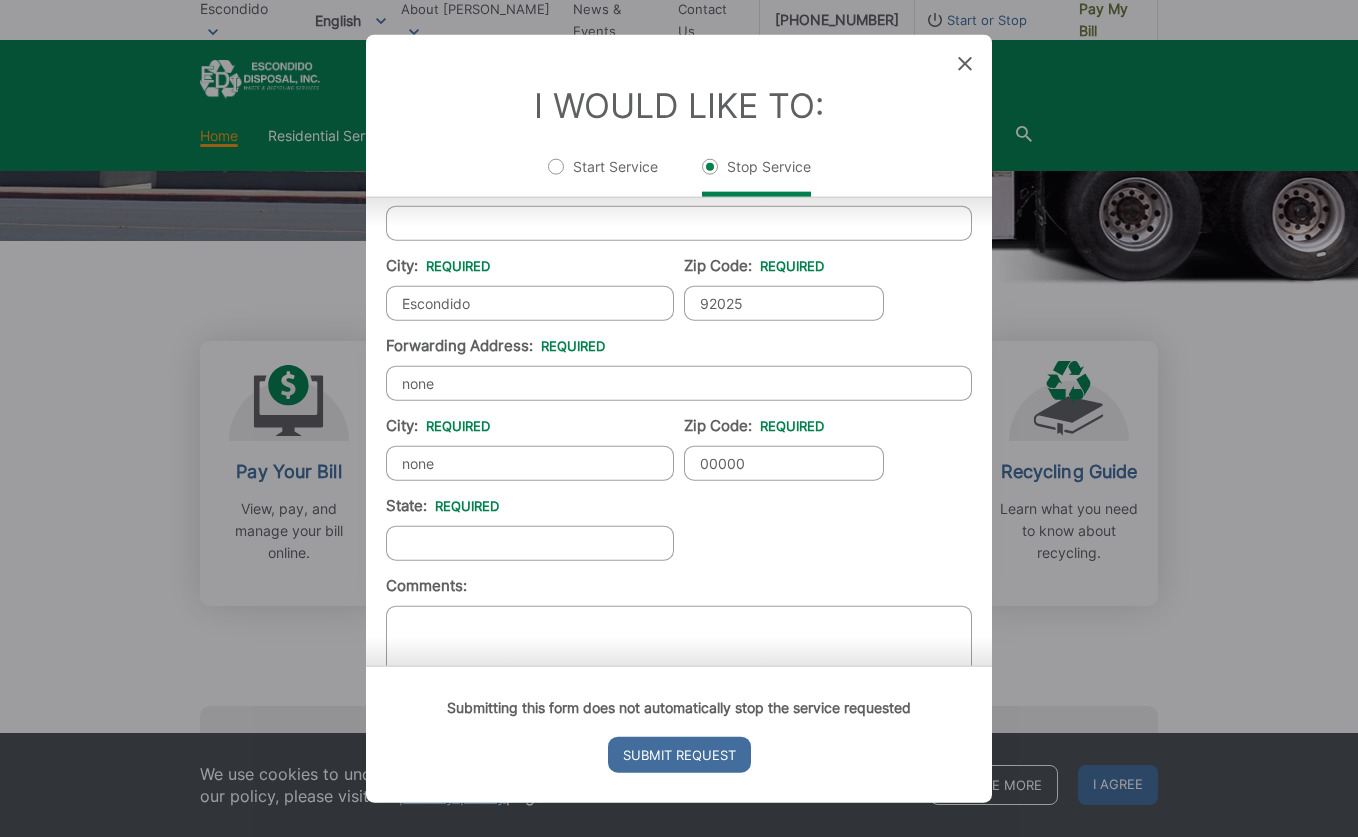 type on "00000" 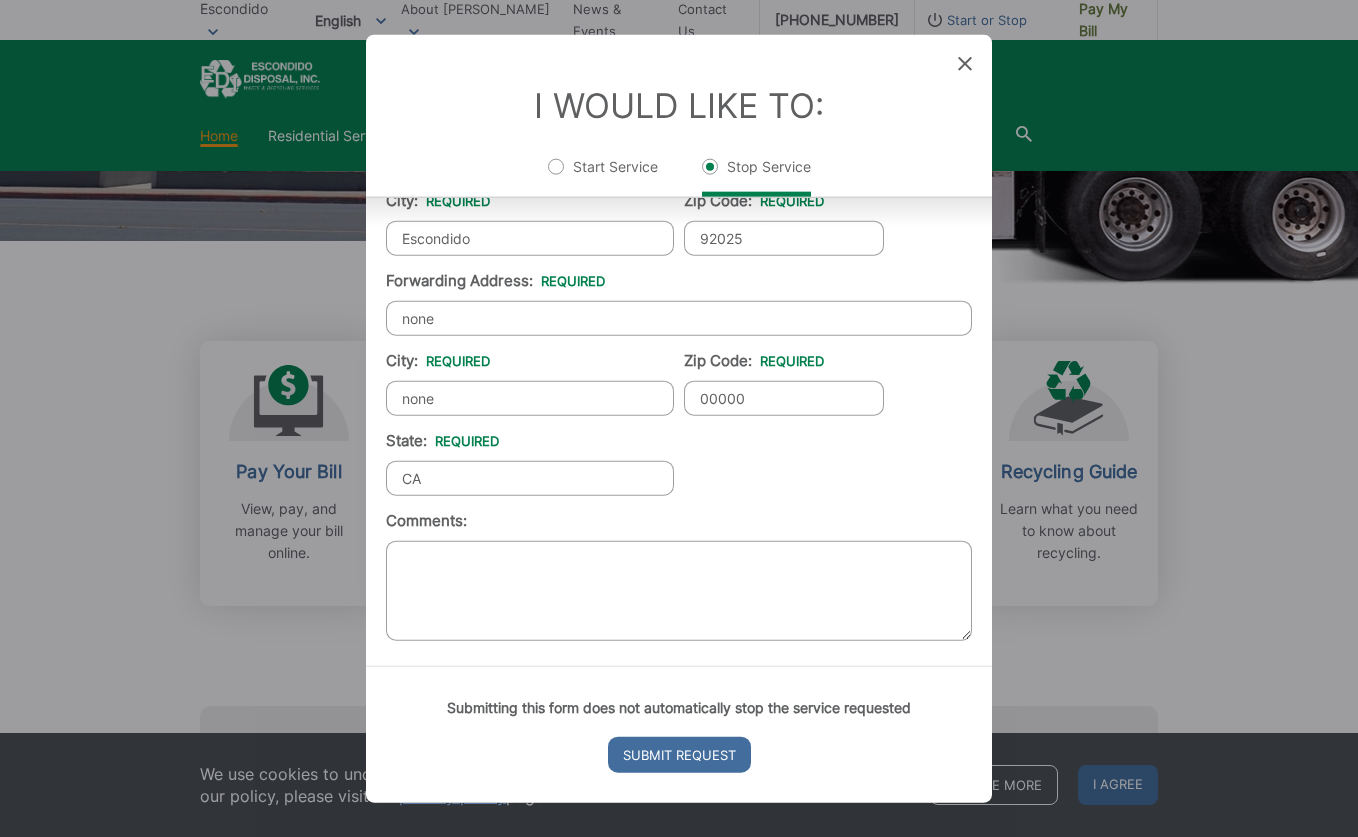 scroll, scrollTop: 605, scrollLeft: 0, axis: vertical 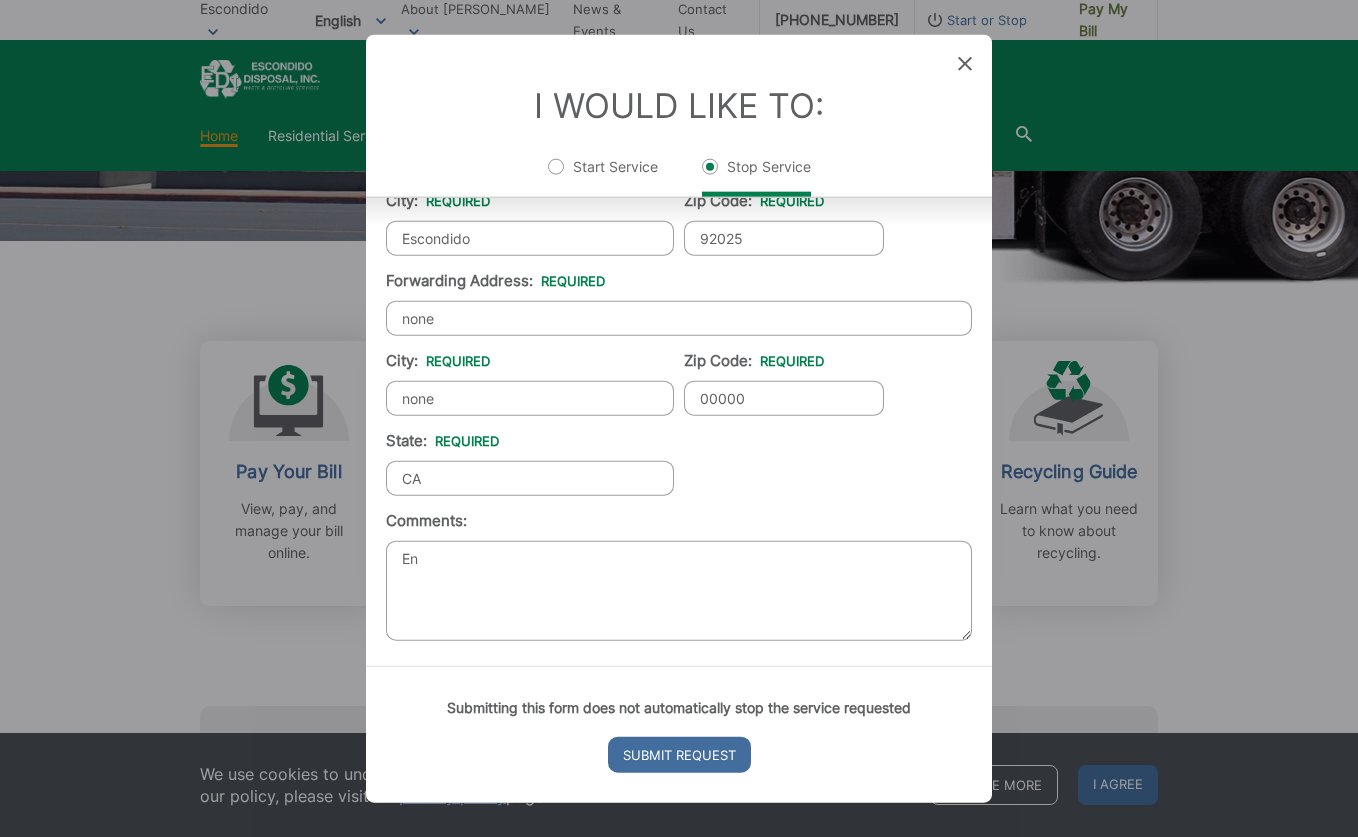 type on "E" 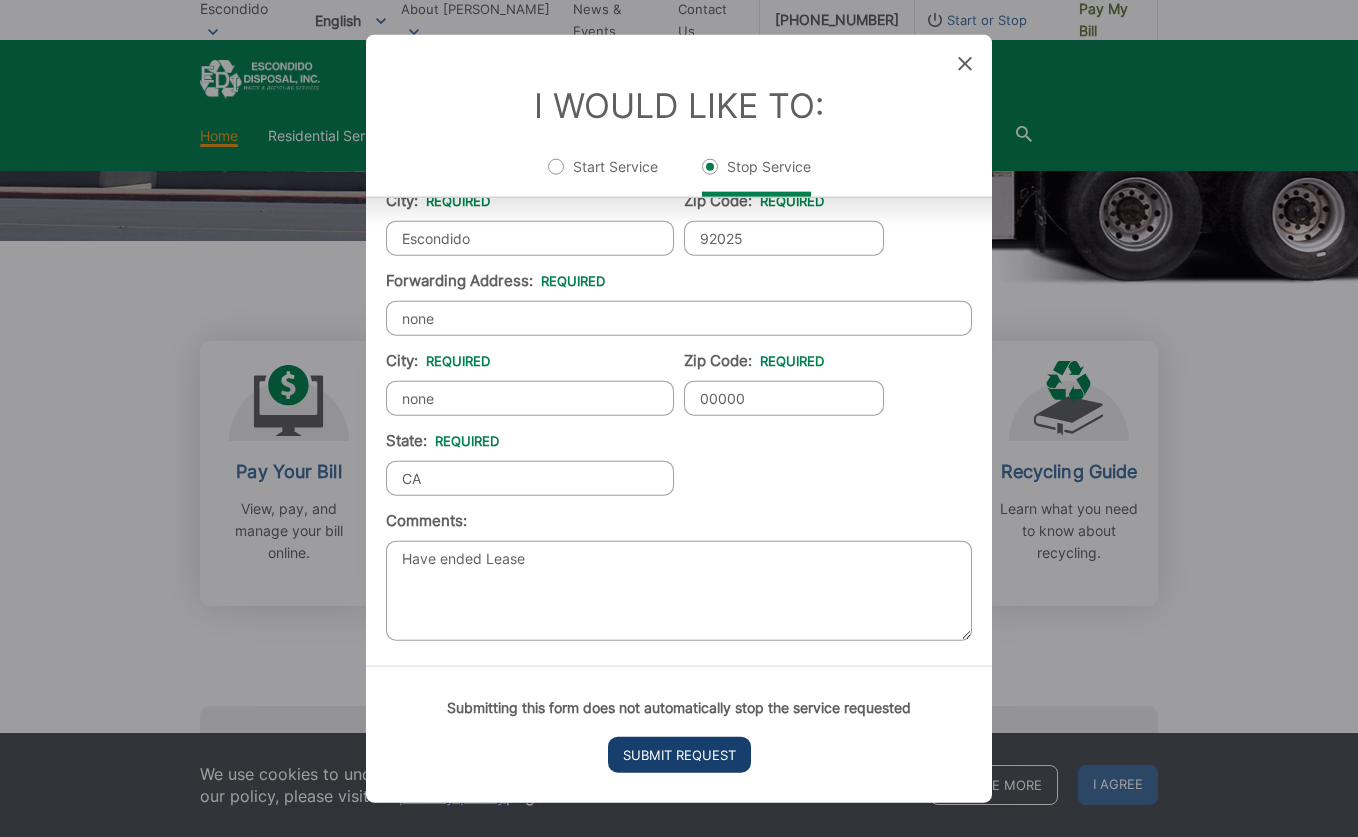 type on "Have ended Lease" 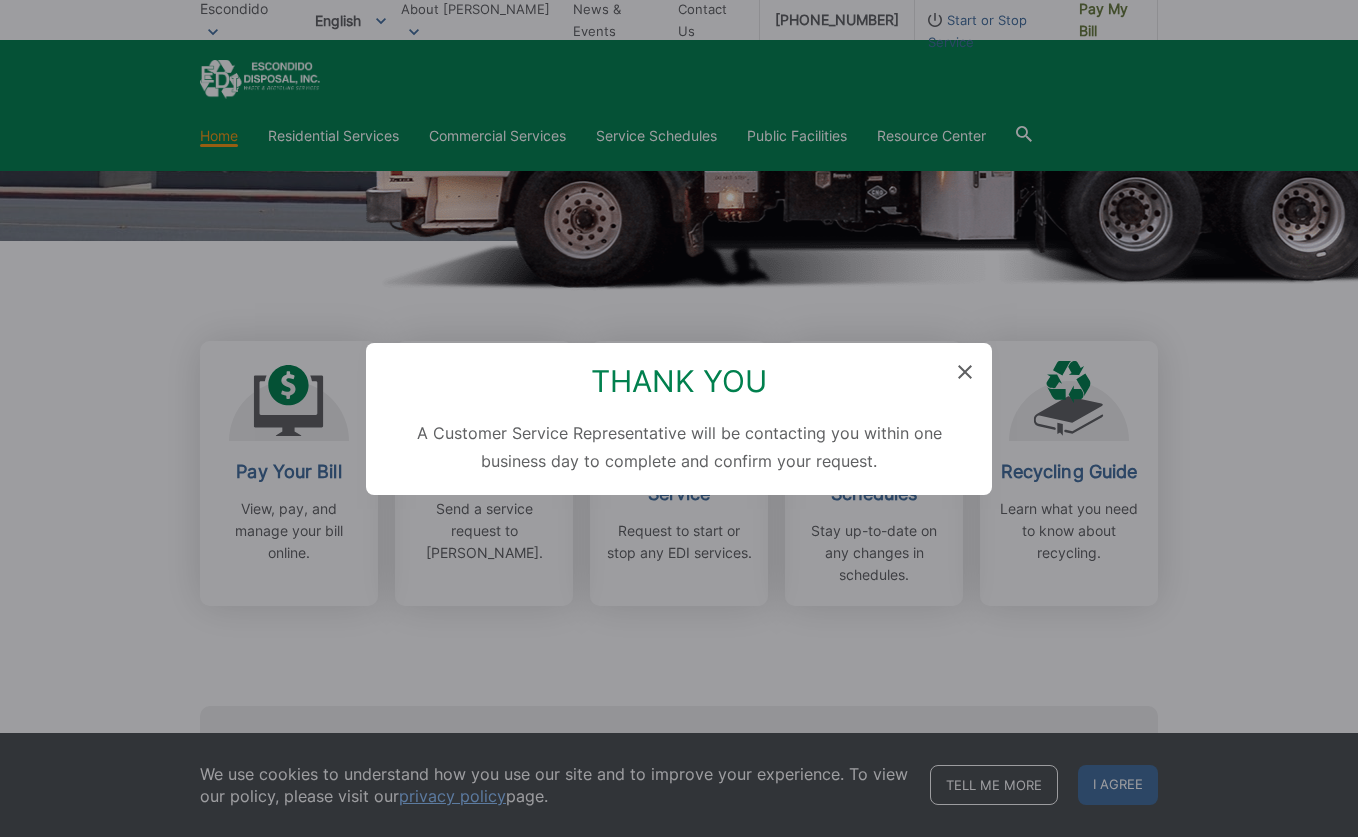 scroll, scrollTop: 641, scrollLeft: 0, axis: vertical 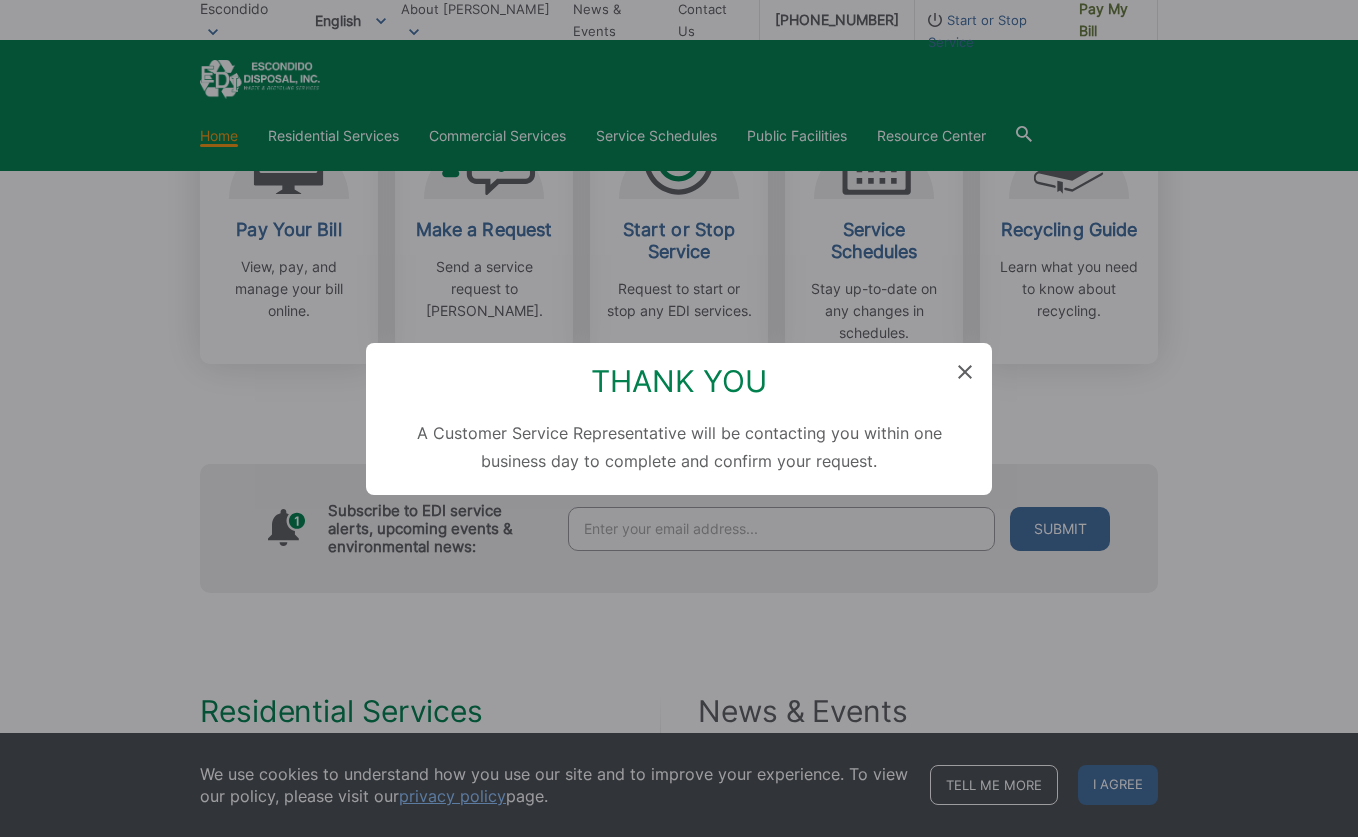 click 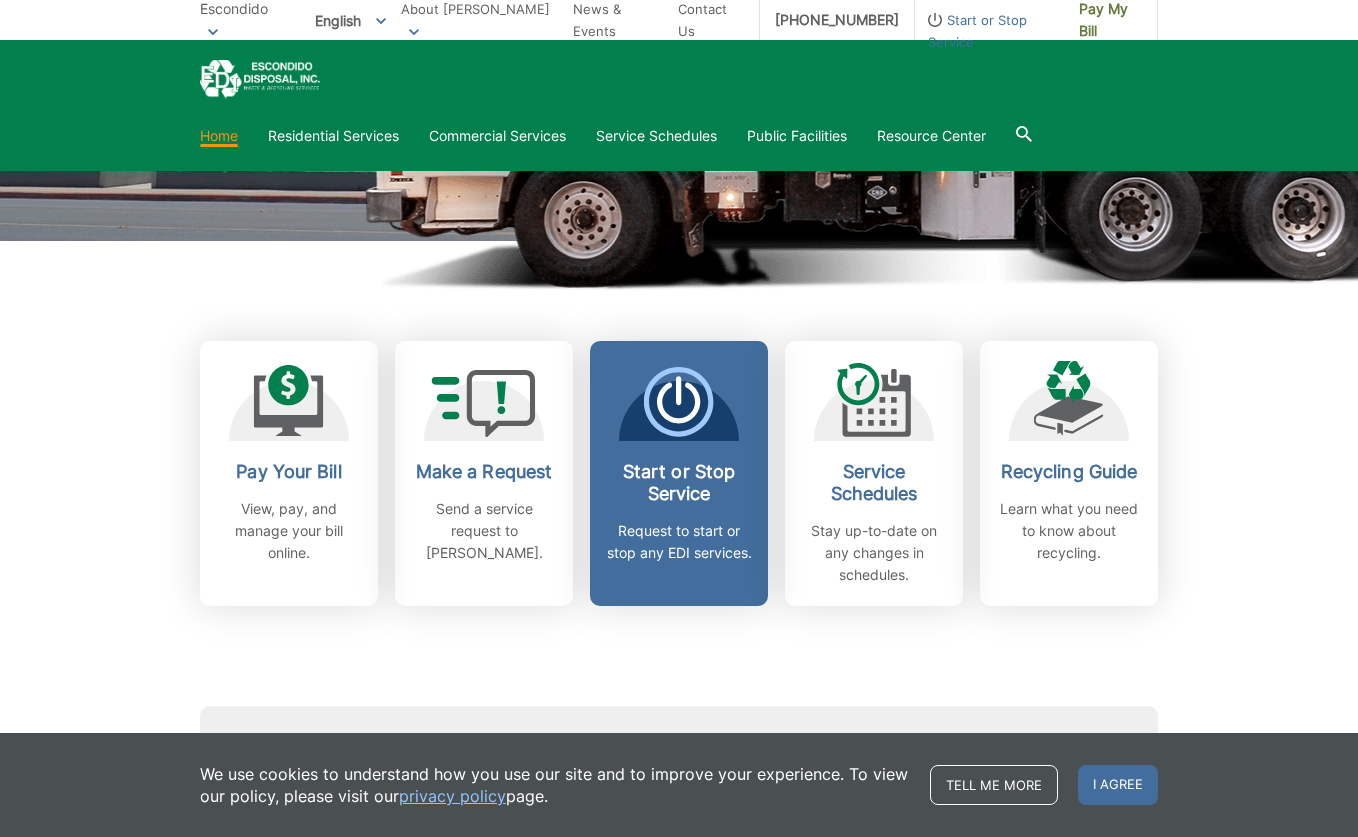 click on "Start or Stop Service
Request to start or stop any EDI services." at bounding box center (679, 473) 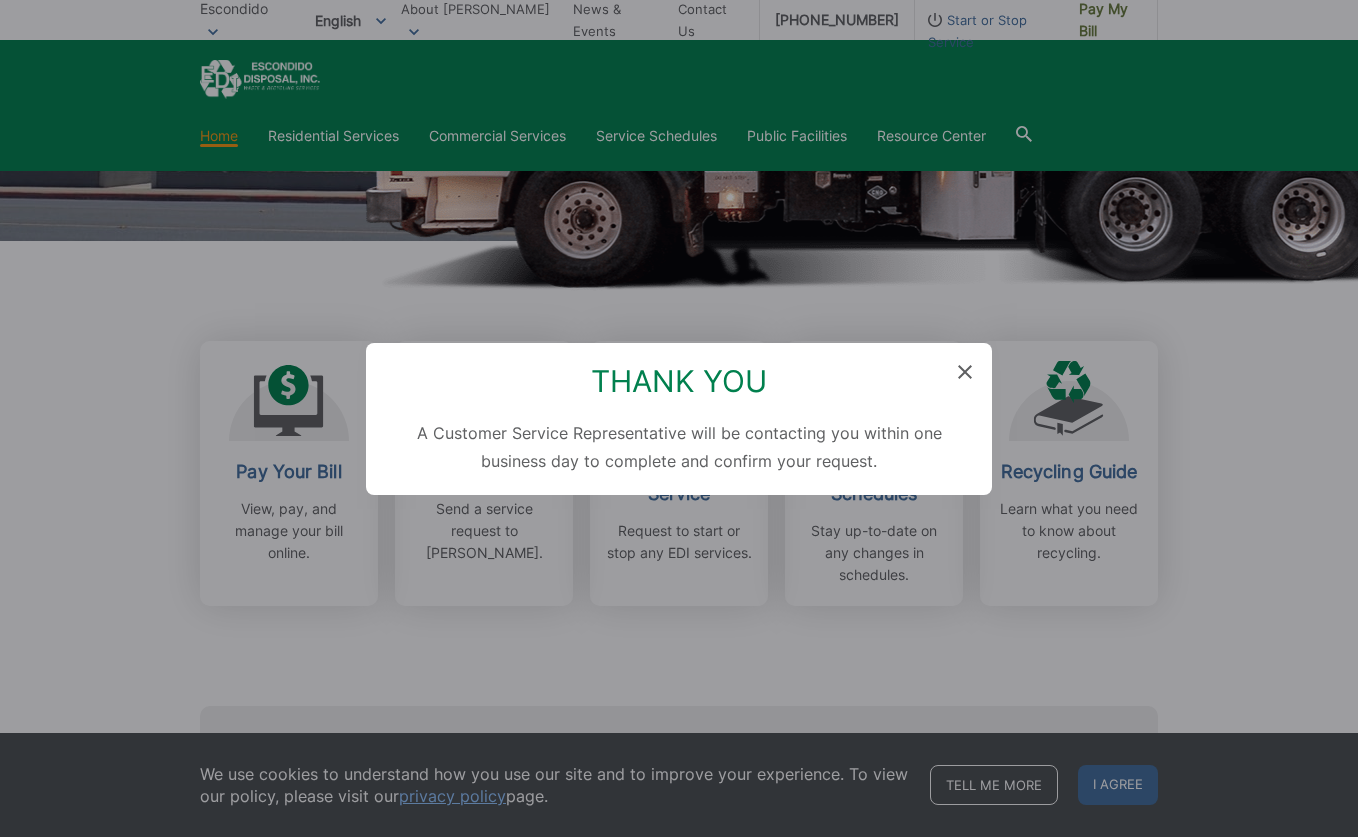 click 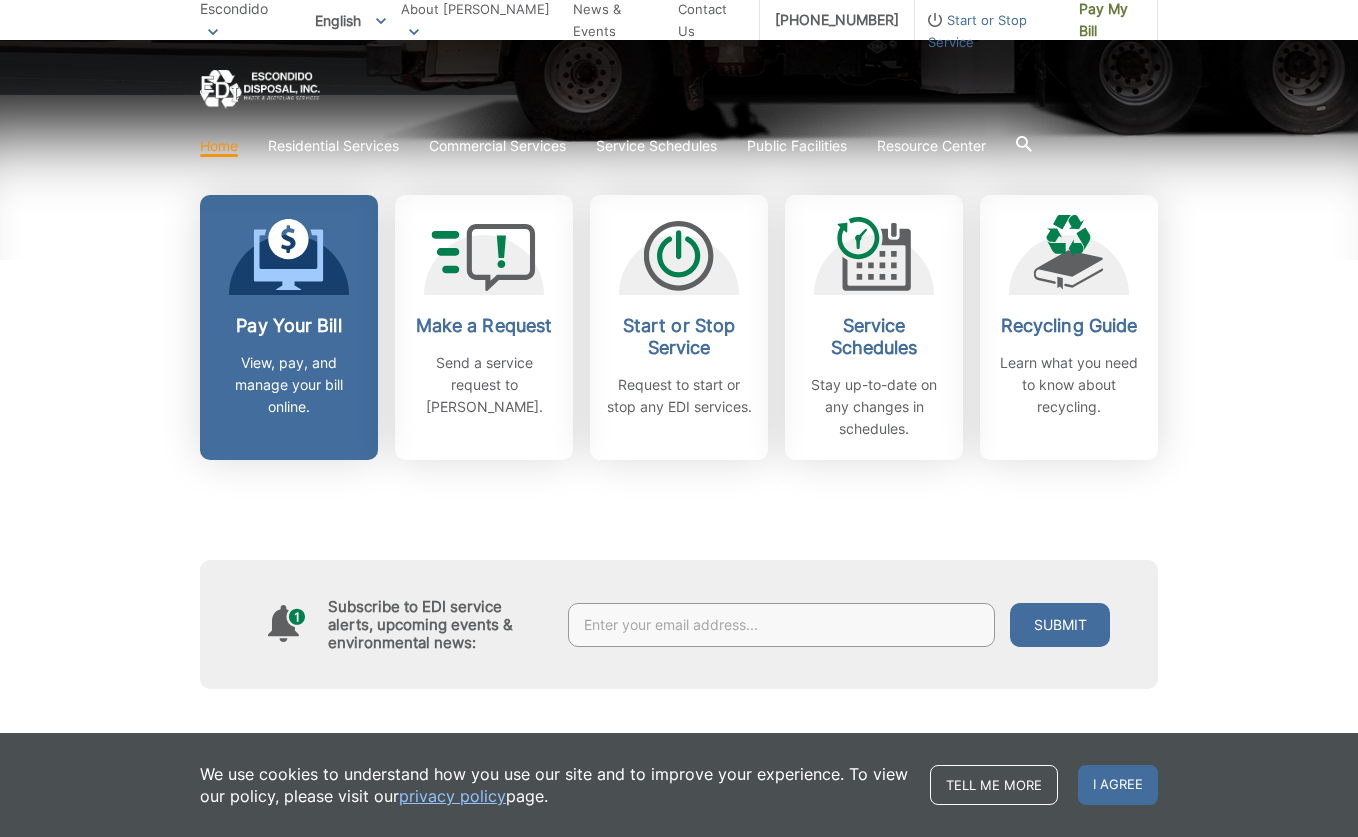 scroll, scrollTop: 562, scrollLeft: 0, axis: vertical 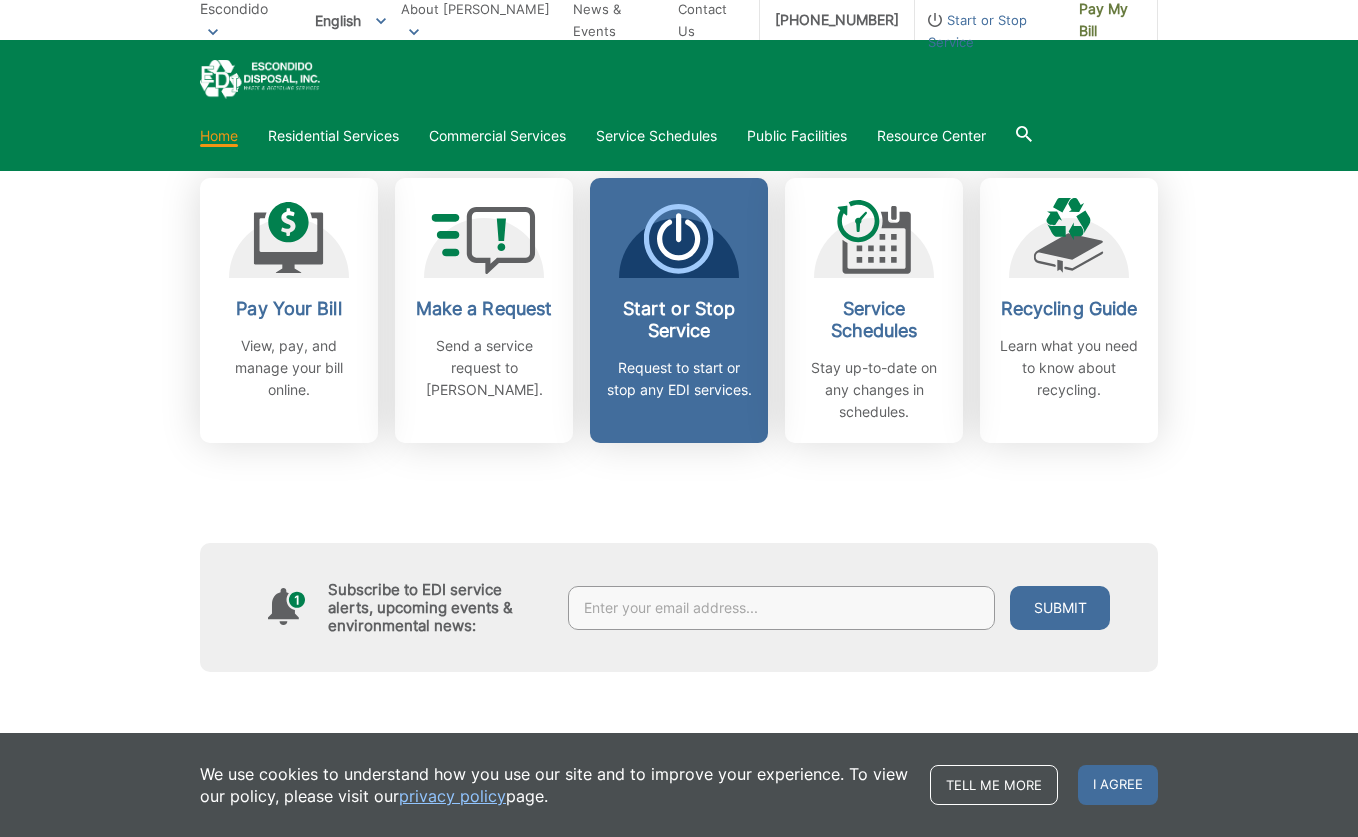 click on "Start or Stop Service
Request to start or stop any EDI services." at bounding box center (679, 310) 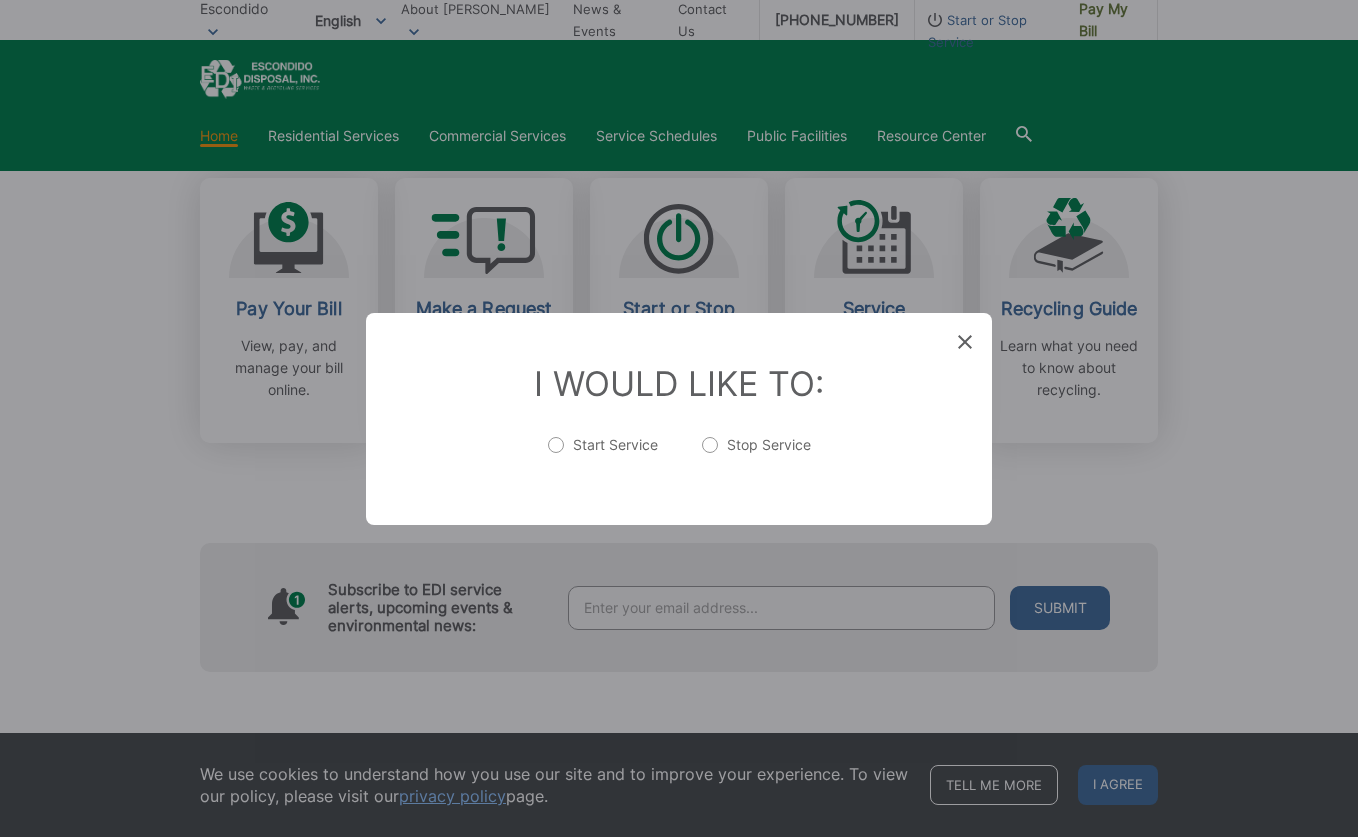 drag, startPoint x: 681, startPoint y: 286, endPoint x: 706, endPoint y: 448, distance: 163.91766 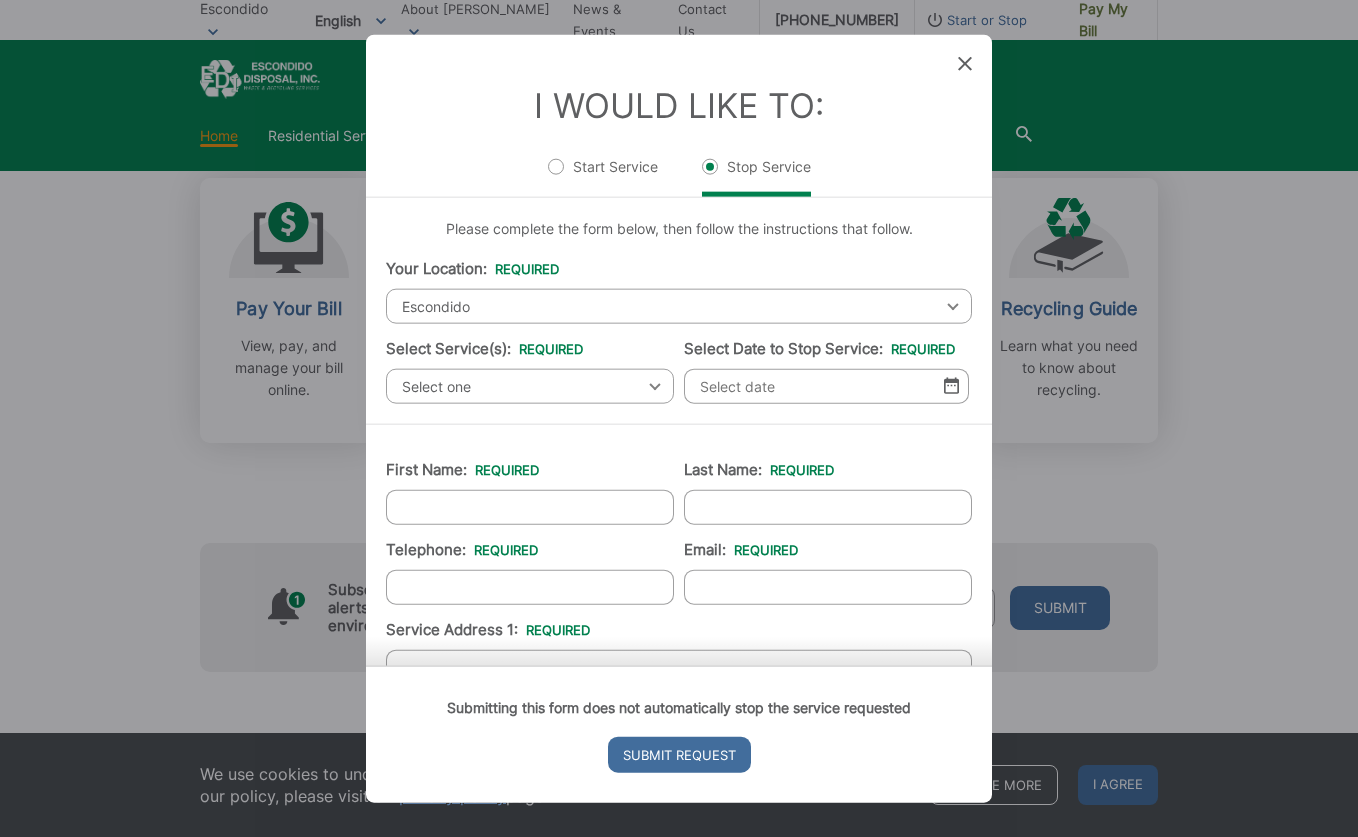 click on "Select one" at bounding box center [530, 385] 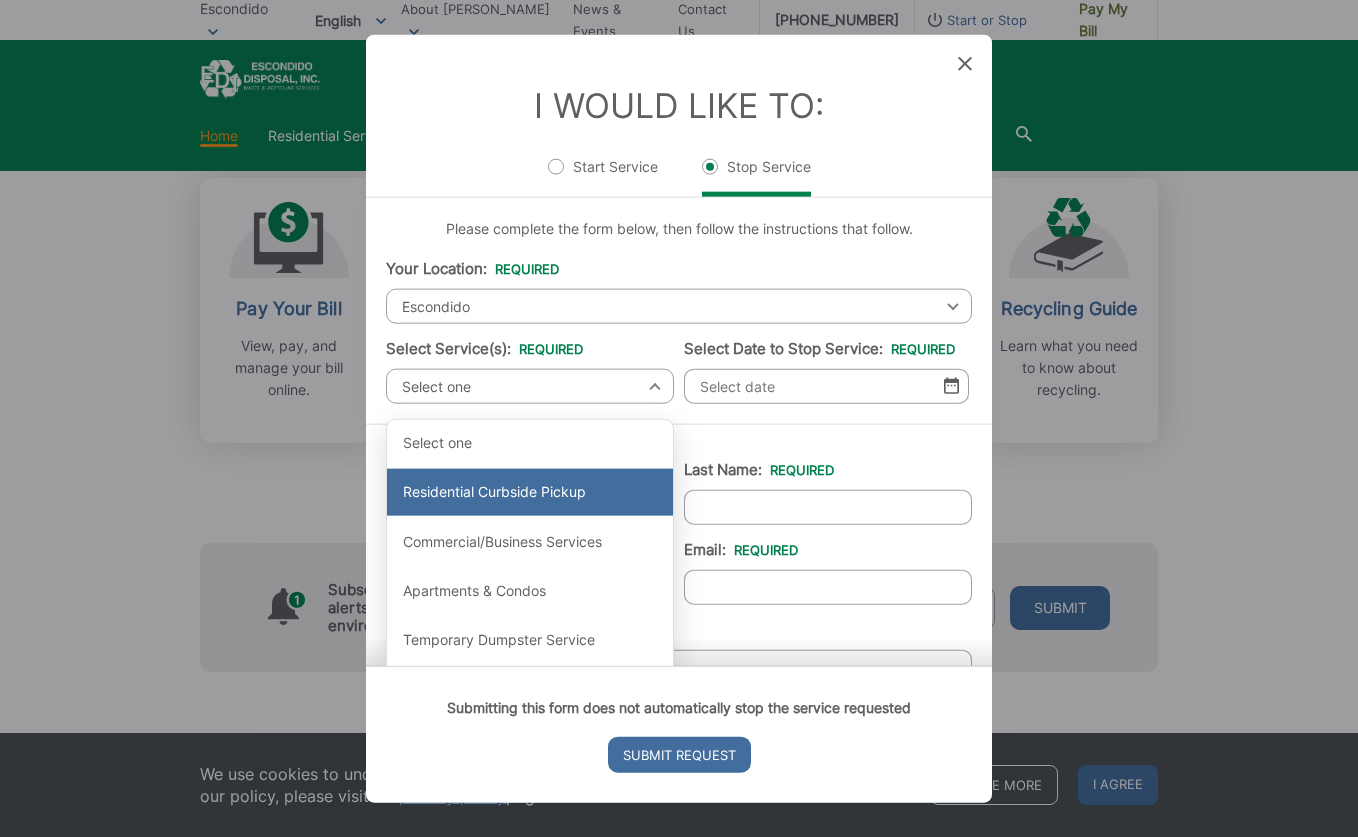 click on "Residential Curbside Pickup" at bounding box center [530, 492] 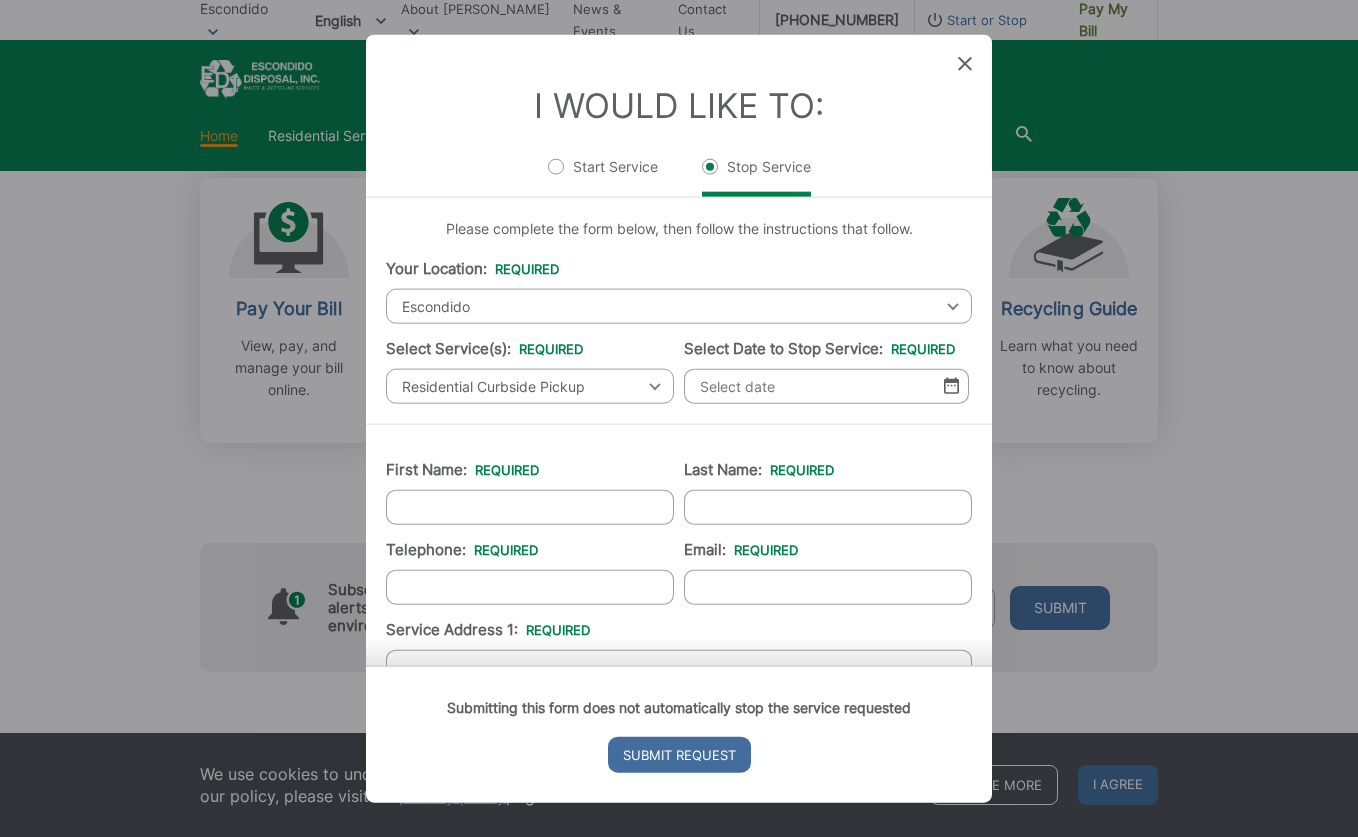 click on "Select Date to Stop Service: *" at bounding box center [826, 385] 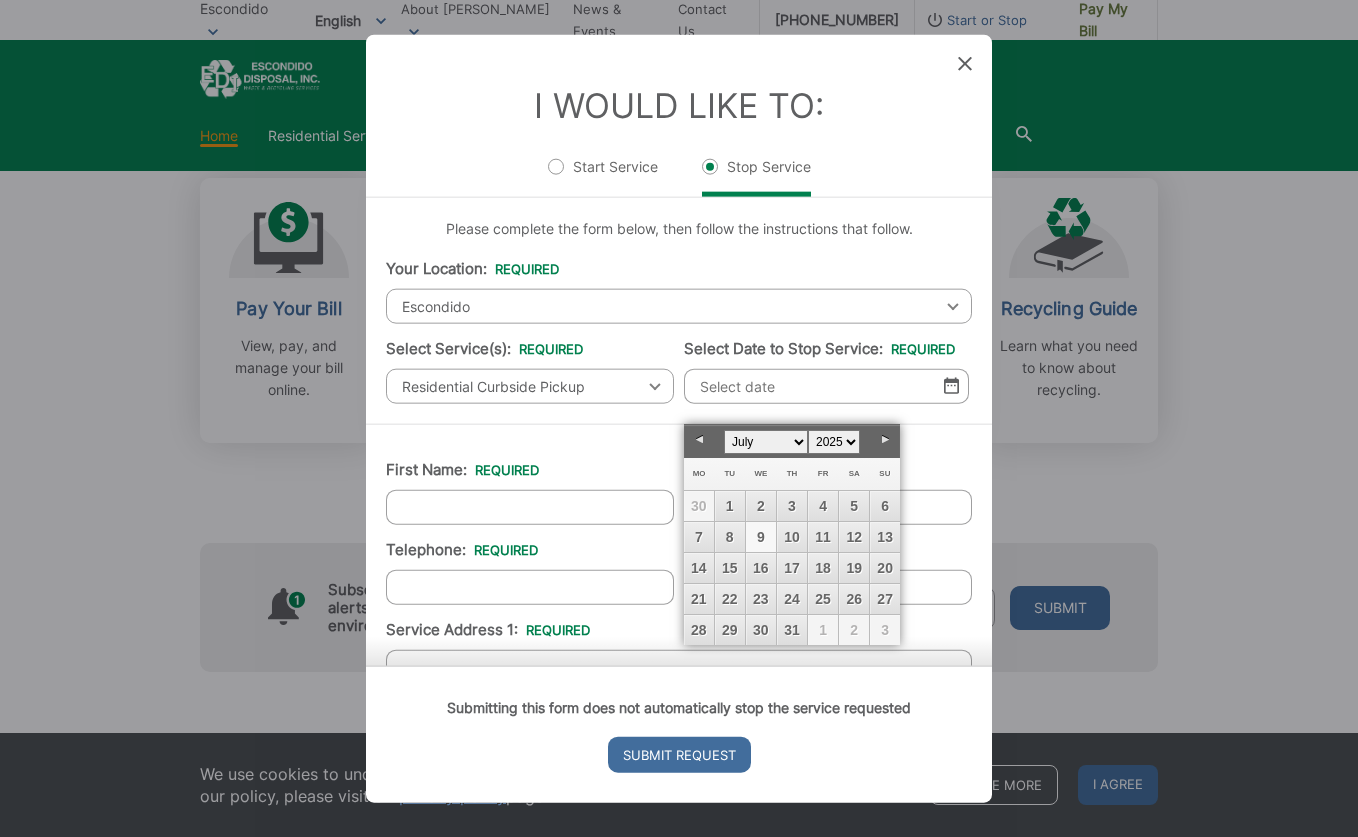 click on "9" at bounding box center (761, 537) 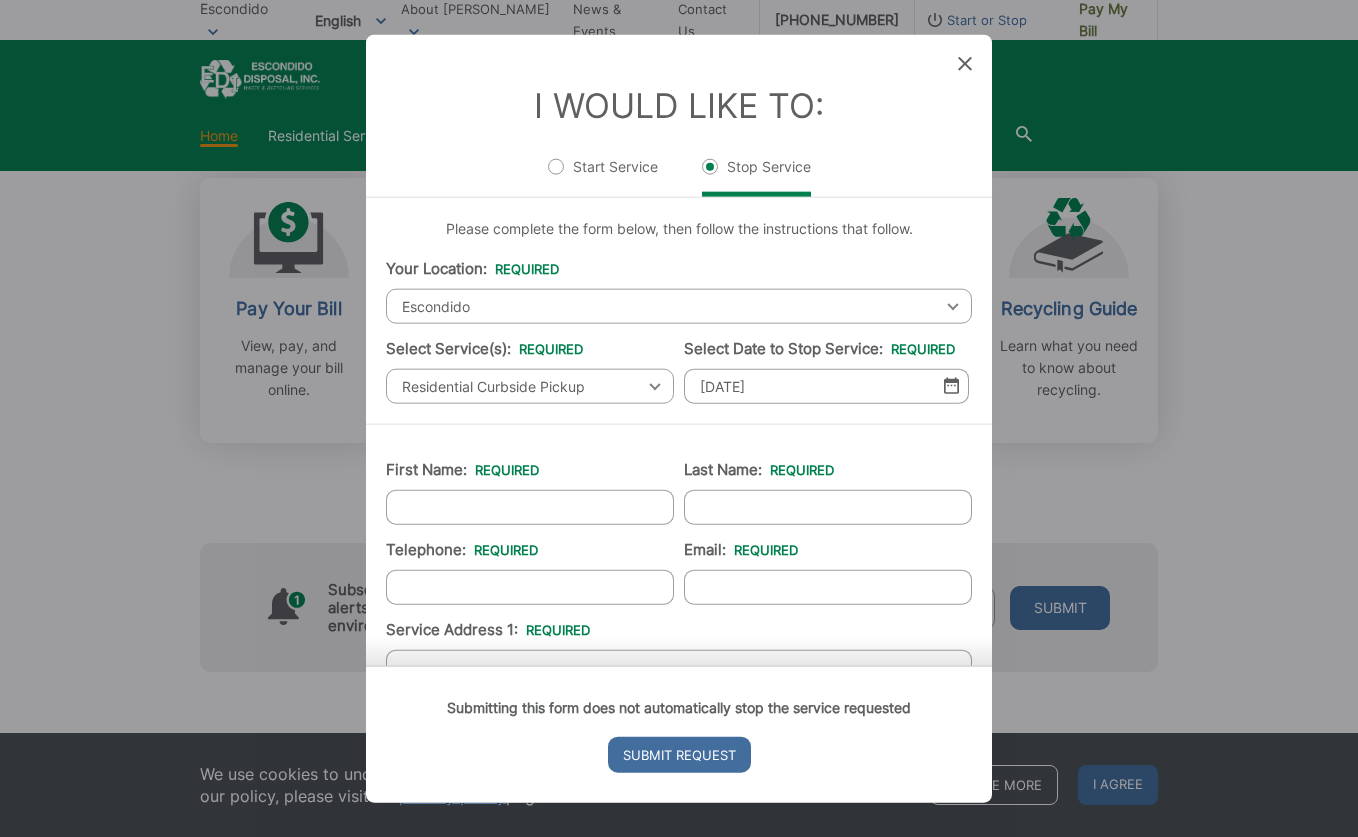 click on "First Name: *" at bounding box center (530, 506) 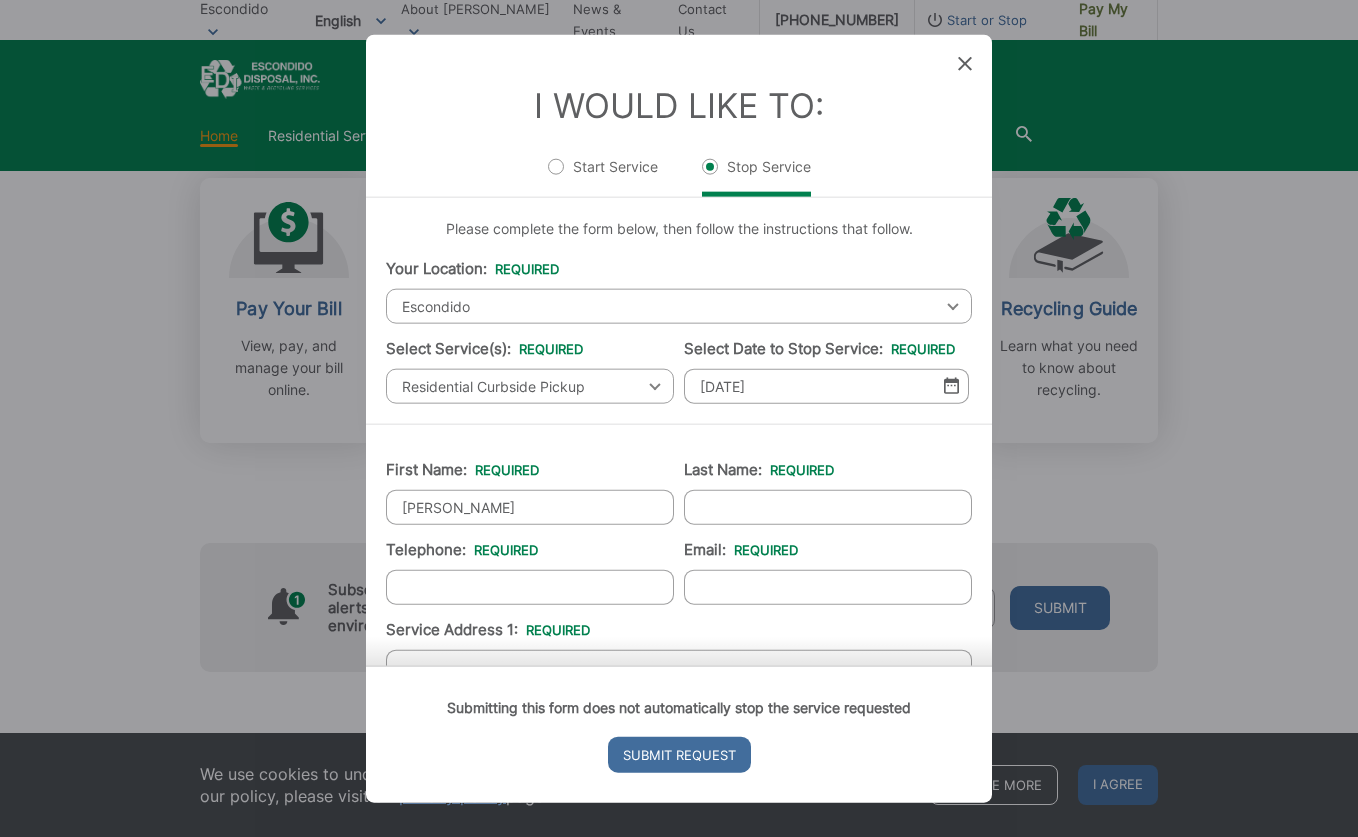 type on "[PERSON_NAME]" 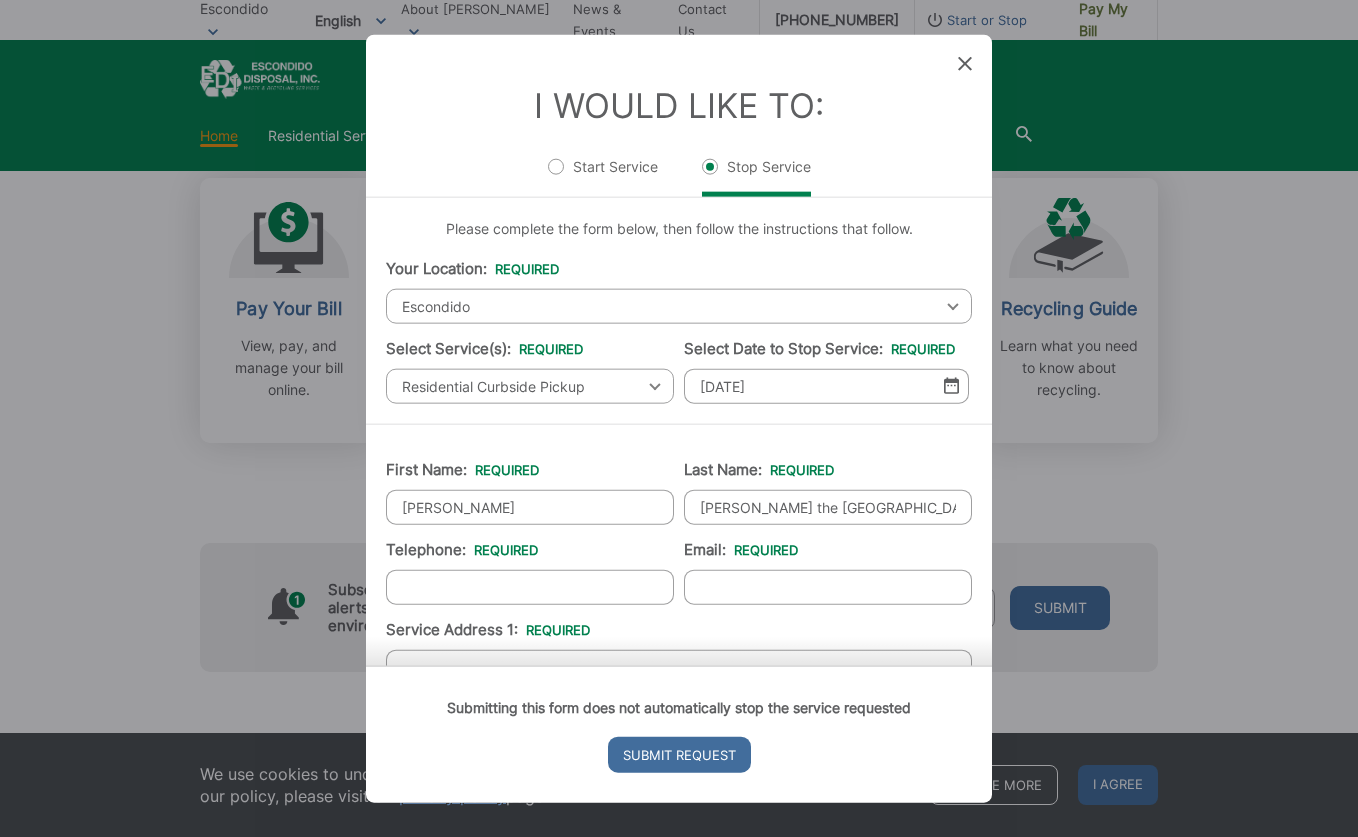 type on "John Paul the G University" 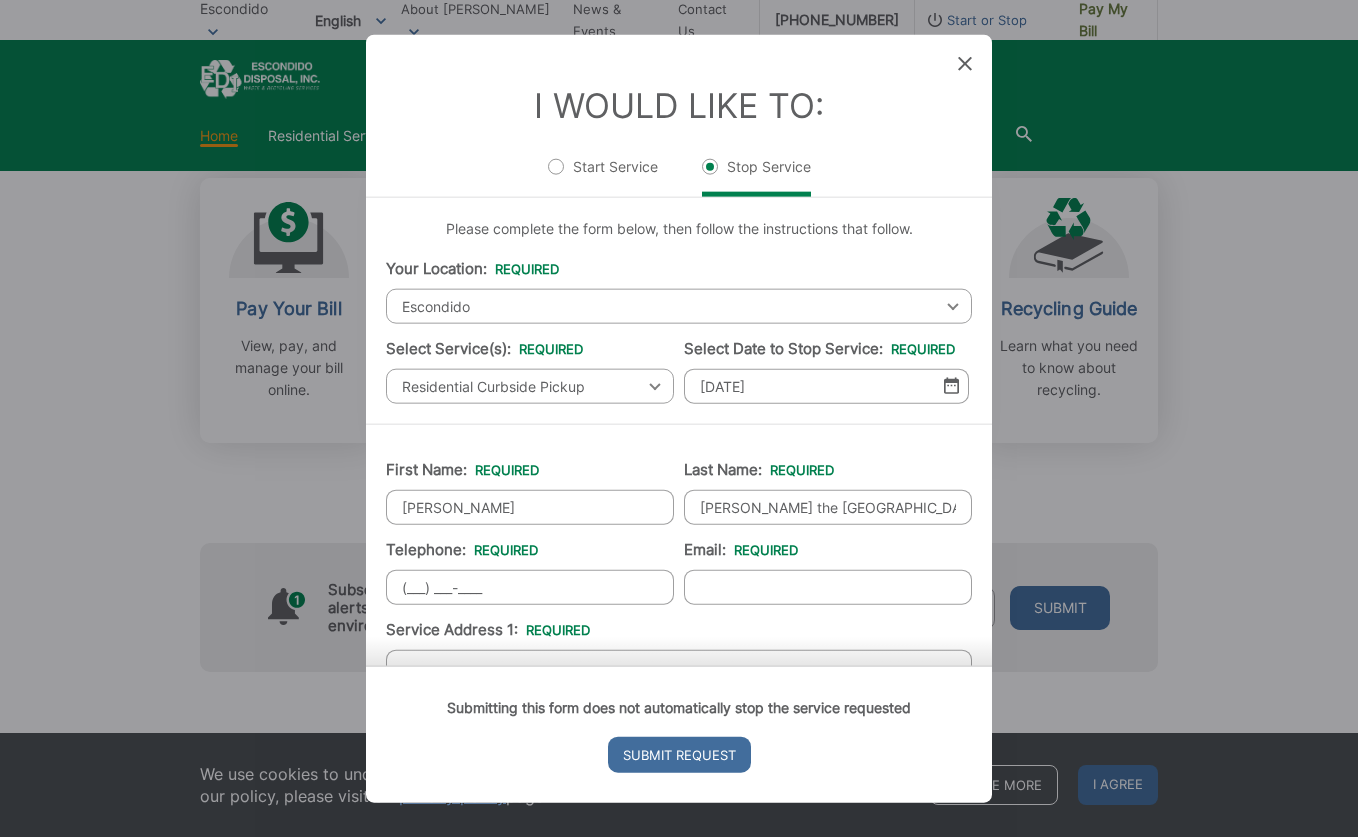 click on "(___) ___-____" at bounding box center [530, 586] 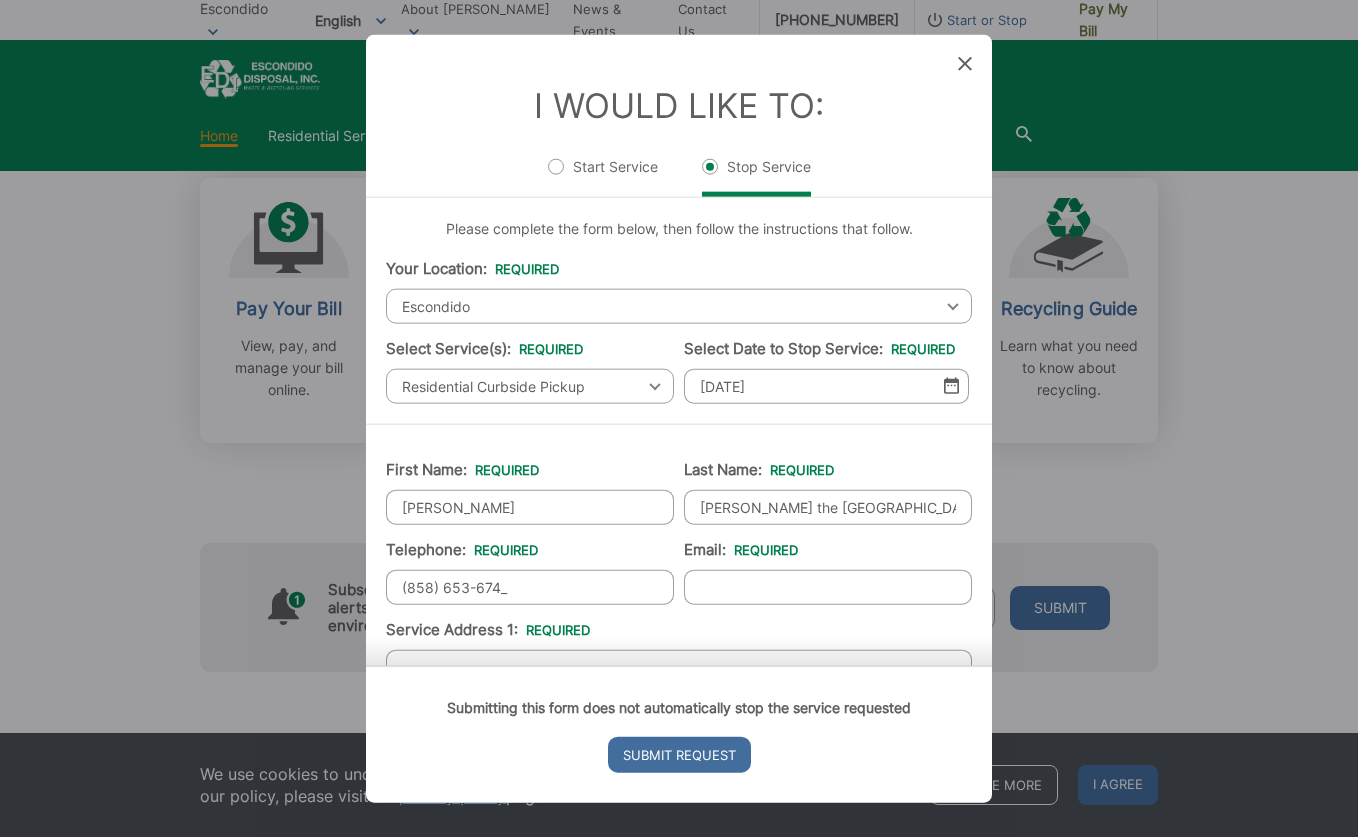 type on "[PHONE_NUMBER]" 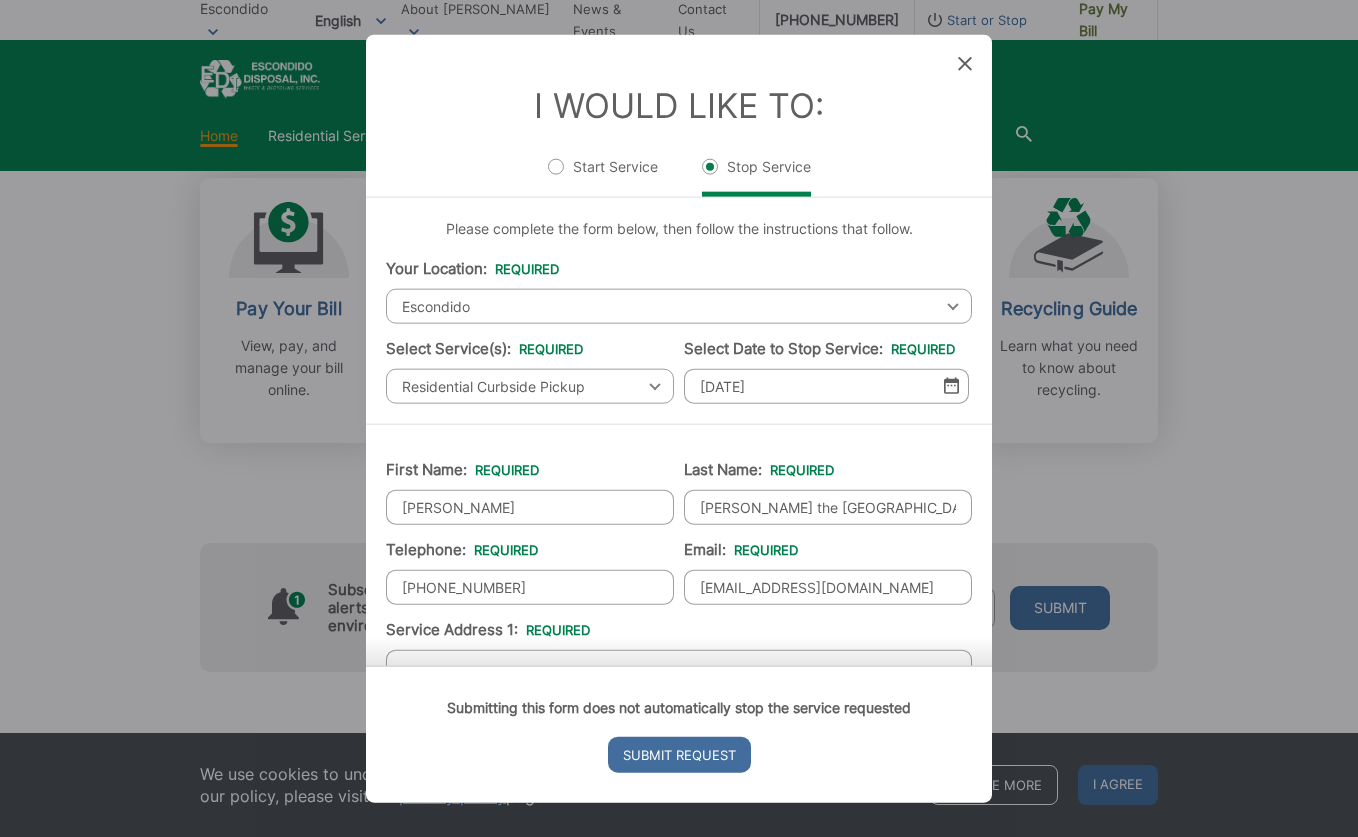 type on "lconnolly@jpcatholic.edu" 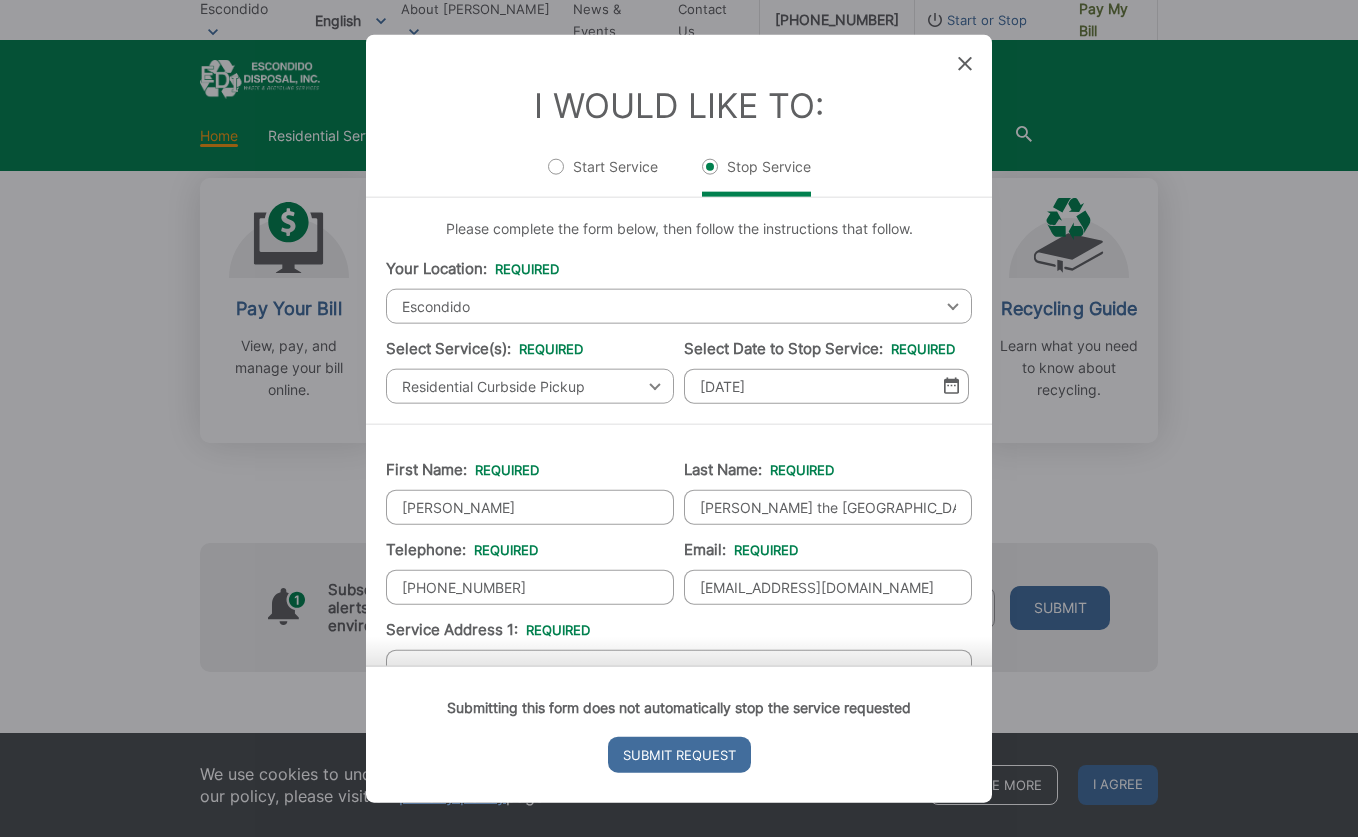 scroll, scrollTop: 252, scrollLeft: 0, axis: vertical 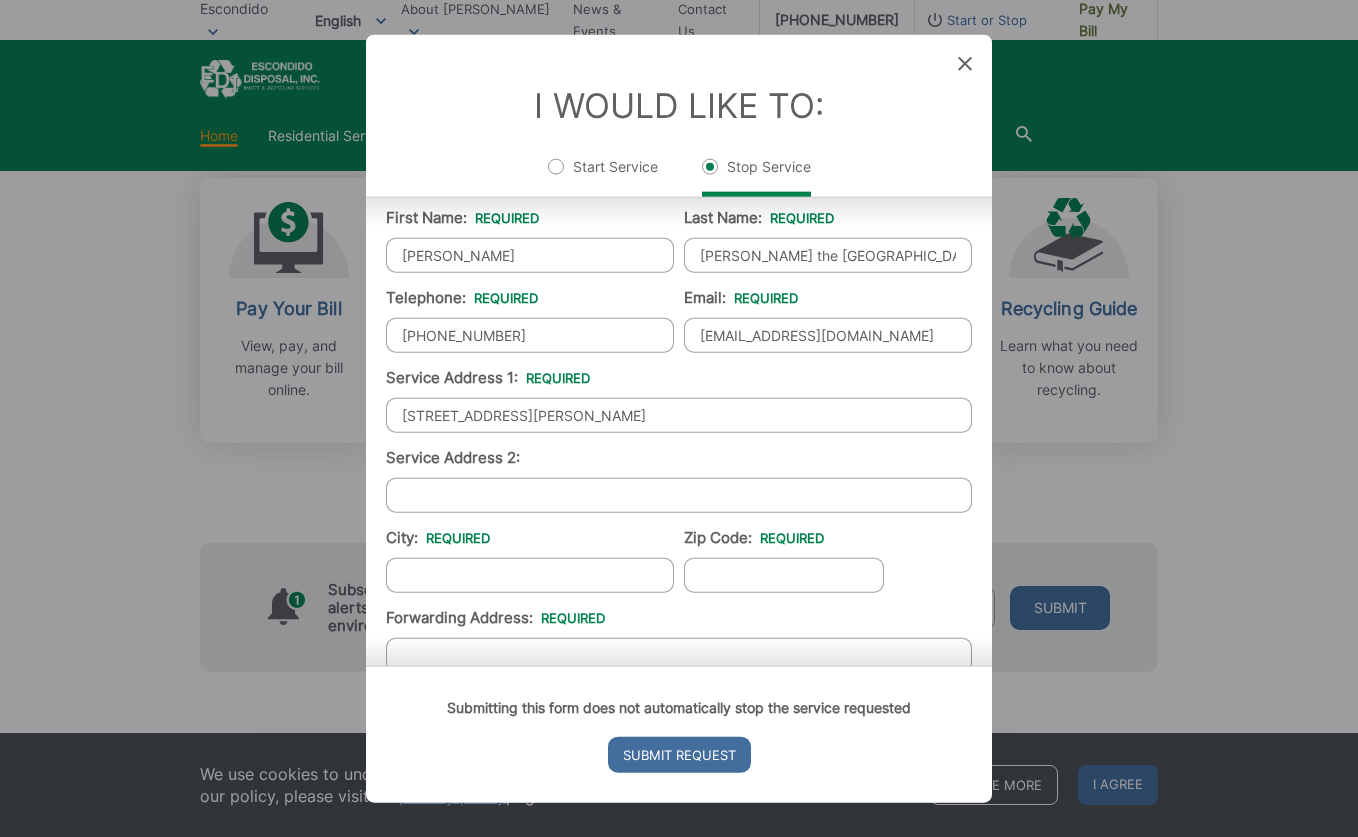 type on "361 Lambert Glen" 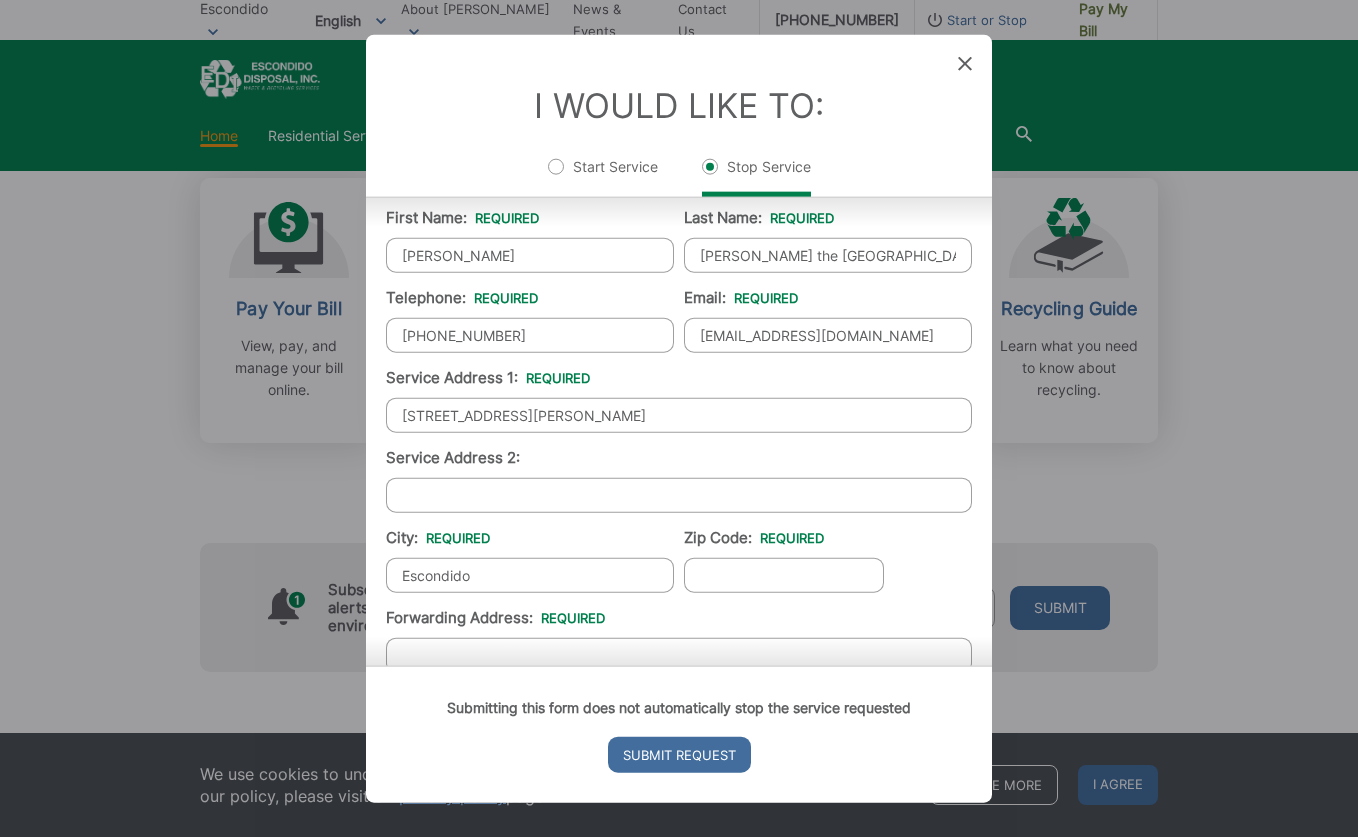 type on "Escondido" 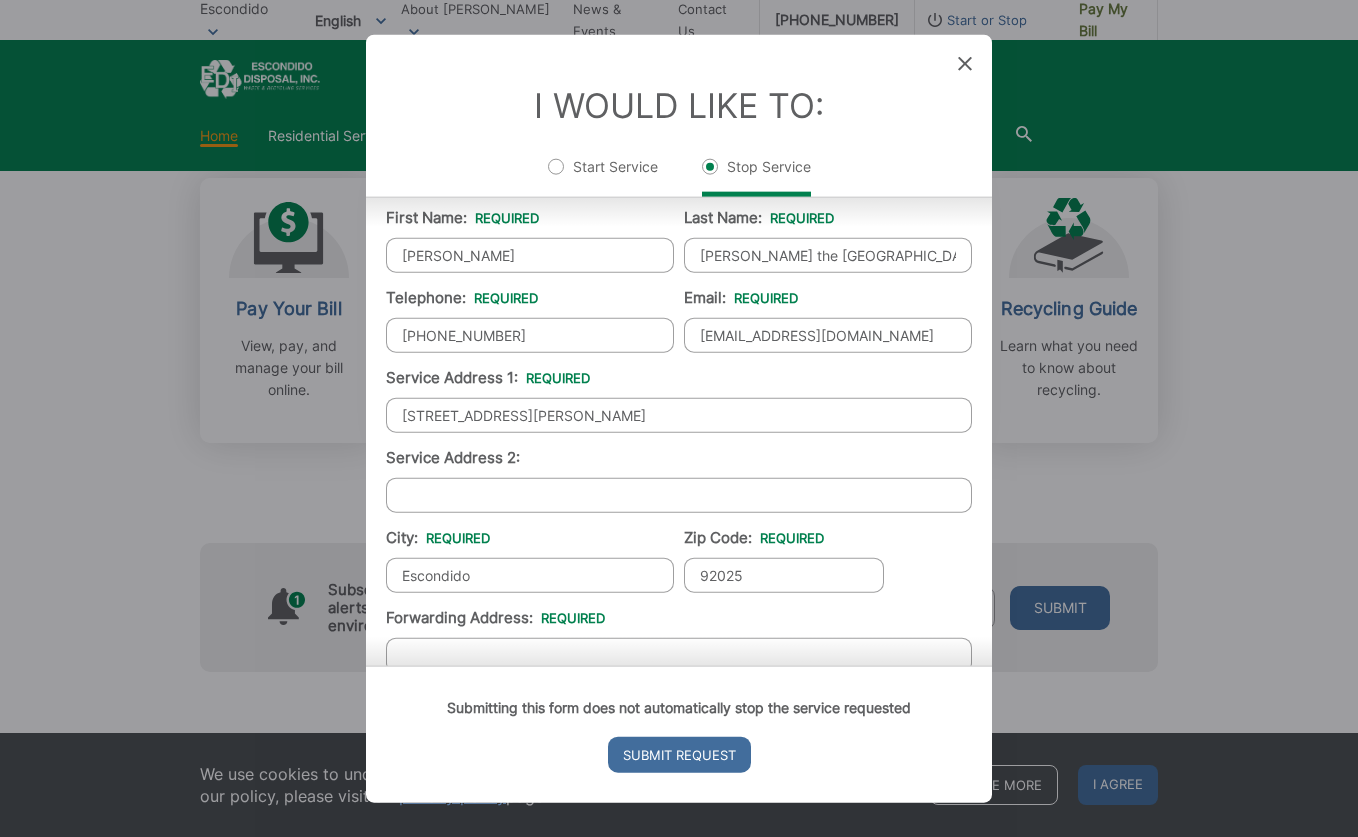 type on "92025" 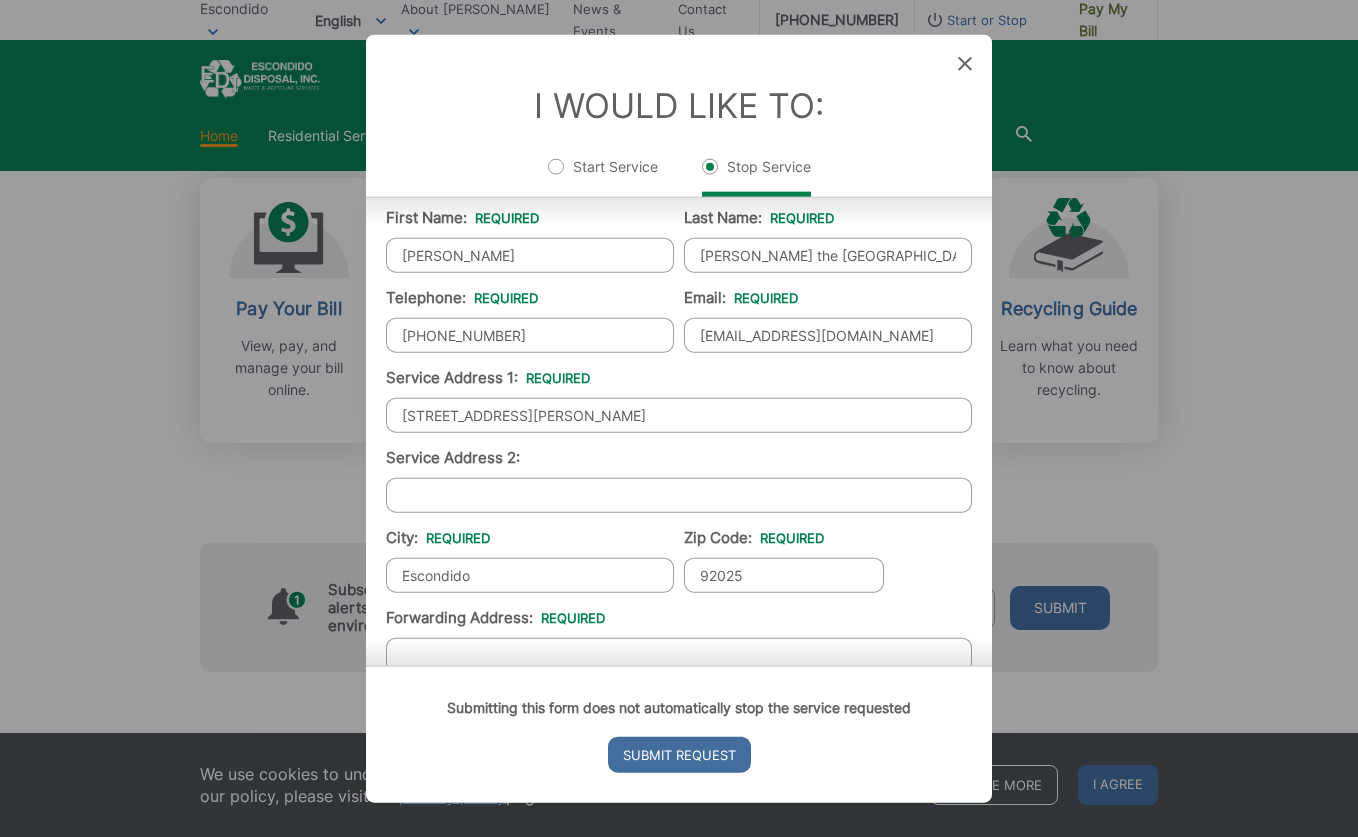 scroll, scrollTop: 265, scrollLeft: 0, axis: vertical 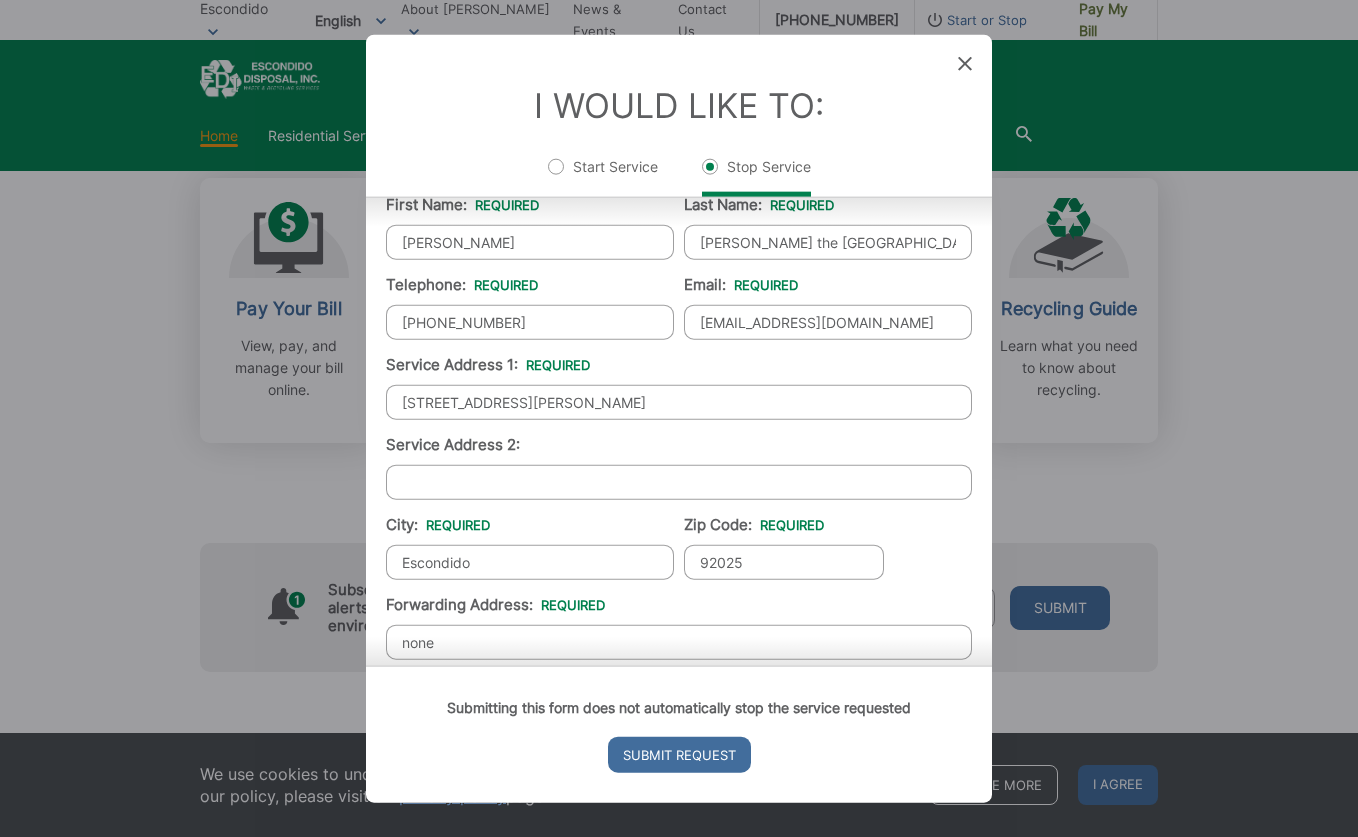 type on "none" 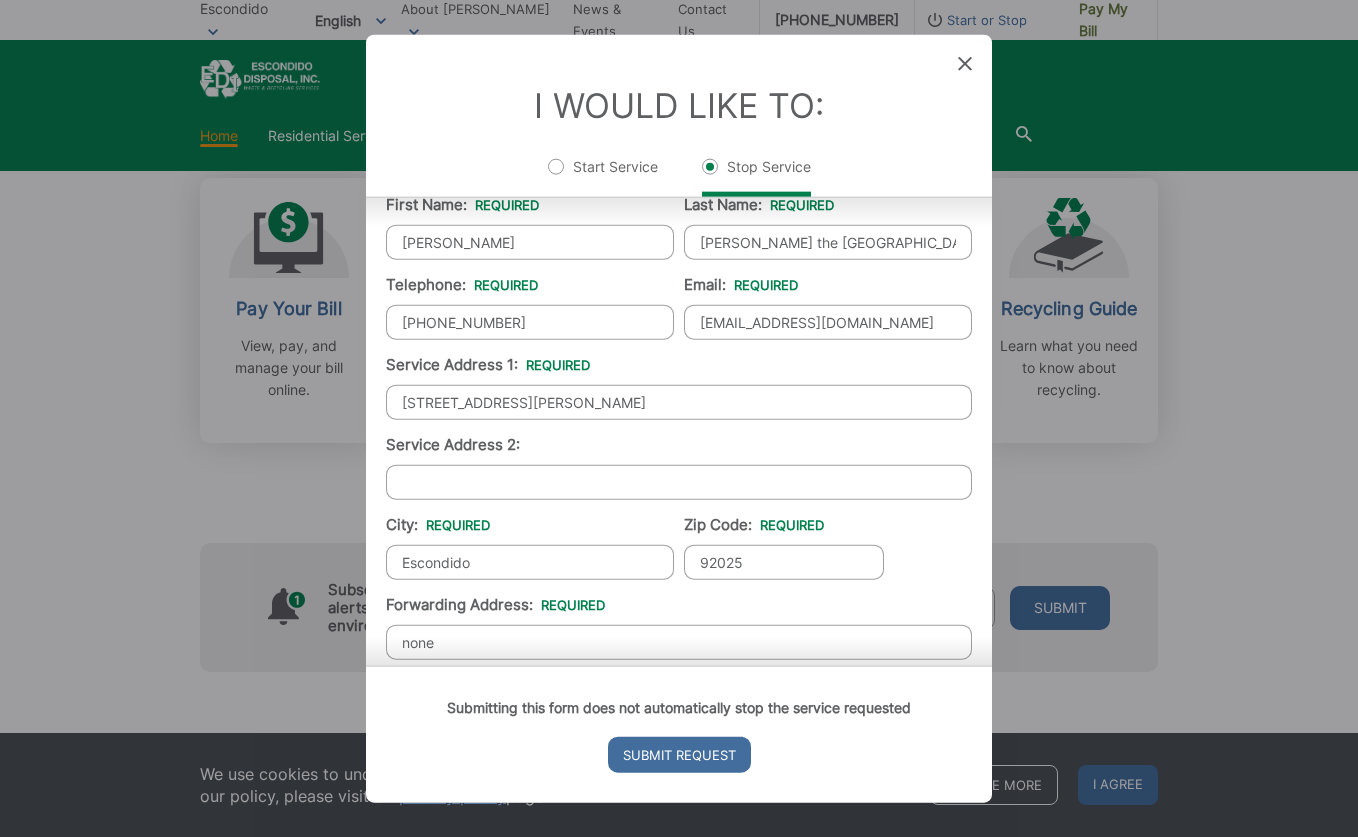 scroll, scrollTop: 572, scrollLeft: 0, axis: vertical 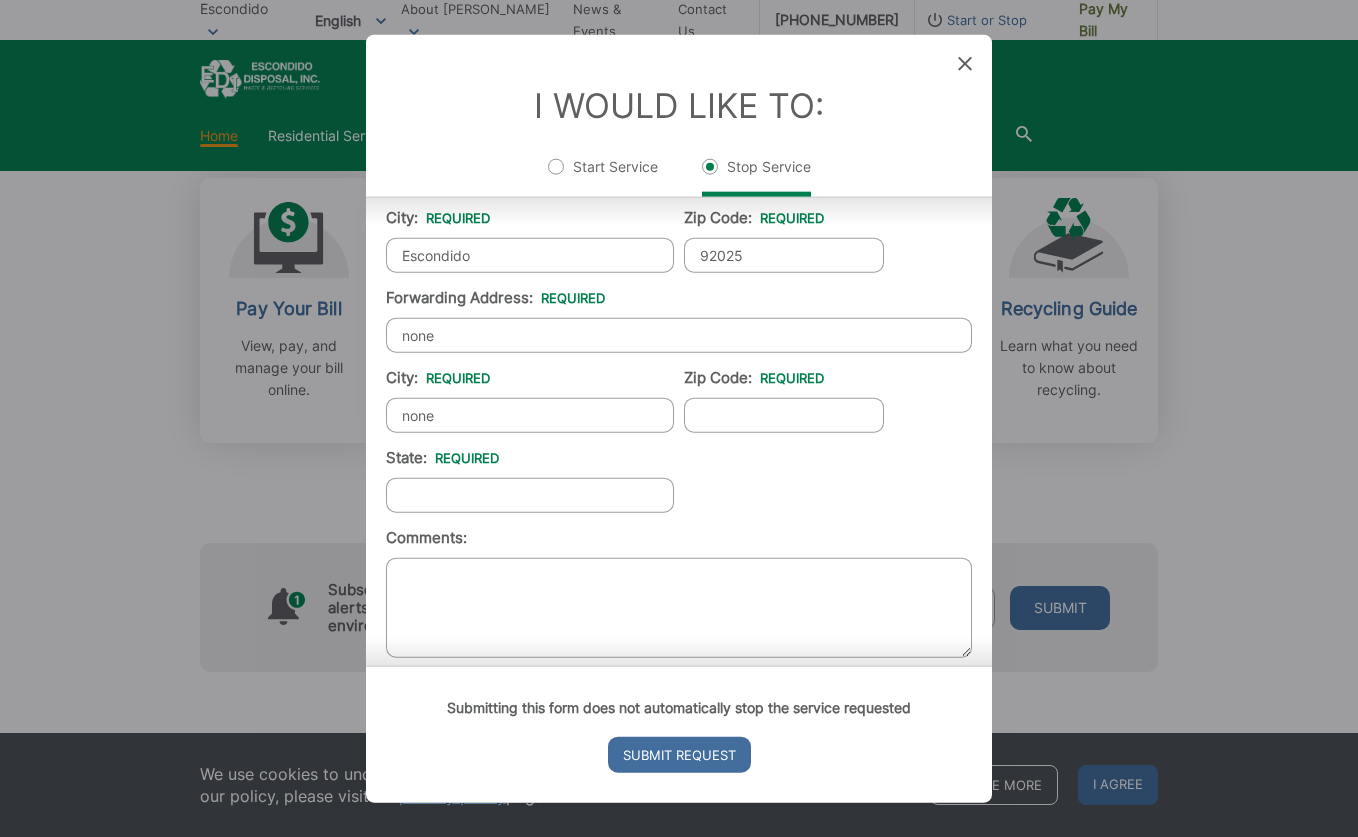 type on "none" 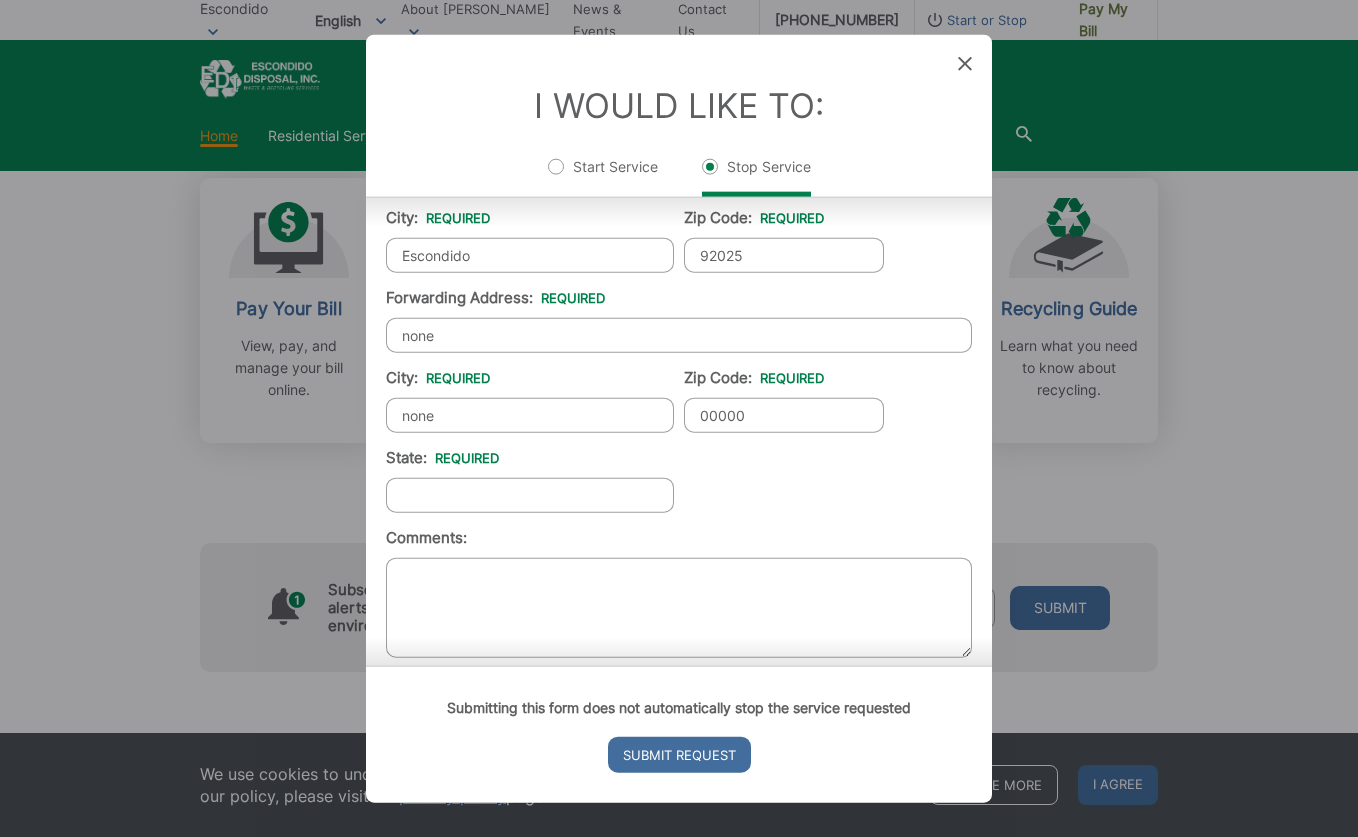 type on "00000" 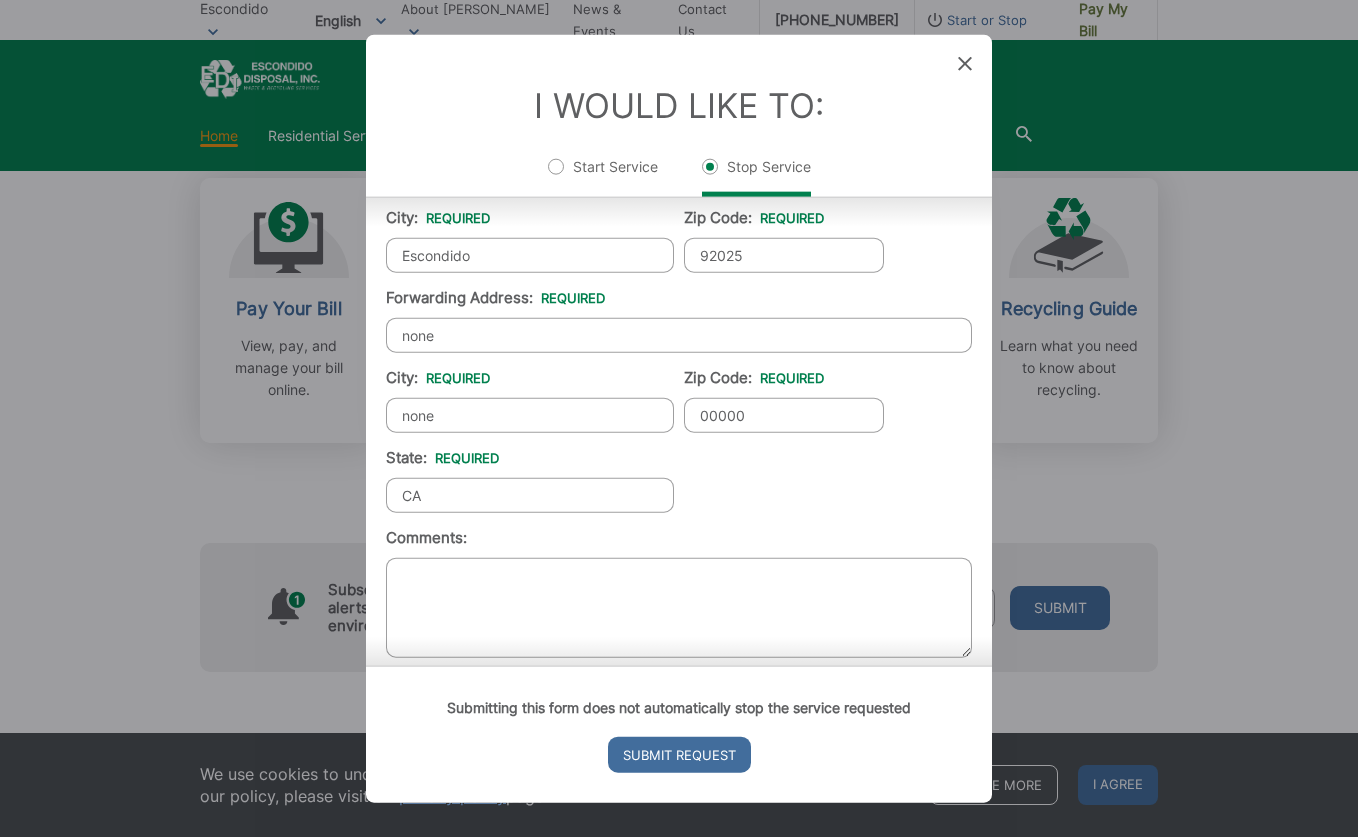 type on "CA" 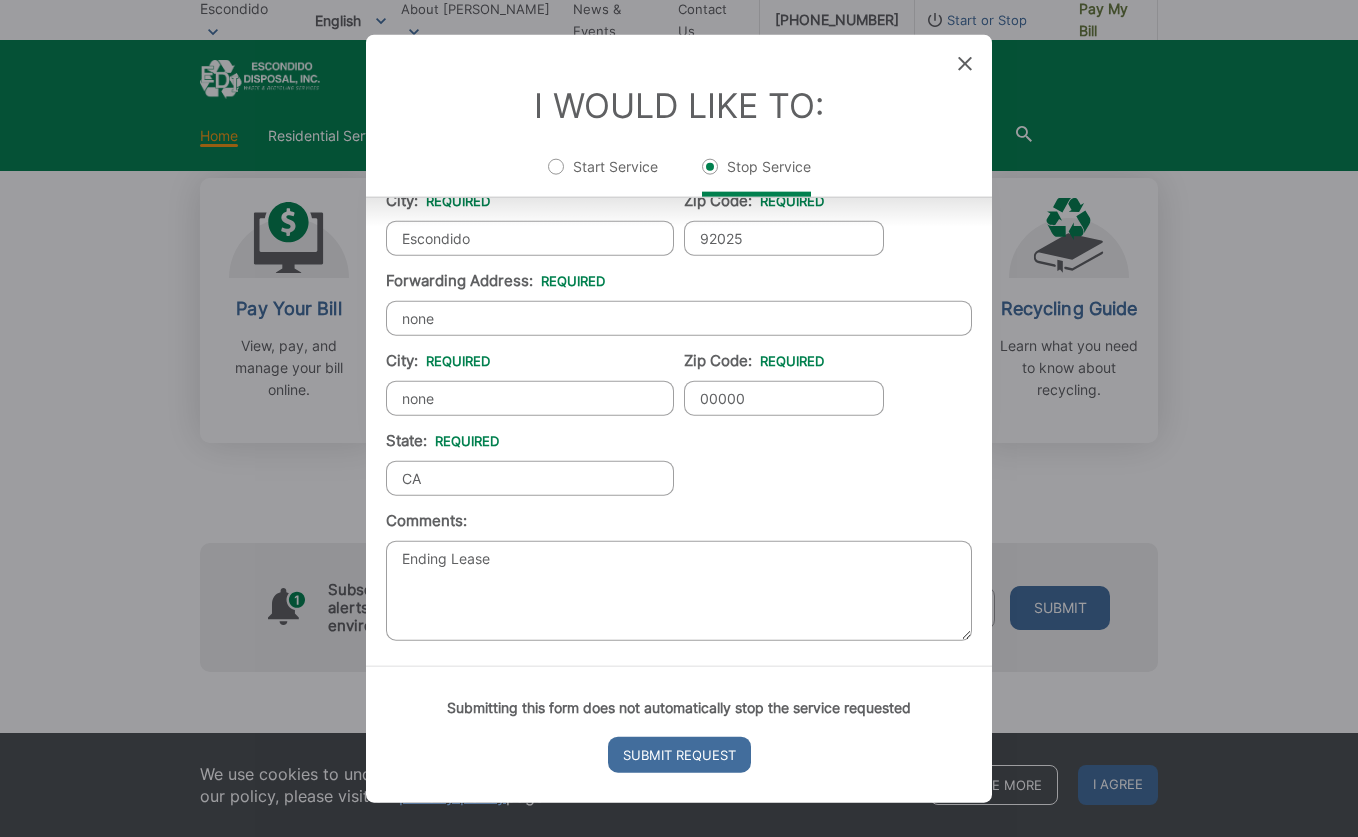 scroll, scrollTop: 605, scrollLeft: 0, axis: vertical 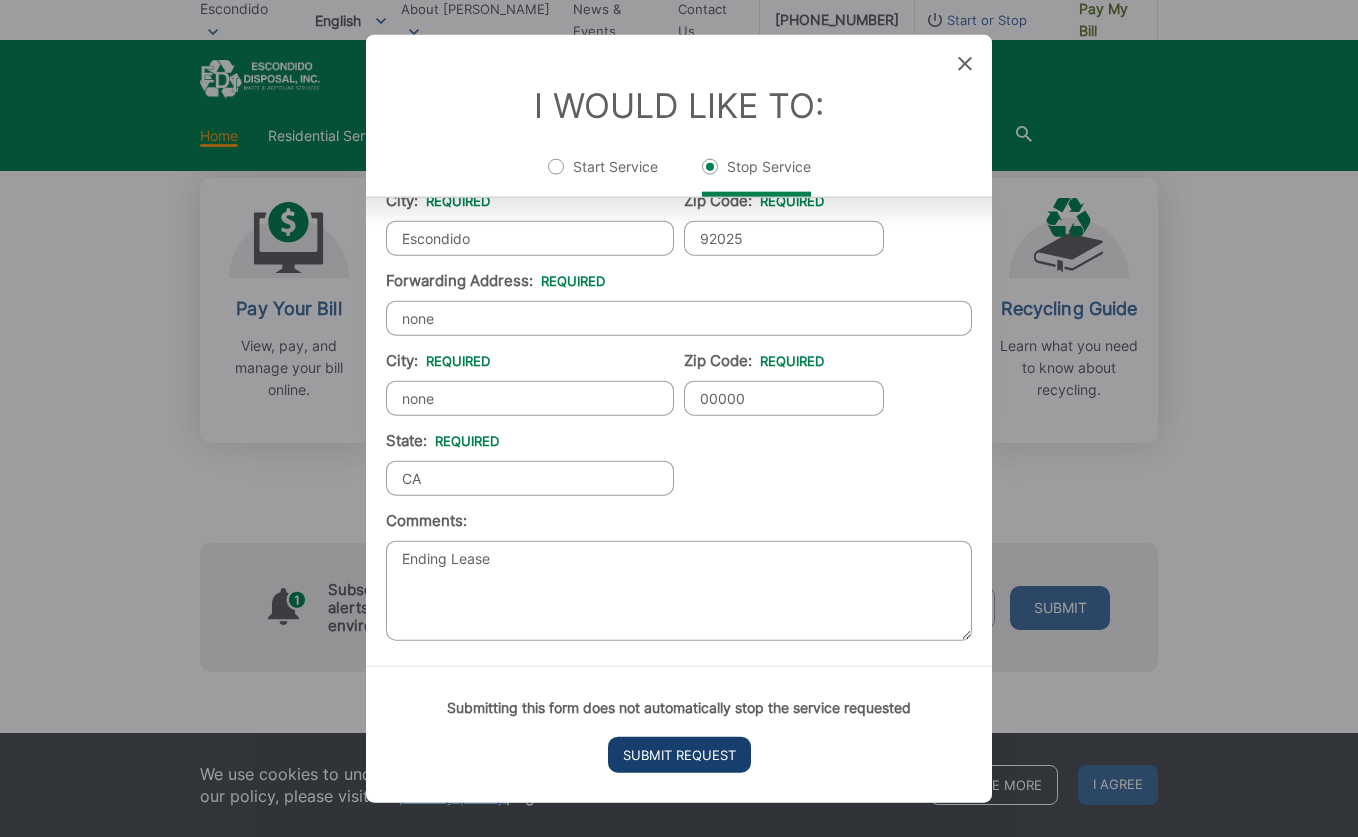 type on "Ending Lease" 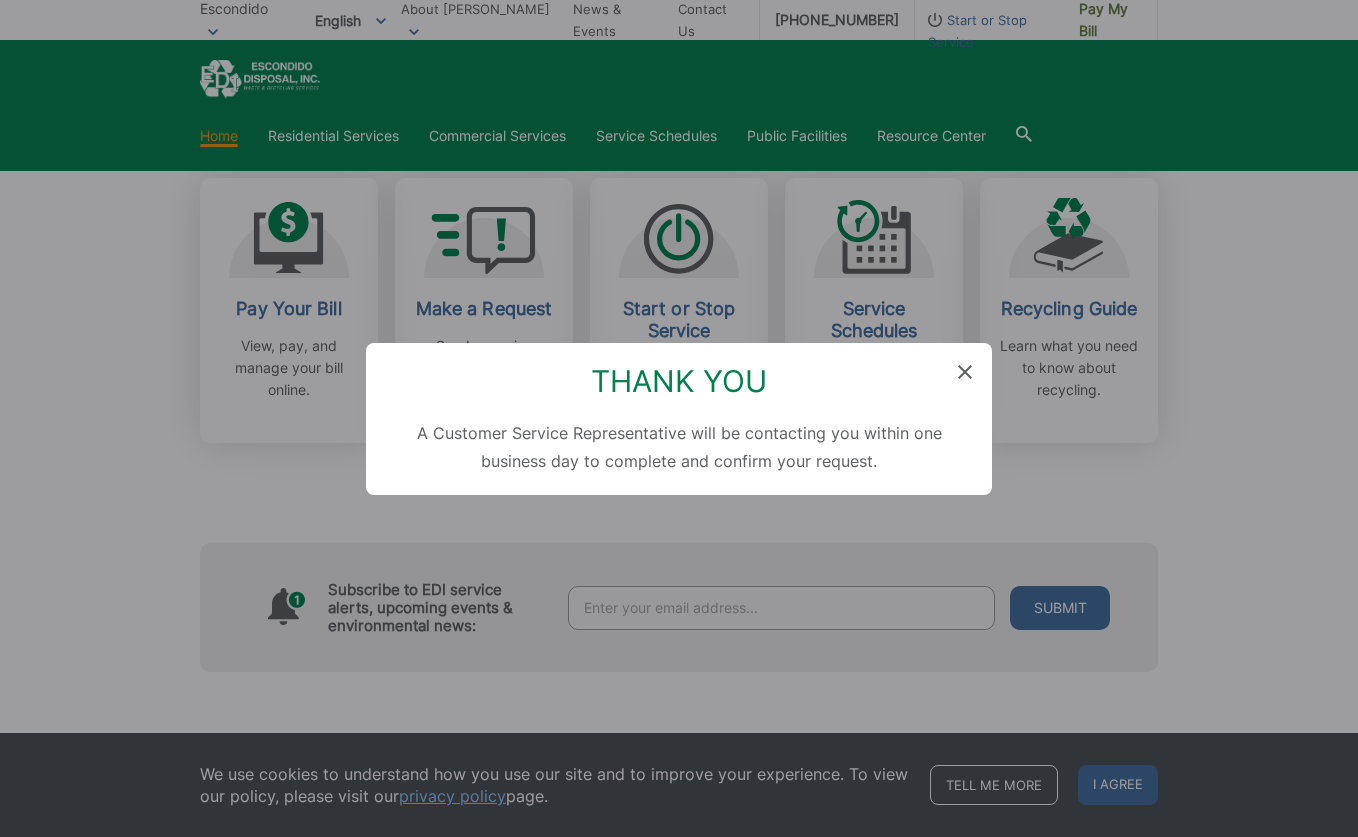 scroll, scrollTop: 804, scrollLeft: 0, axis: vertical 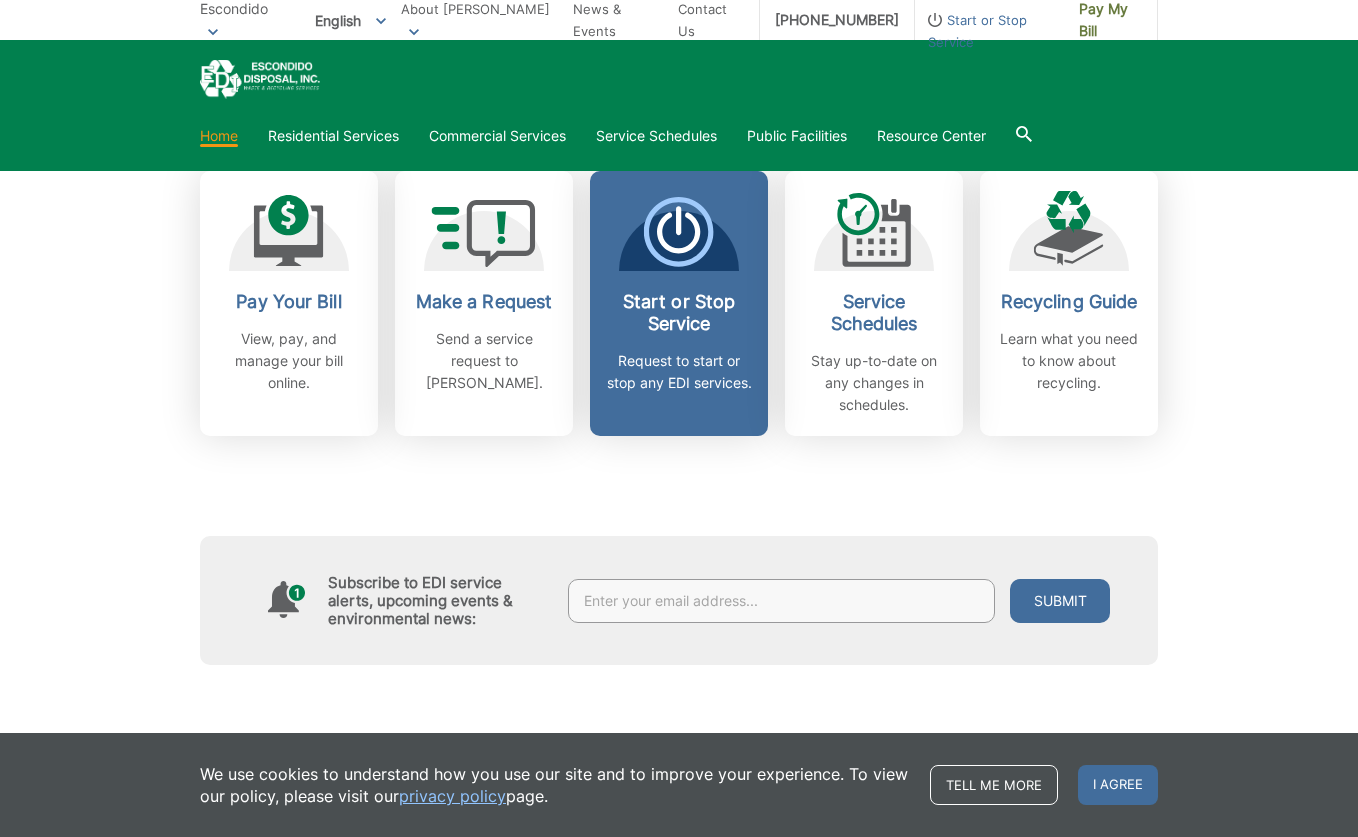 click on "Start or Stop Service
Request to start or stop any EDI services." at bounding box center (679, 303) 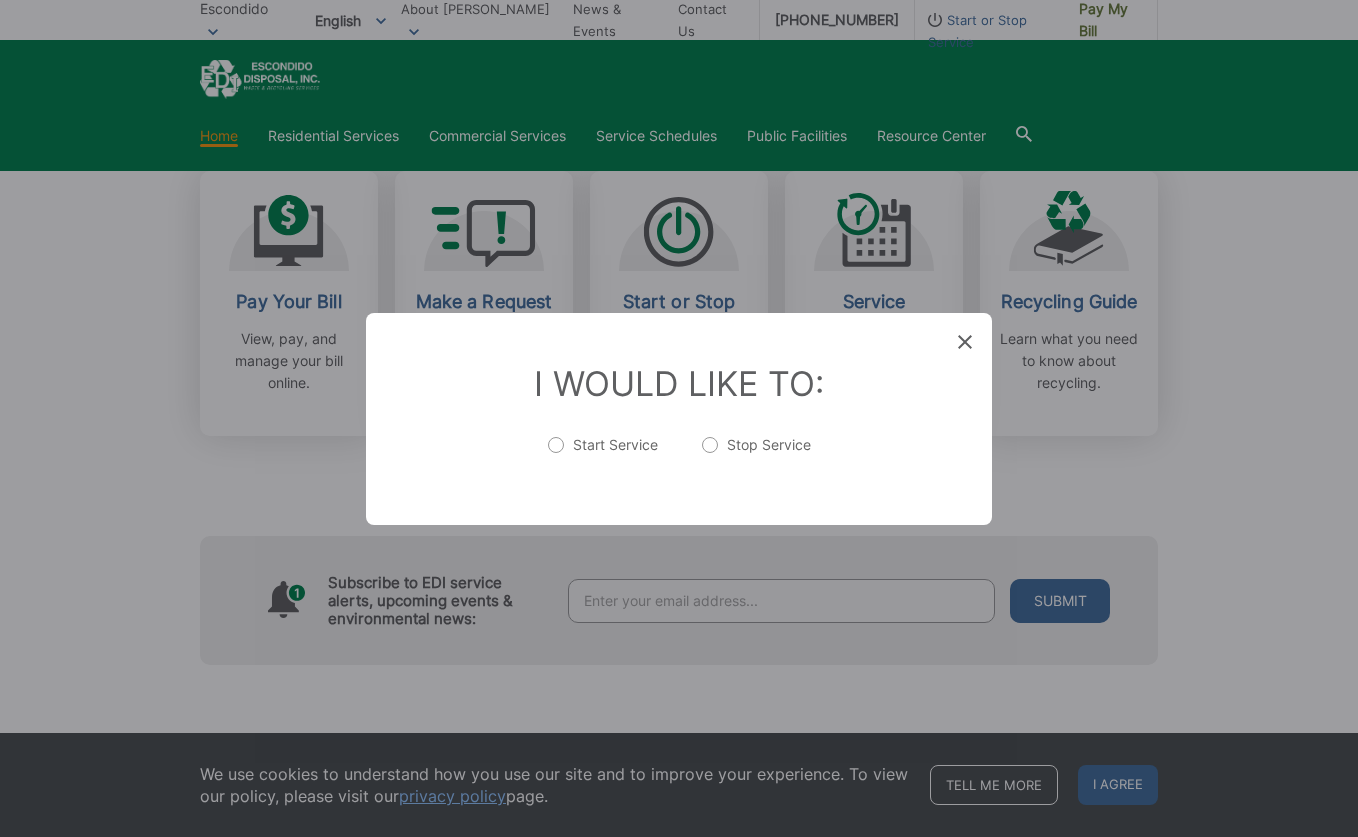 click on "Stop Service" at bounding box center (756, 455) 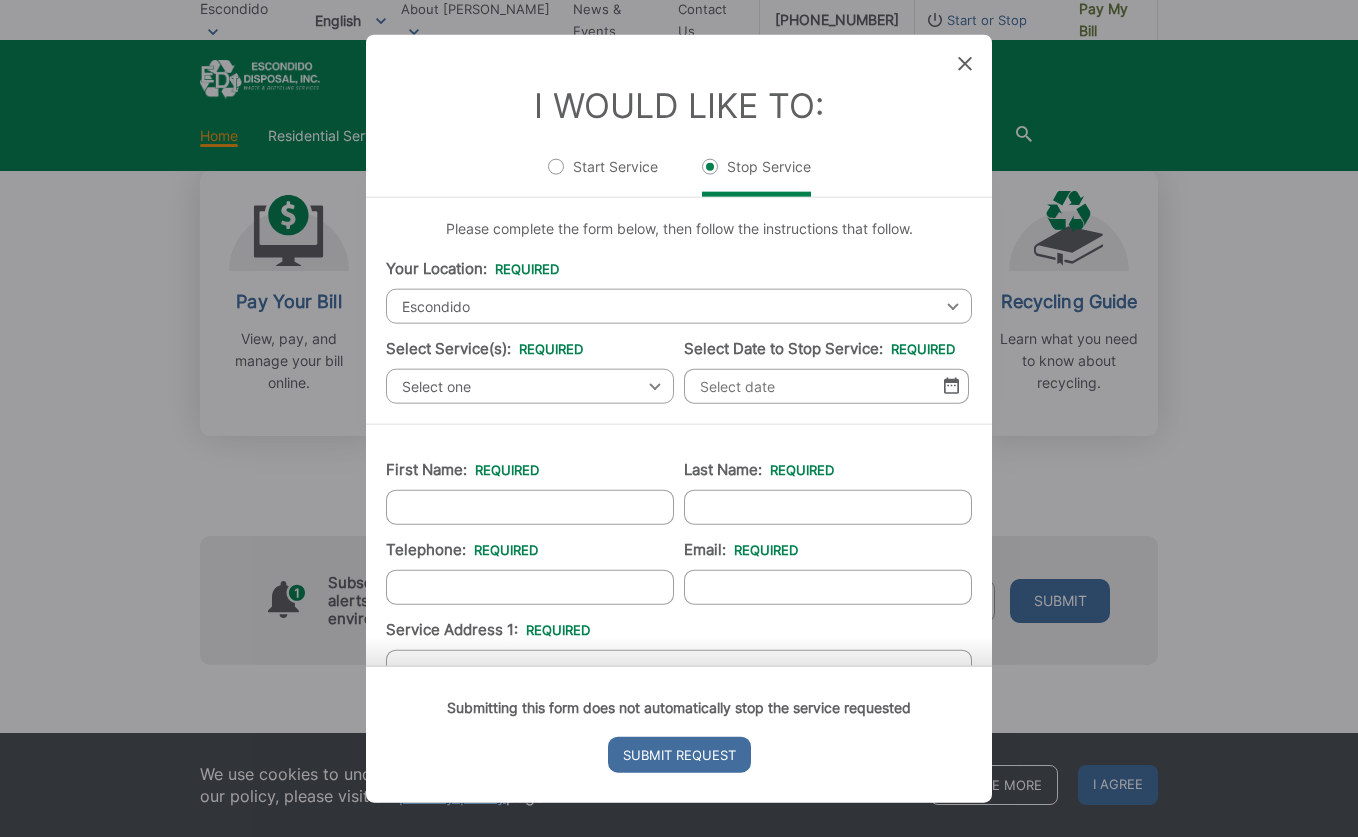 click on "Escondido" at bounding box center [679, 305] 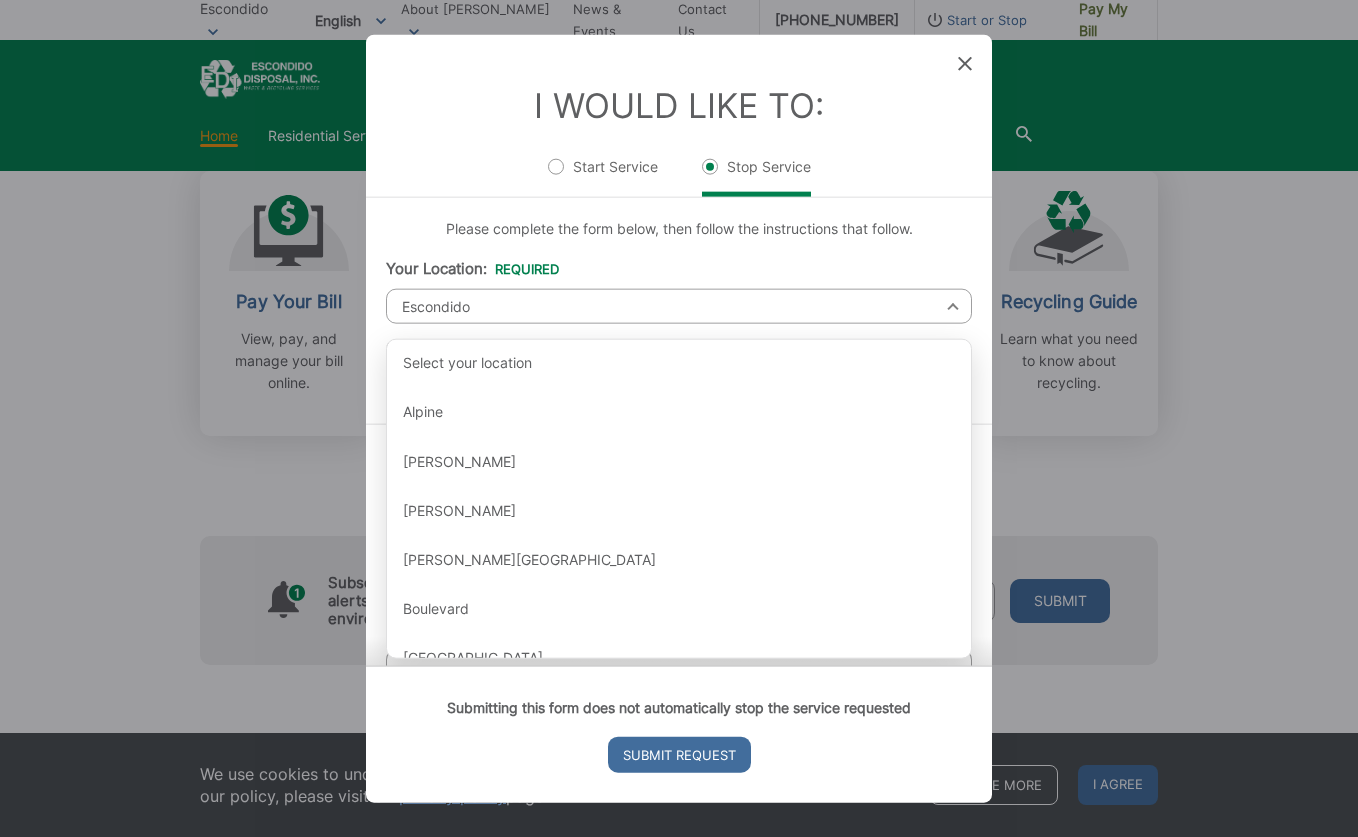 click on "Entry Status None In Progress Completed None None In Progress Completed
I Would Like To:
Start Service
Stop Service
Please complete the form below, then follow the instructions that follow.
Your Location: * Select your location Alpine [GEOGRAPHIC_DATA][PERSON_NAME][GEOGRAPHIC_DATA][GEOGRAPHIC_DATA] [GEOGRAPHIC_DATA] [GEOGRAPHIC_DATA] Corporate [GEOGRAPHIC_DATA] [GEOGRAPHIC_DATA] [GEOGRAPHIC_DATA] City of [GEOGRAPHIC_DATA] [GEOGRAPHIC_DATA] [GEOGRAPHIC_DATA] [GEOGRAPHIC_DATA] [GEOGRAPHIC_DATA] [GEOGRAPHIC_DATA] [GEOGRAPHIC_DATA] [GEOGRAPHIC_DATA] [GEOGRAPHIC_DATA] [GEOGRAPHIC_DATA] [GEOGRAPHIC_DATA][PERSON_NAME][GEOGRAPHIC_DATA] [GEOGRAPHIC_DATA] [GEOGRAPHIC_DATA] [GEOGRAPHIC_DATA] [GEOGRAPHIC_DATA] [GEOGRAPHIC_DATA] [GEOGRAPHIC_DATA] [GEOGRAPHIC_DATA] [GEOGRAPHIC_DATA] [GEOGRAPHIC_DATA] [GEOGRAPHIC_DATA] [GEOGRAPHIC_DATA] [GEOGRAPHIC_DATA] [GEOGRAPHIC_DATA] [GEOGRAPHIC_DATA] [GEOGRAPHIC_DATA] [GEOGRAPHIC_DATA] [GEOGRAPHIC_DATA] [GEOGRAPHIC_DATA] [GEOGRAPHIC_DATA] [GEOGRAPHIC_DATA] [GEOGRAPHIC_DATA] [GEOGRAPHIC_DATA] [GEOGRAPHIC_DATA] [GEOGRAPHIC_DATA] [GEOGRAPHIC_DATA] City of [GEOGRAPHIC_DATA] [GEOGRAPHIC_DATA] Select your location Alpine [GEOGRAPHIC_DATA][PERSON_NAME][GEOGRAPHIC_DATA] *" at bounding box center [679, 418] 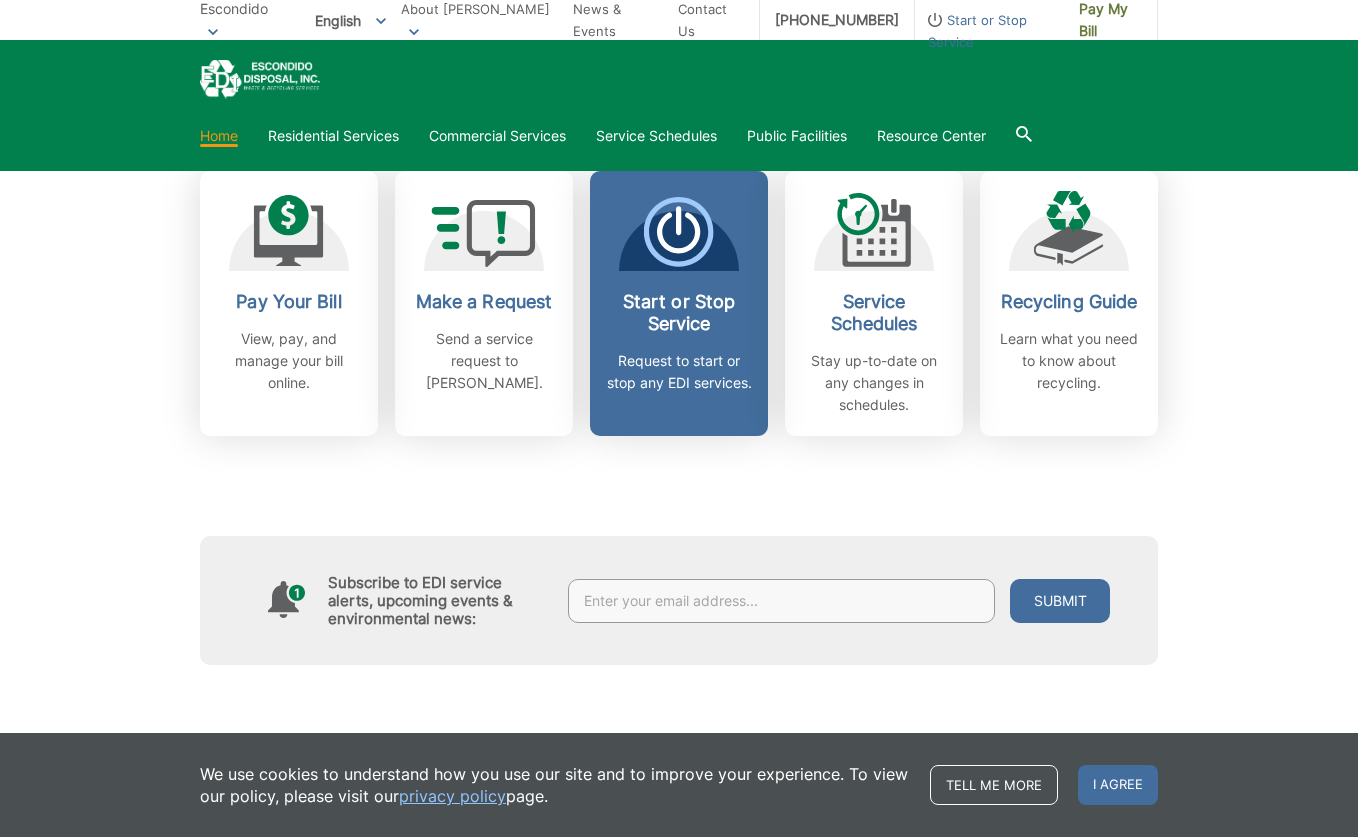 click at bounding box center [679, 234] 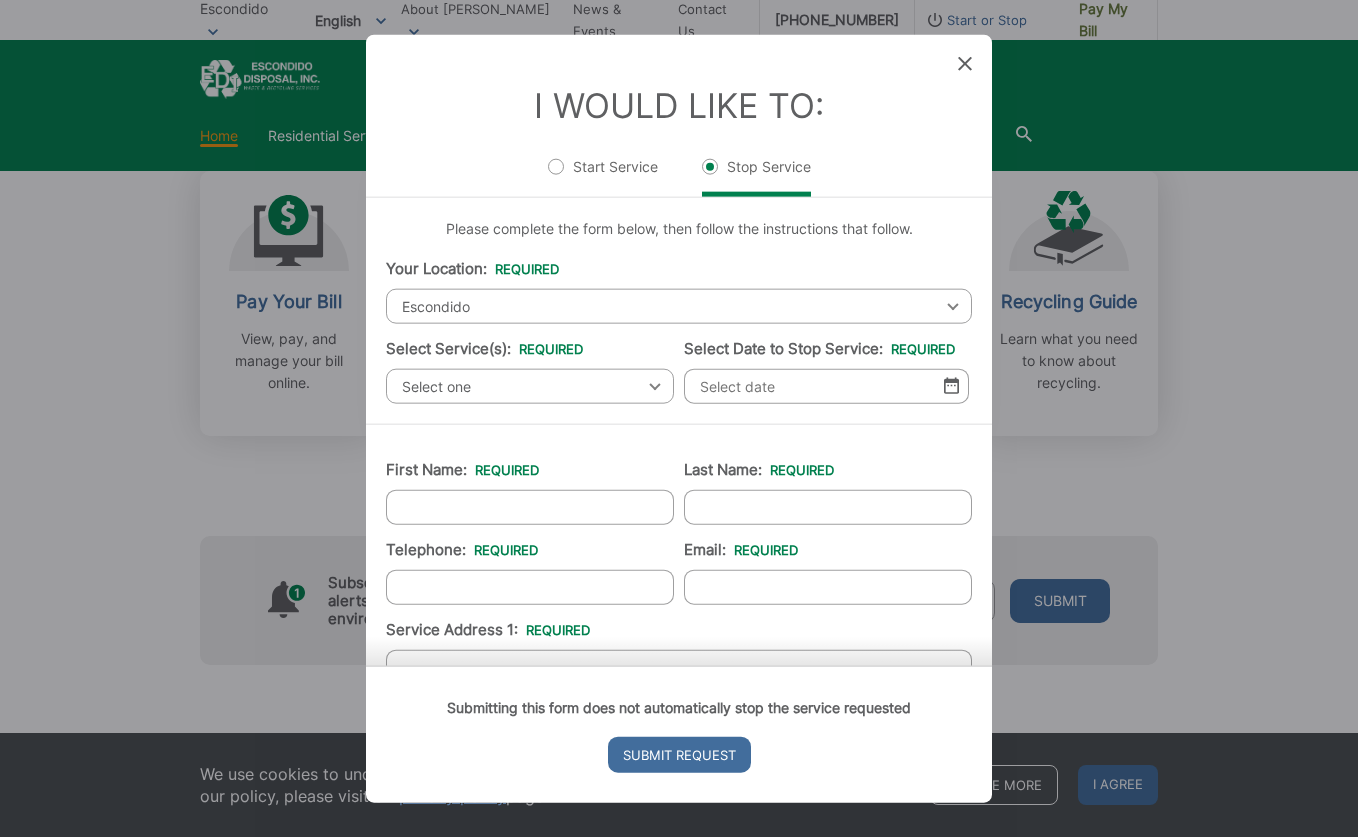 click on "Select one" at bounding box center (530, 385) 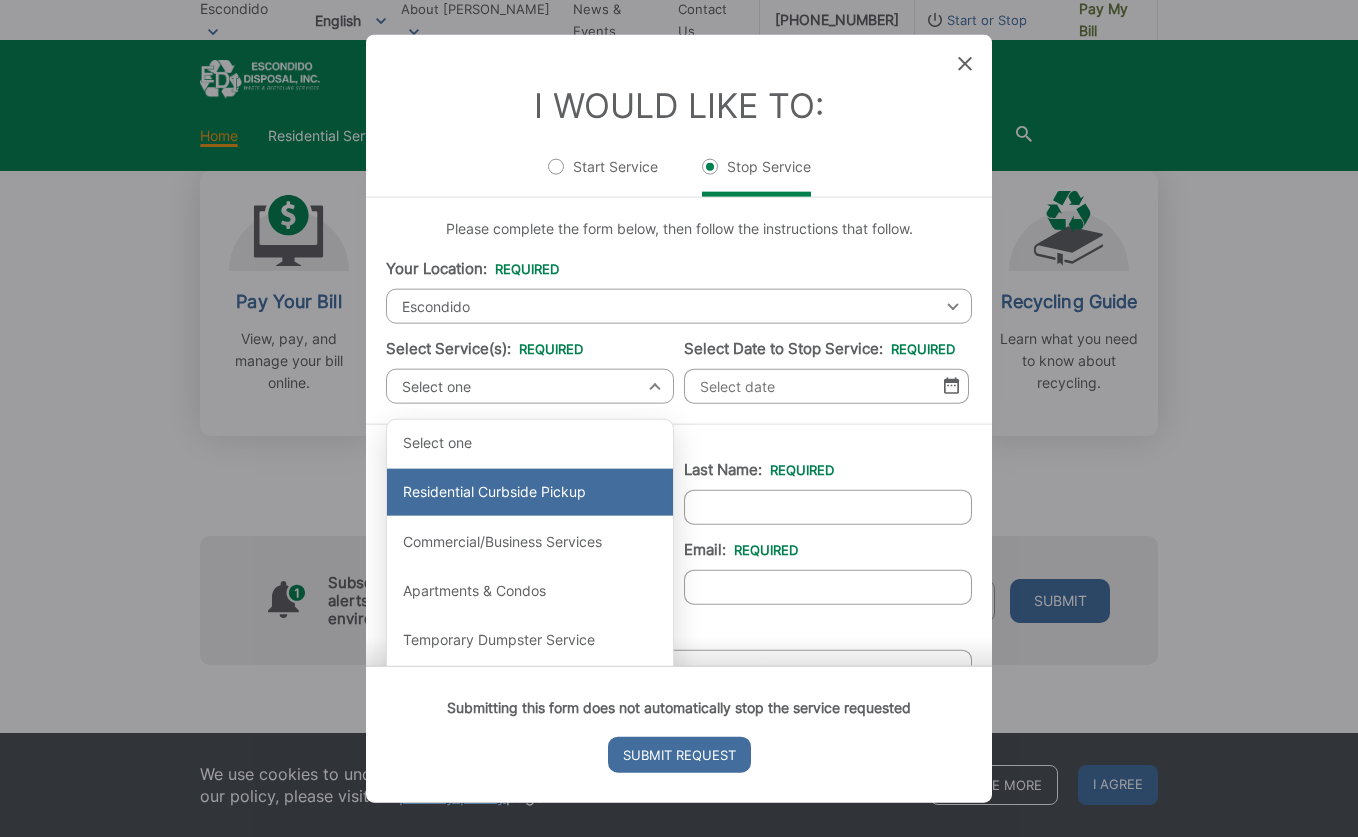 click on "Residential Curbside Pickup" at bounding box center (530, 492) 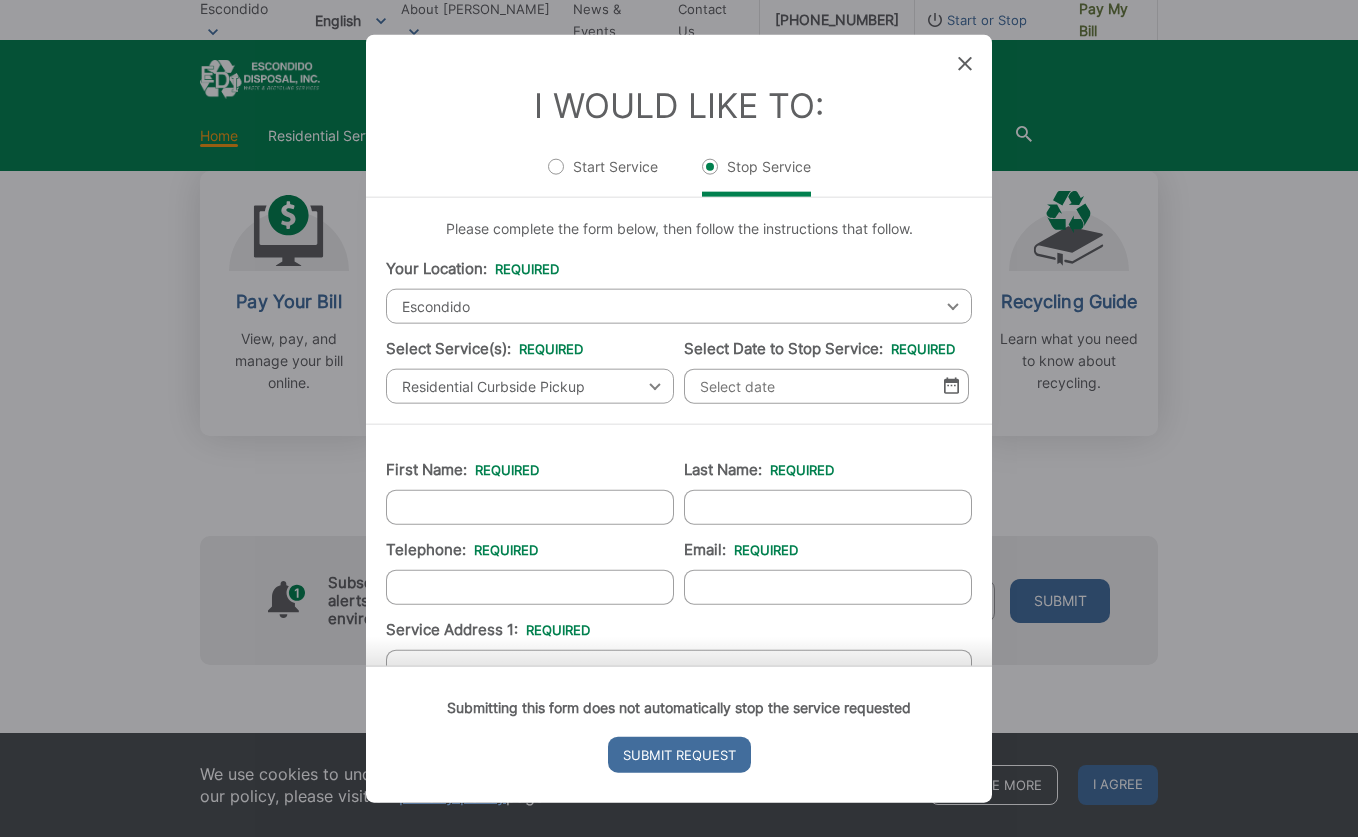click on "Select Date to Stop Service: *" at bounding box center (826, 385) 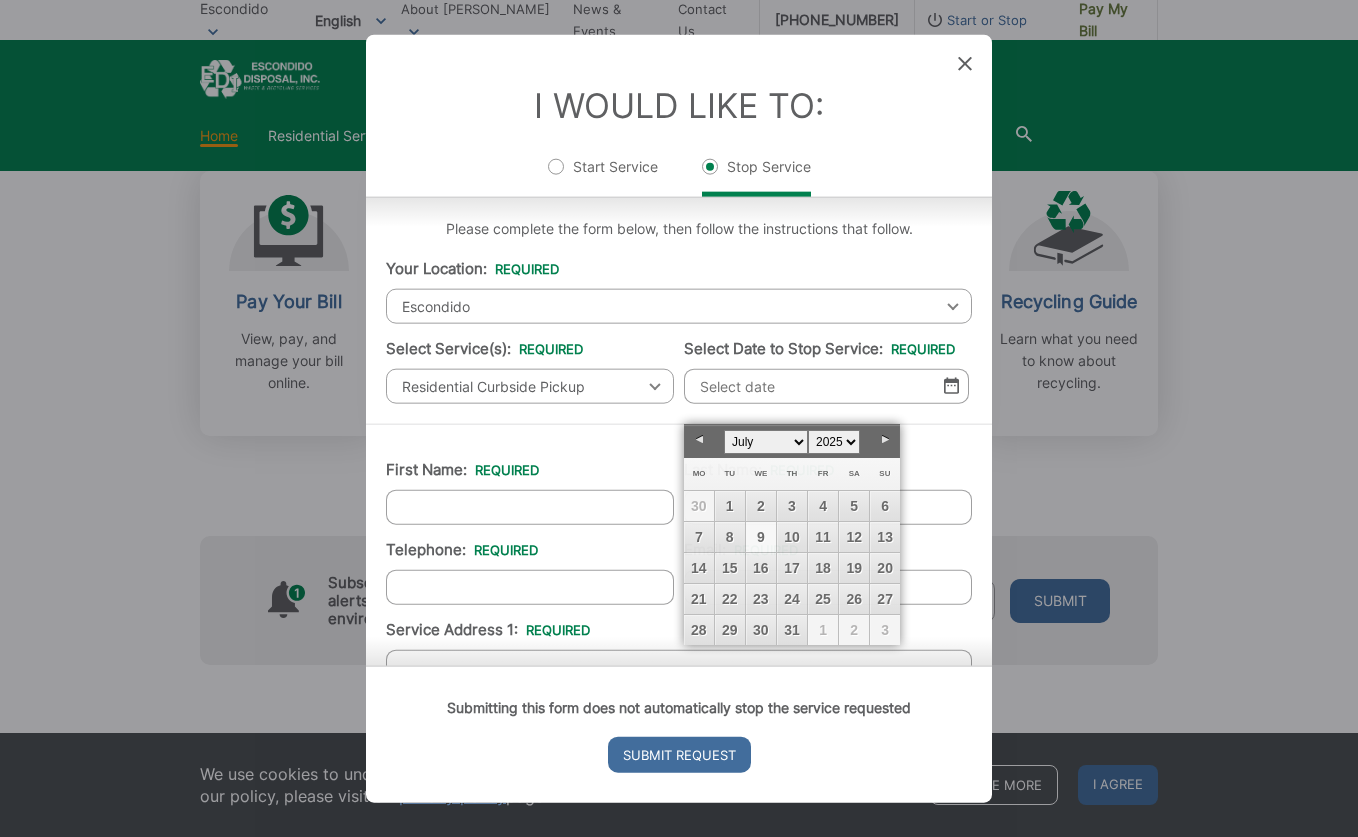 scroll, scrollTop: 11, scrollLeft: 0, axis: vertical 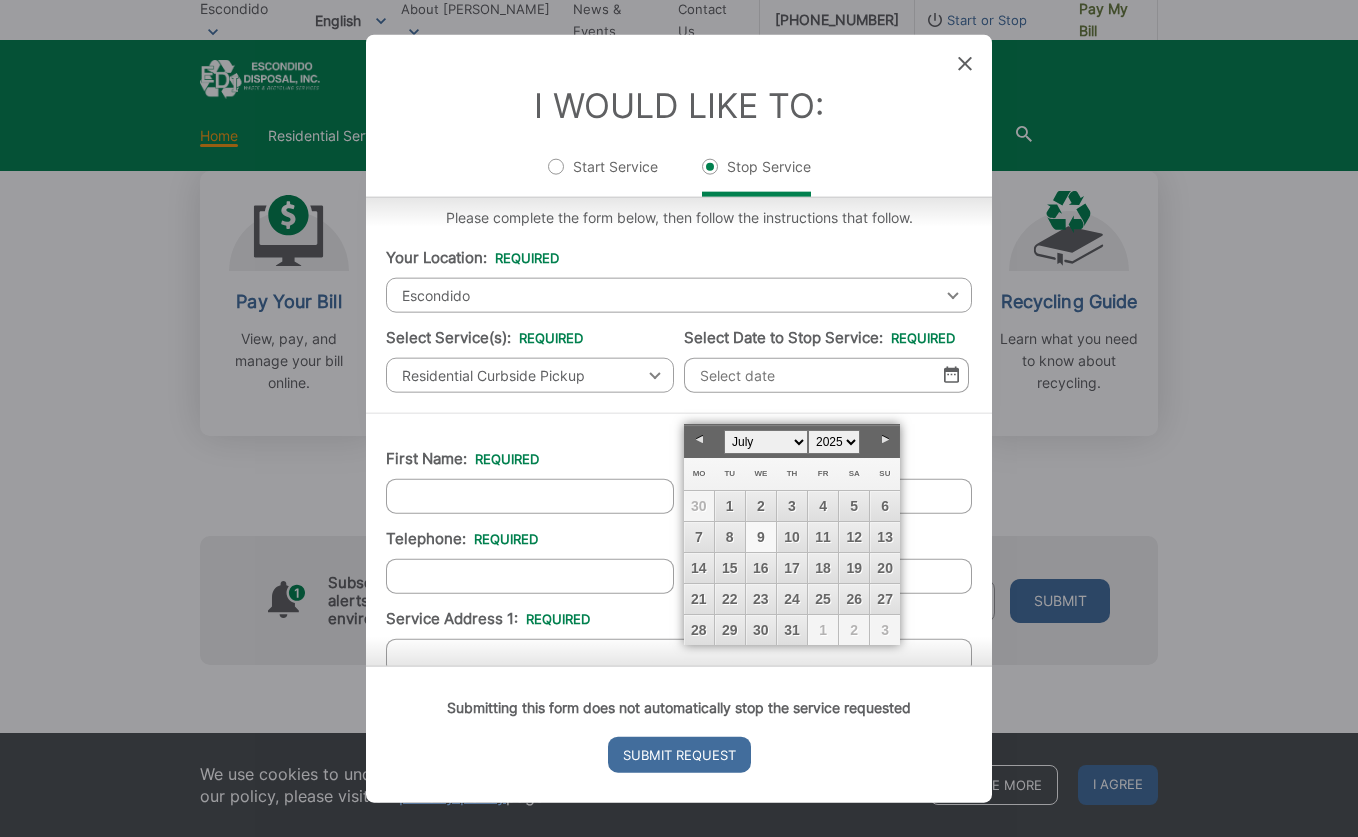 drag, startPoint x: 762, startPoint y: 538, endPoint x: 730, endPoint y: 533, distance: 32.38827 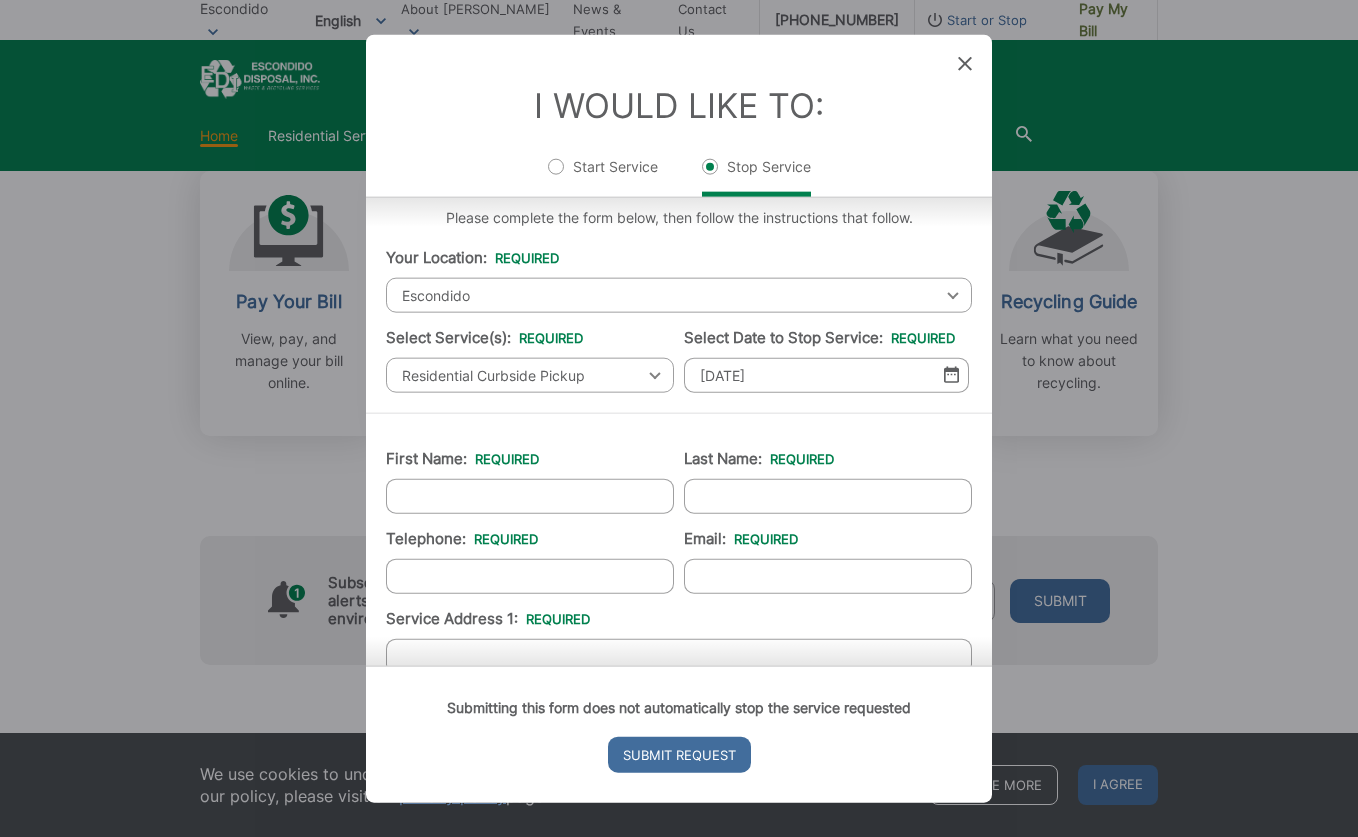 click on "First Name: *" at bounding box center [530, 495] 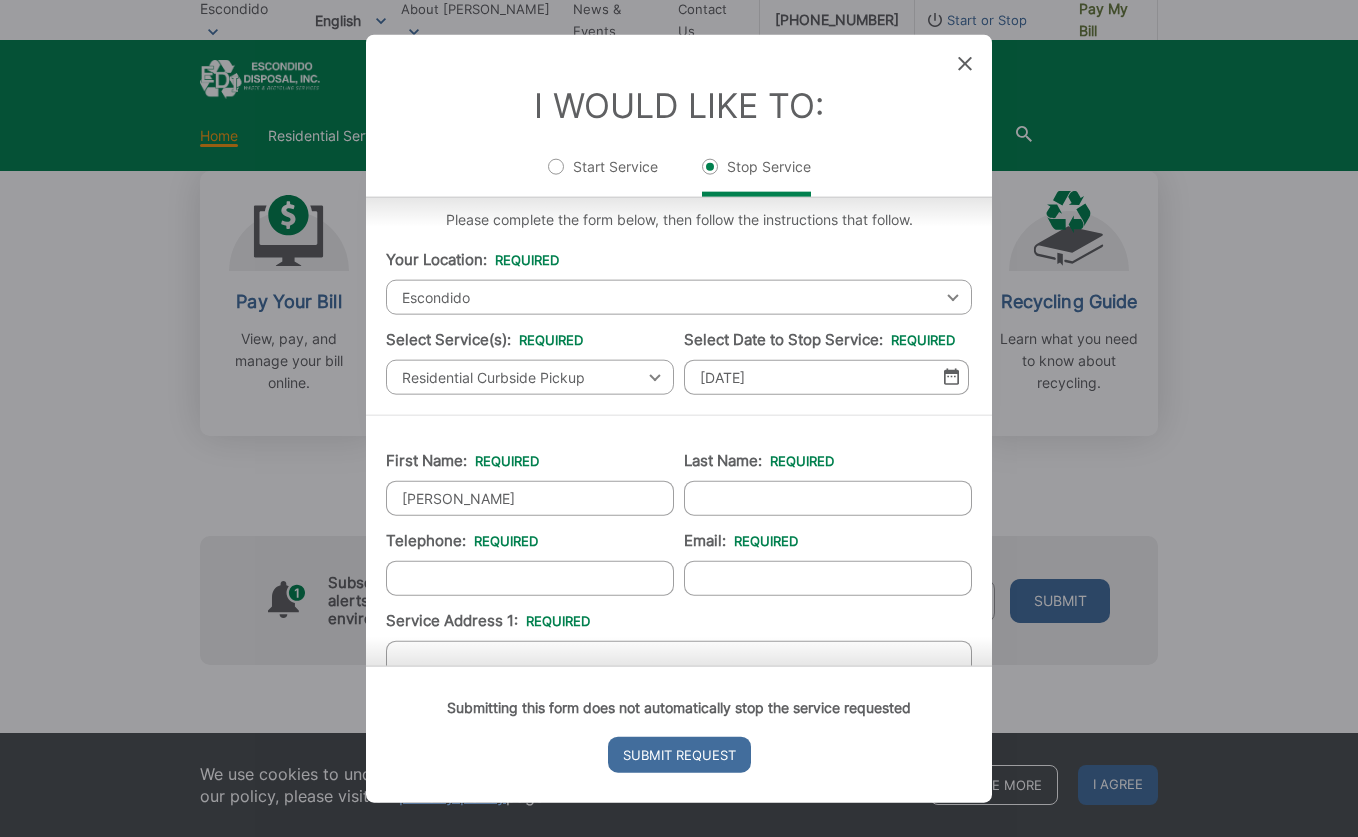 type on "[PERSON_NAME]" 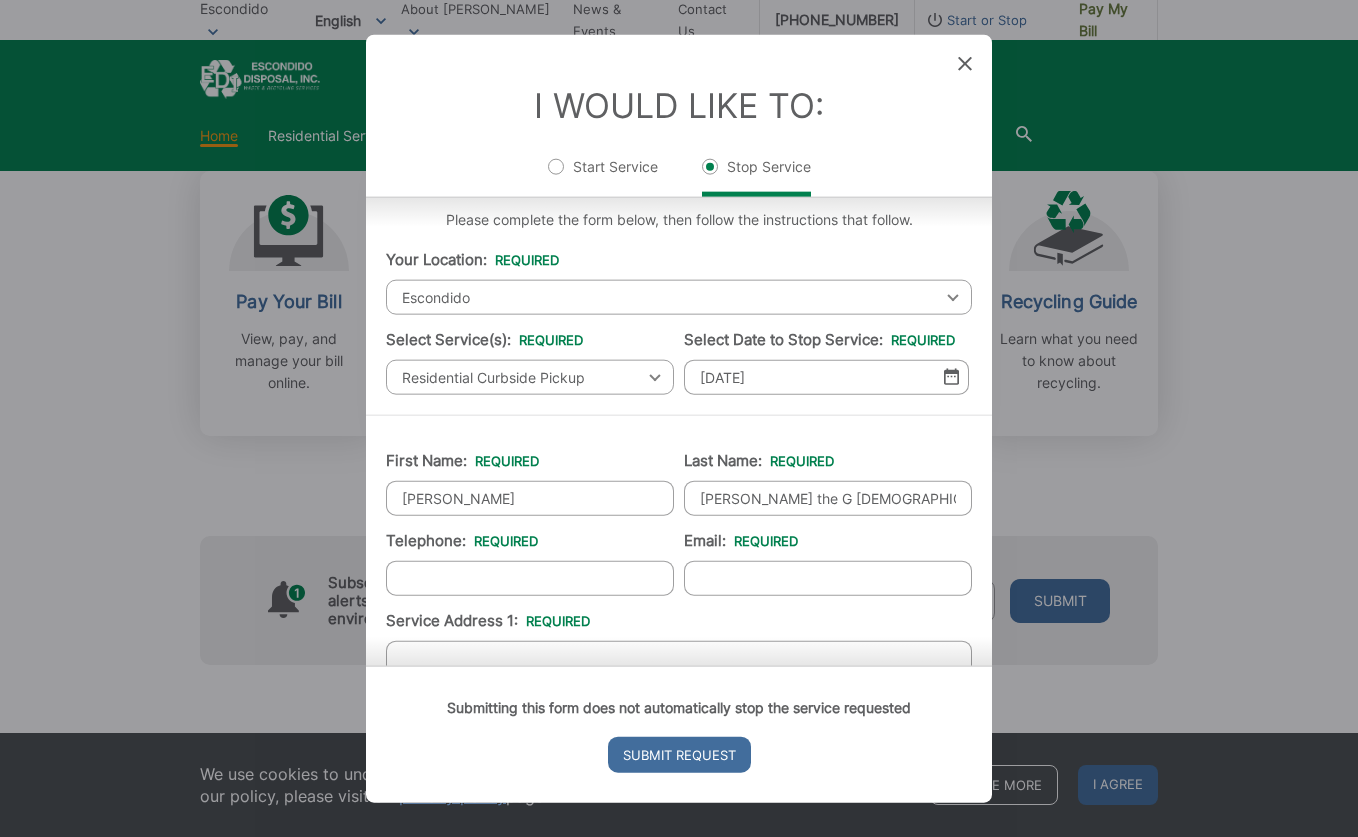 type on "[PERSON_NAME] the G [DEMOGRAPHIC_DATA] Universy" 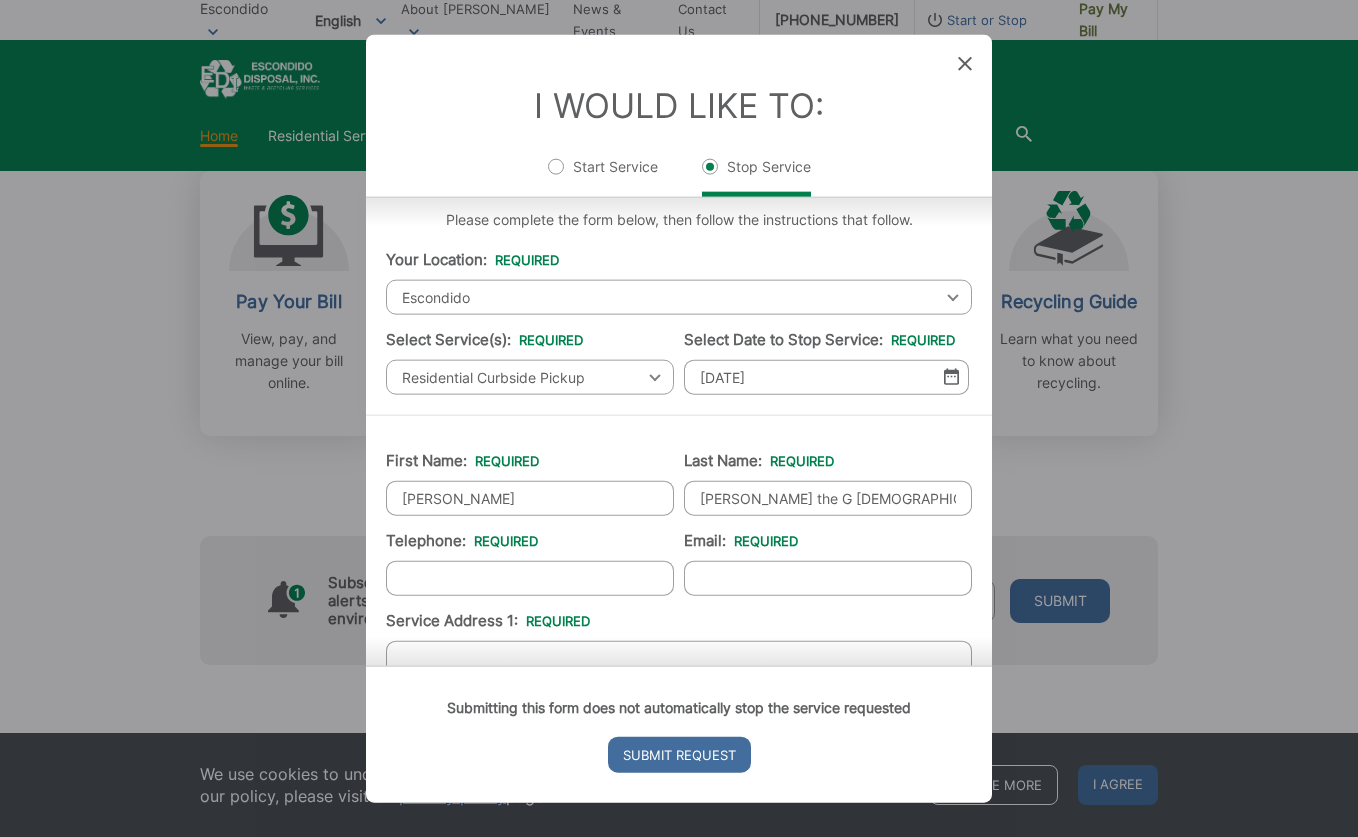 type on "(___) ___-____" 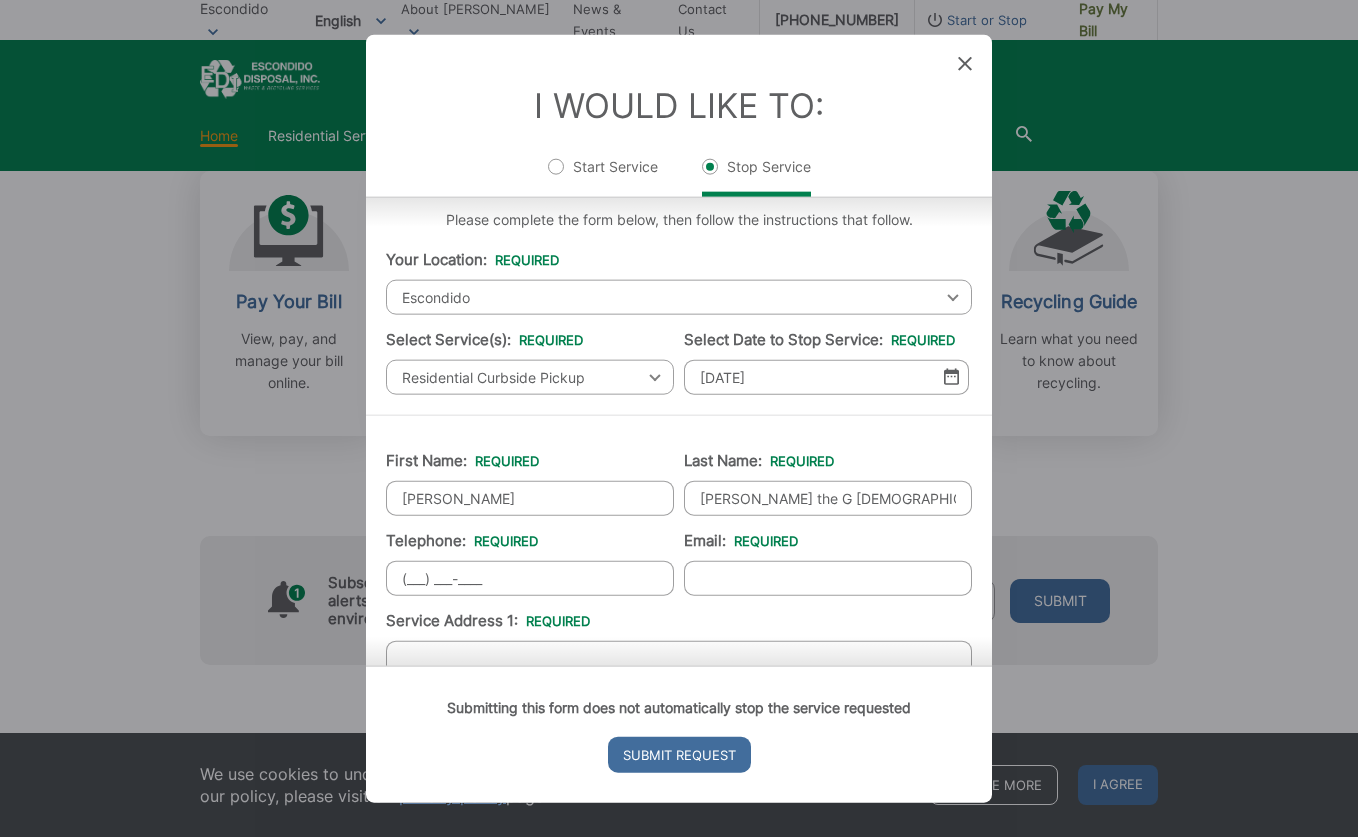 type 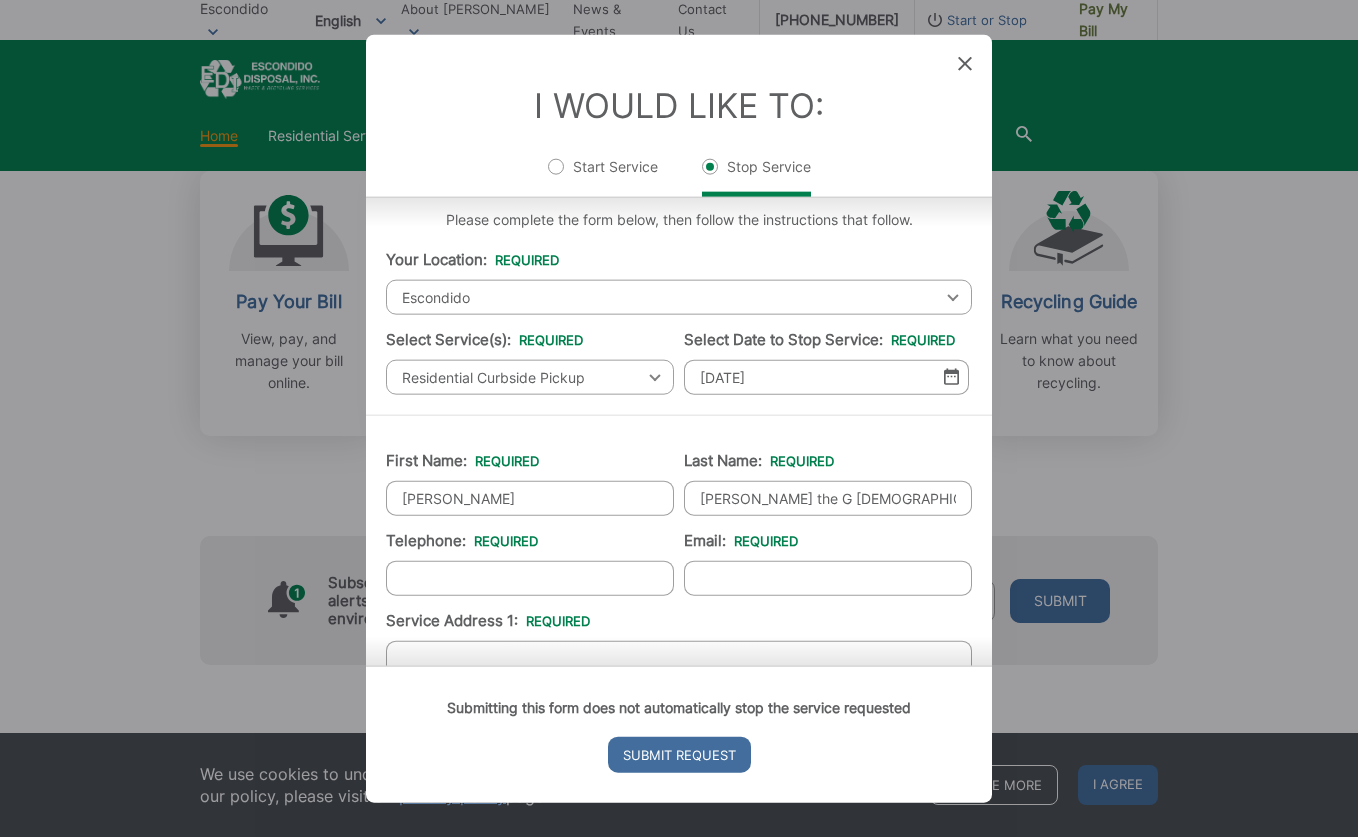 click on "[PERSON_NAME] the G [DEMOGRAPHIC_DATA] Universy" at bounding box center [828, 497] 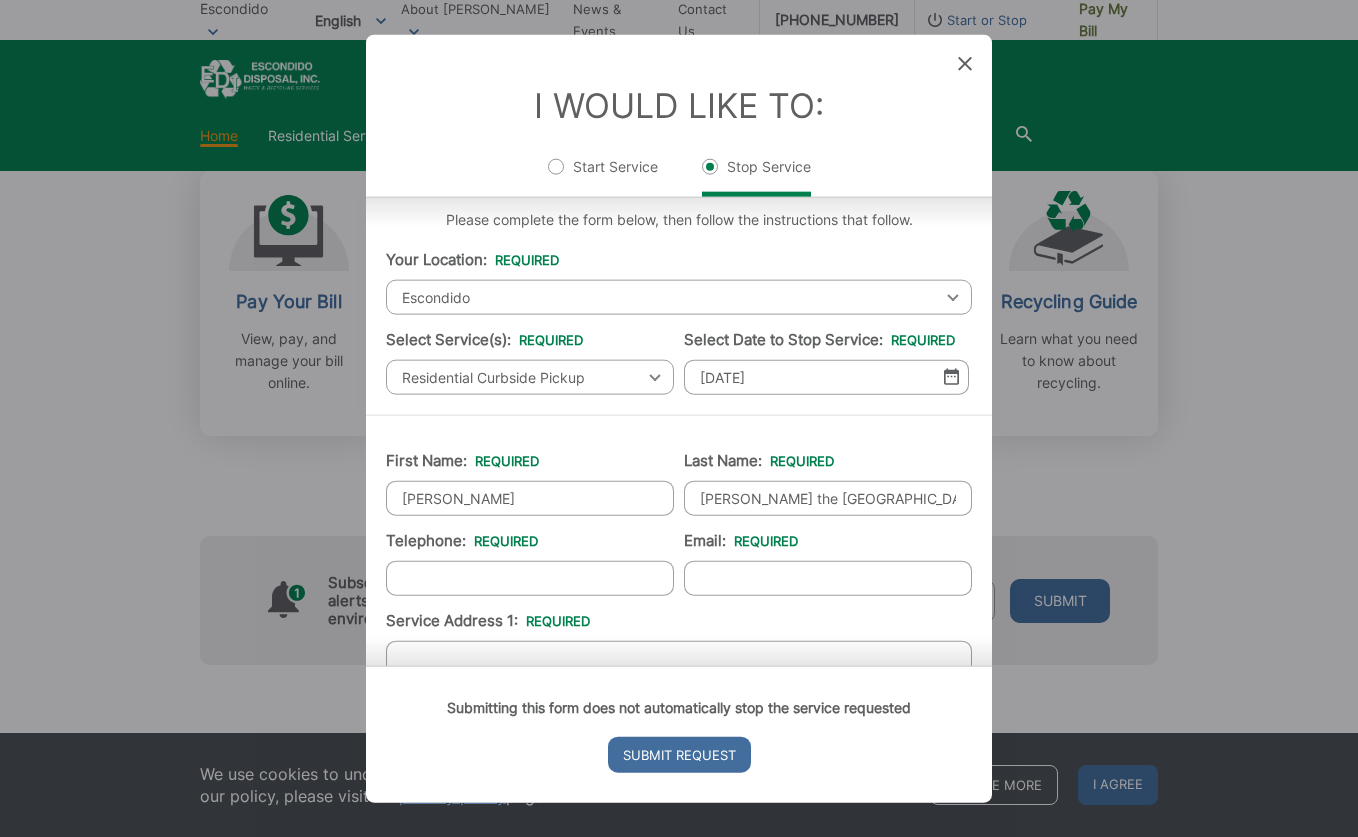 type on "[PERSON_NAME] the [GEOGRAPHIC_DATA]" 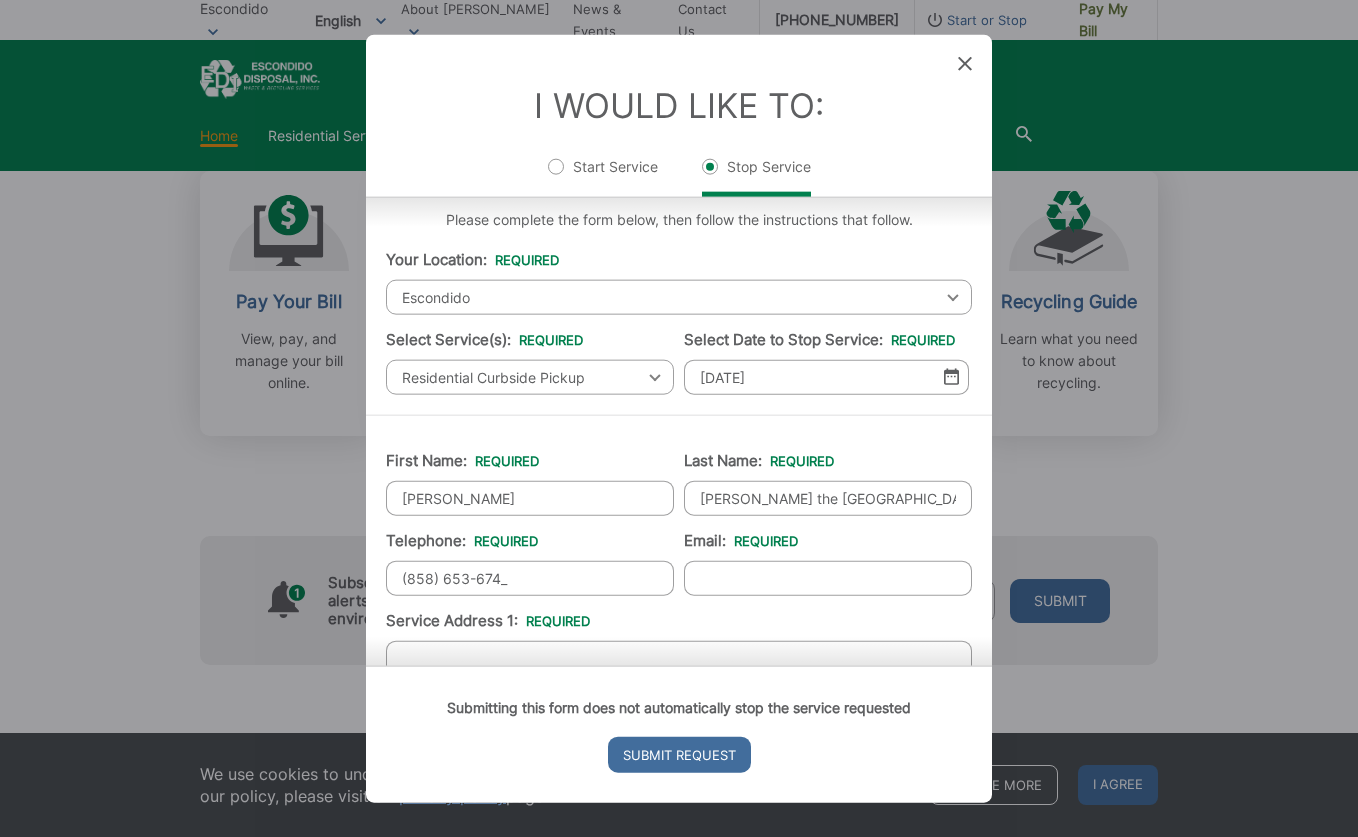 type on "[PHONE_NUMBER]" 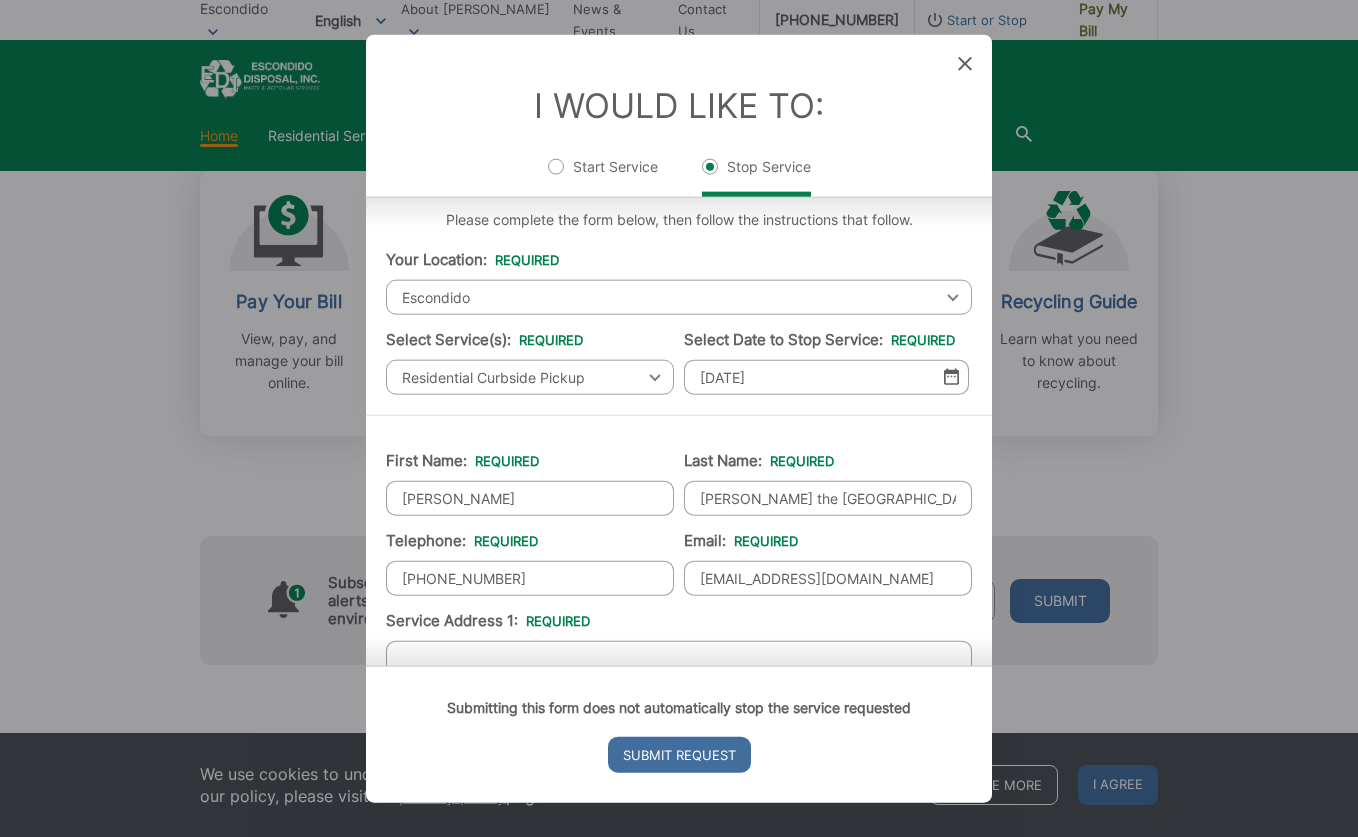 type on "[EMAIL_ADDRESS][DOMAIN_NAME]" 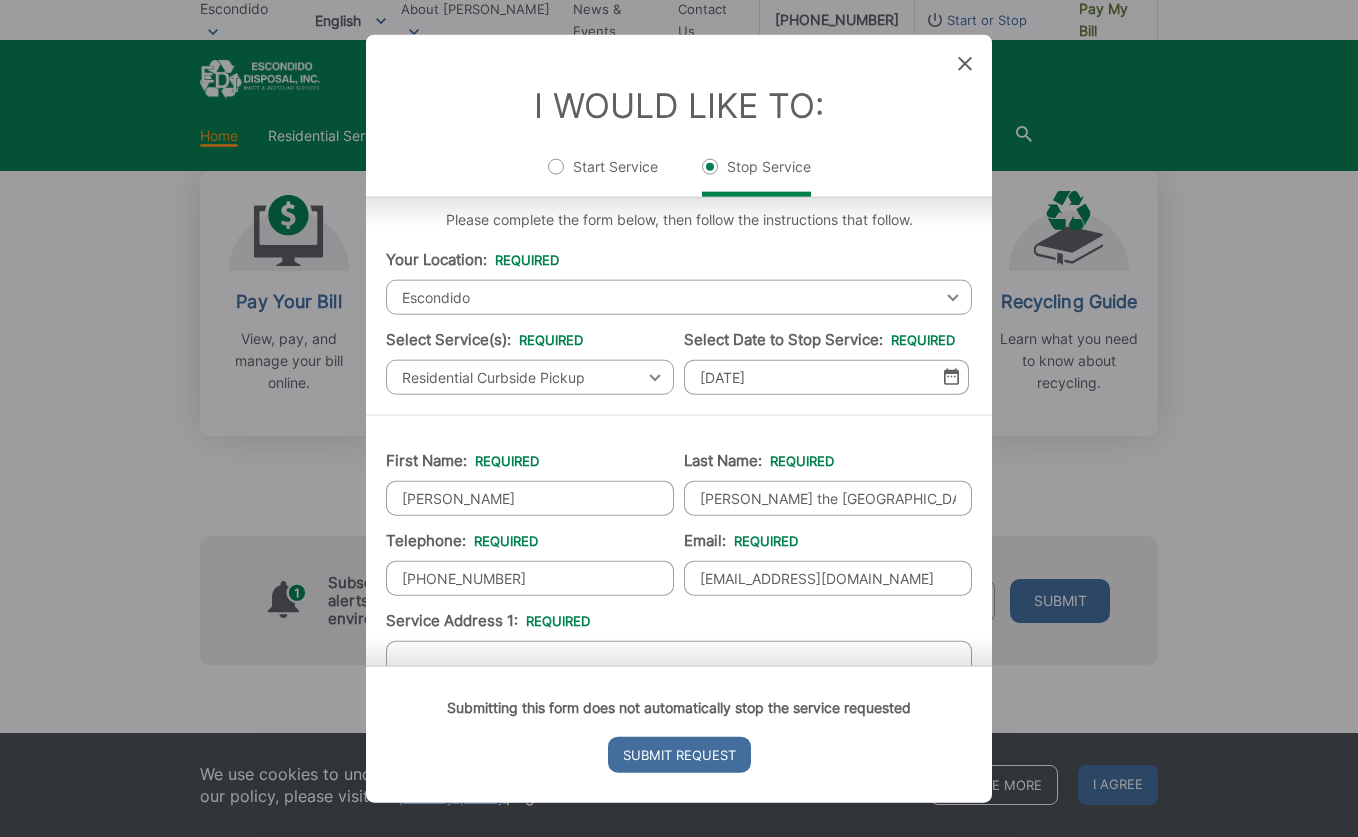 scroll, scrollTop: 25, scrollLeft: 0, axis: vertical 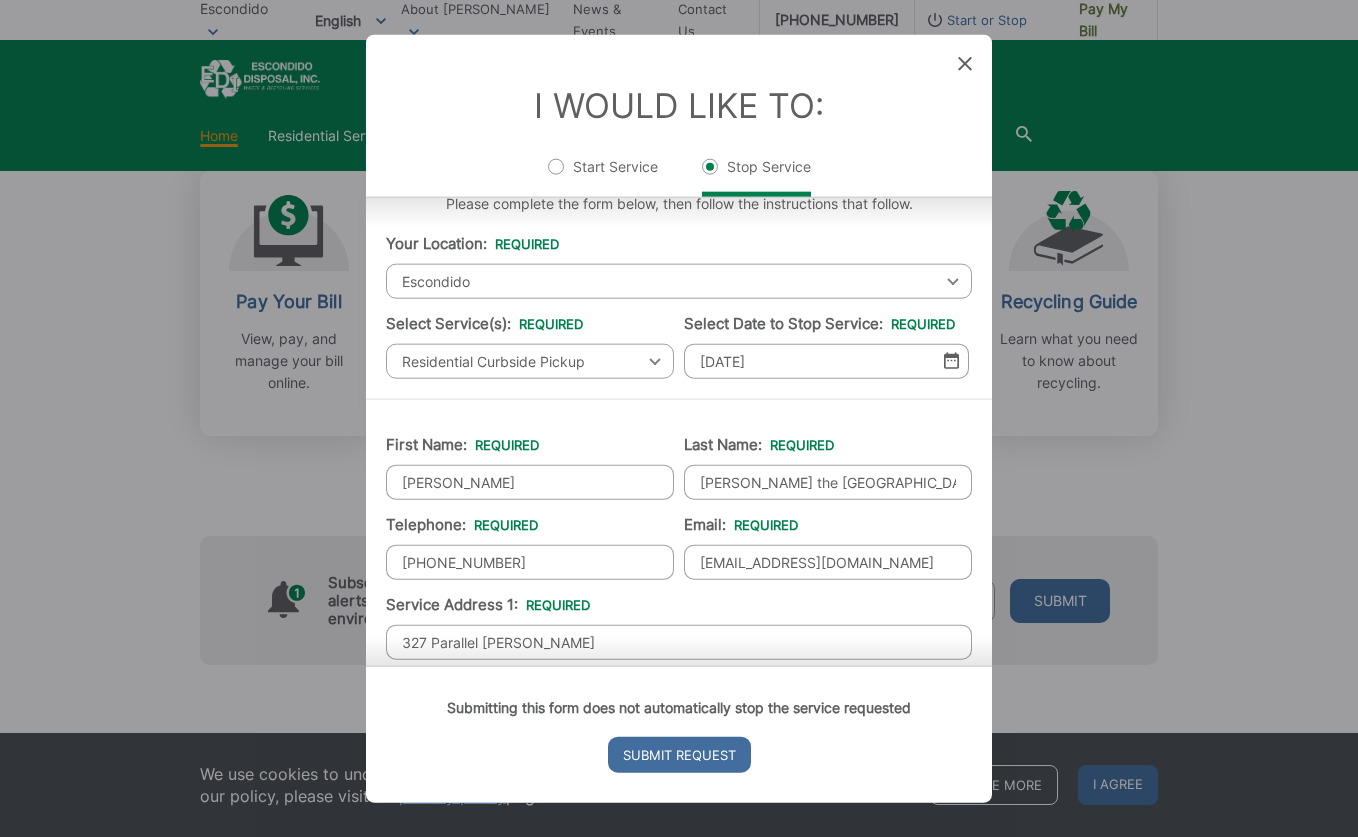type on "327 Parallel [PERSON_NAME]" 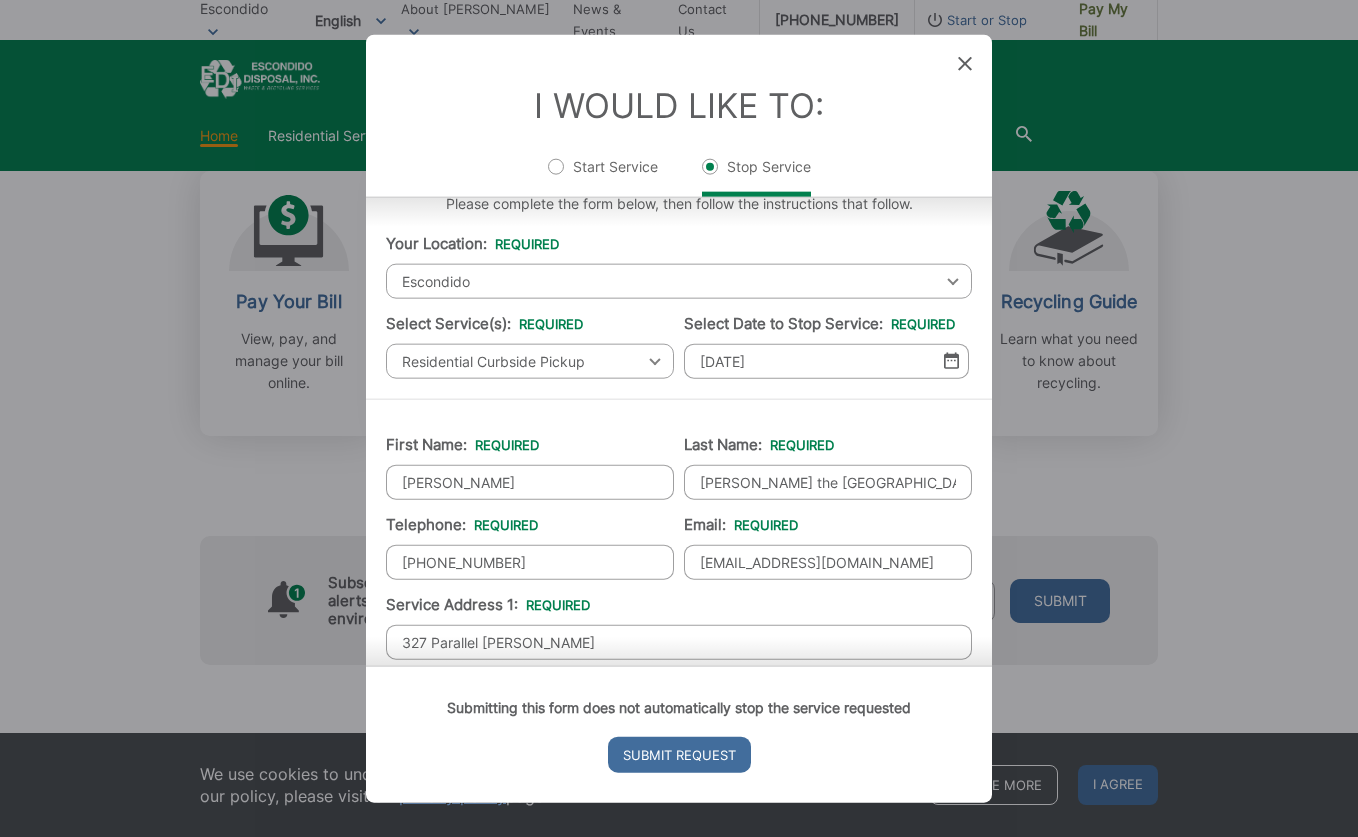 scroll, scrollTop: 332, scrollLeft: 0, axis: vertical 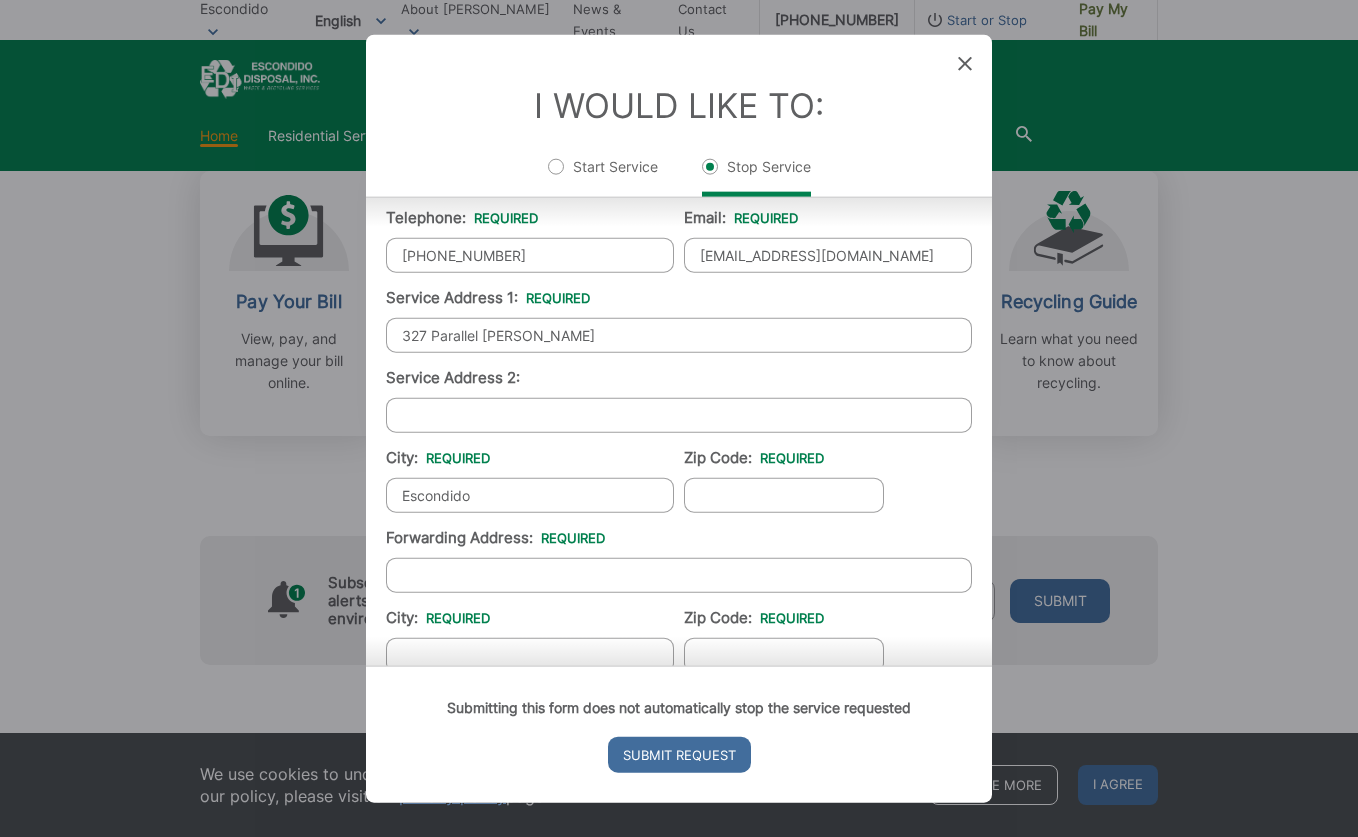 type on "Escondido" 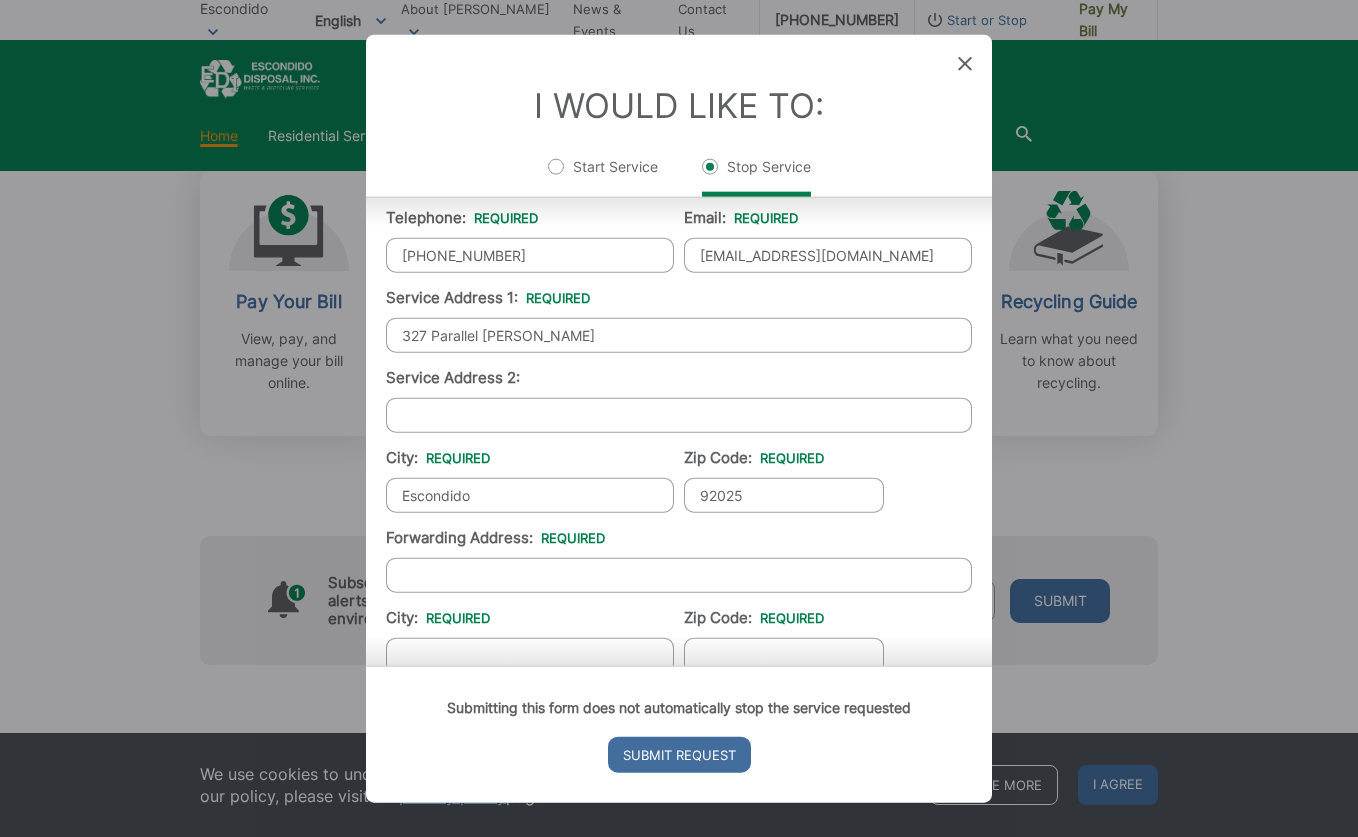 type on "92025" 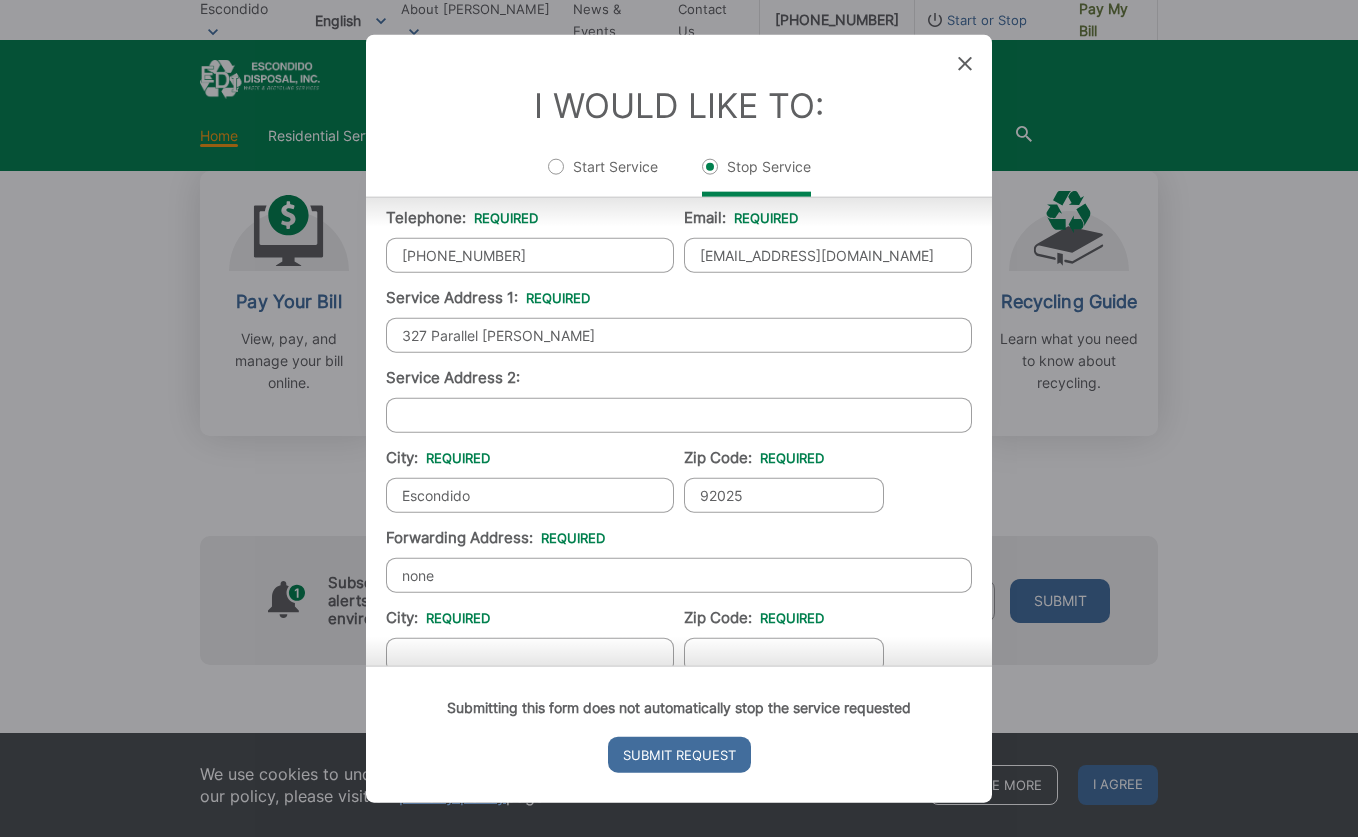type on "none" 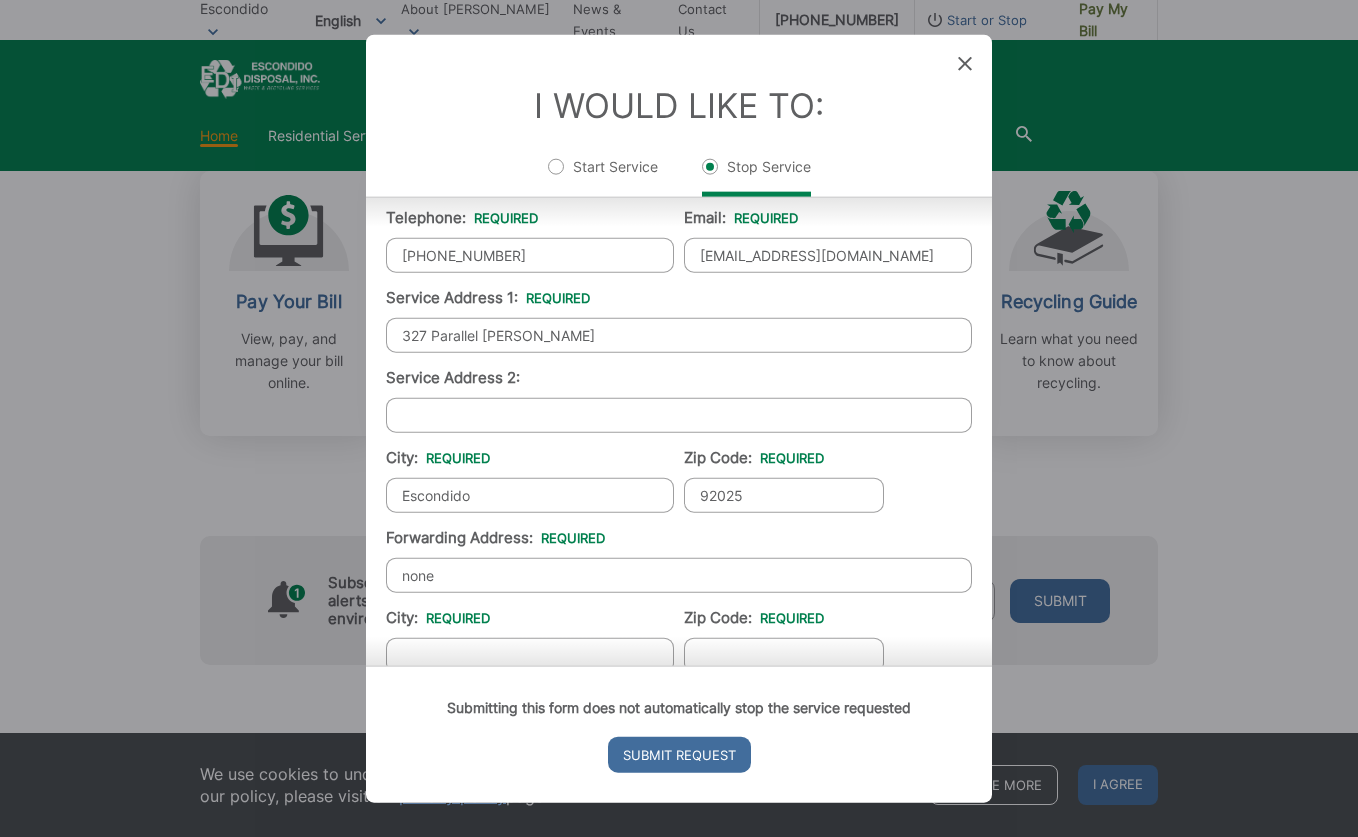 scroll, scrollTop: 345, scrollLeft: 0, axis: vertical 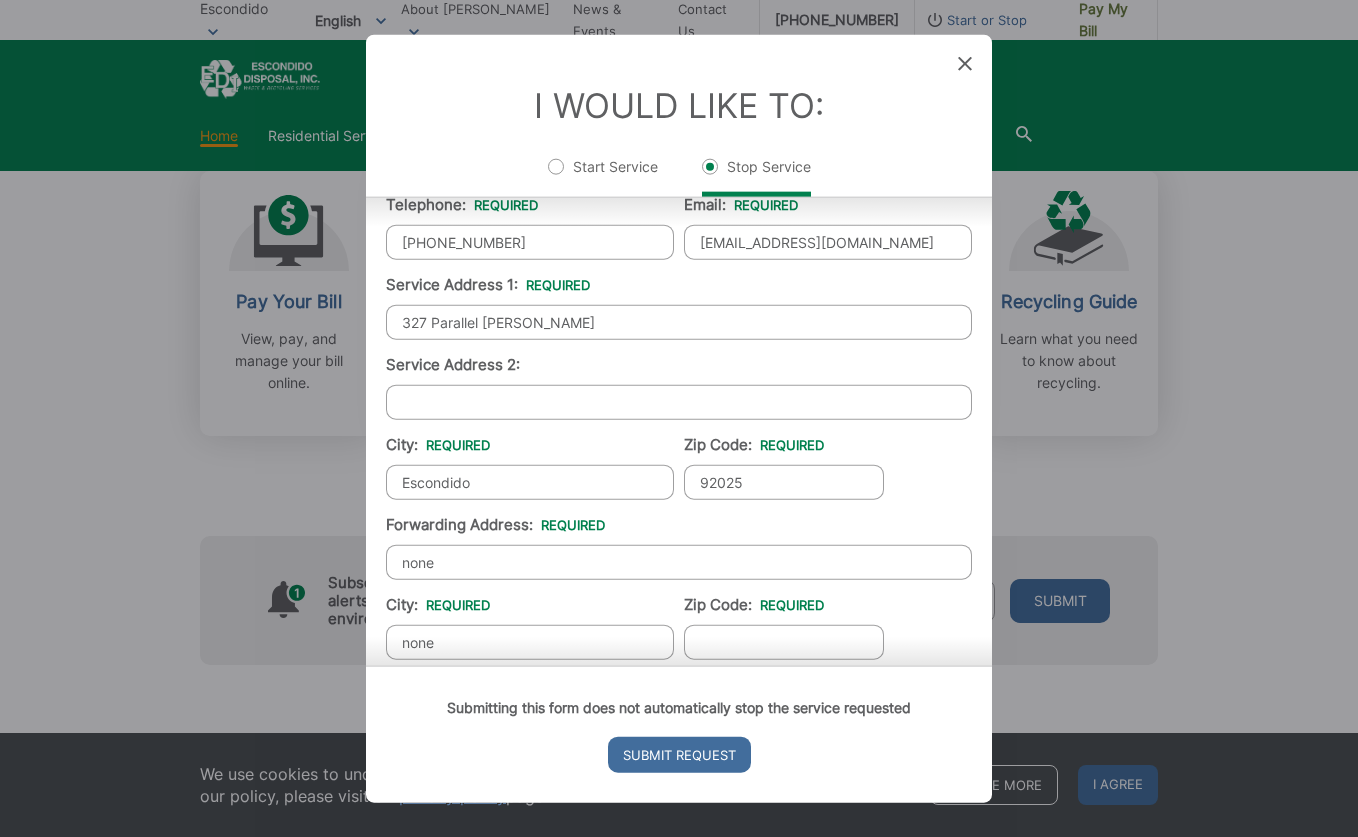 type on "none" 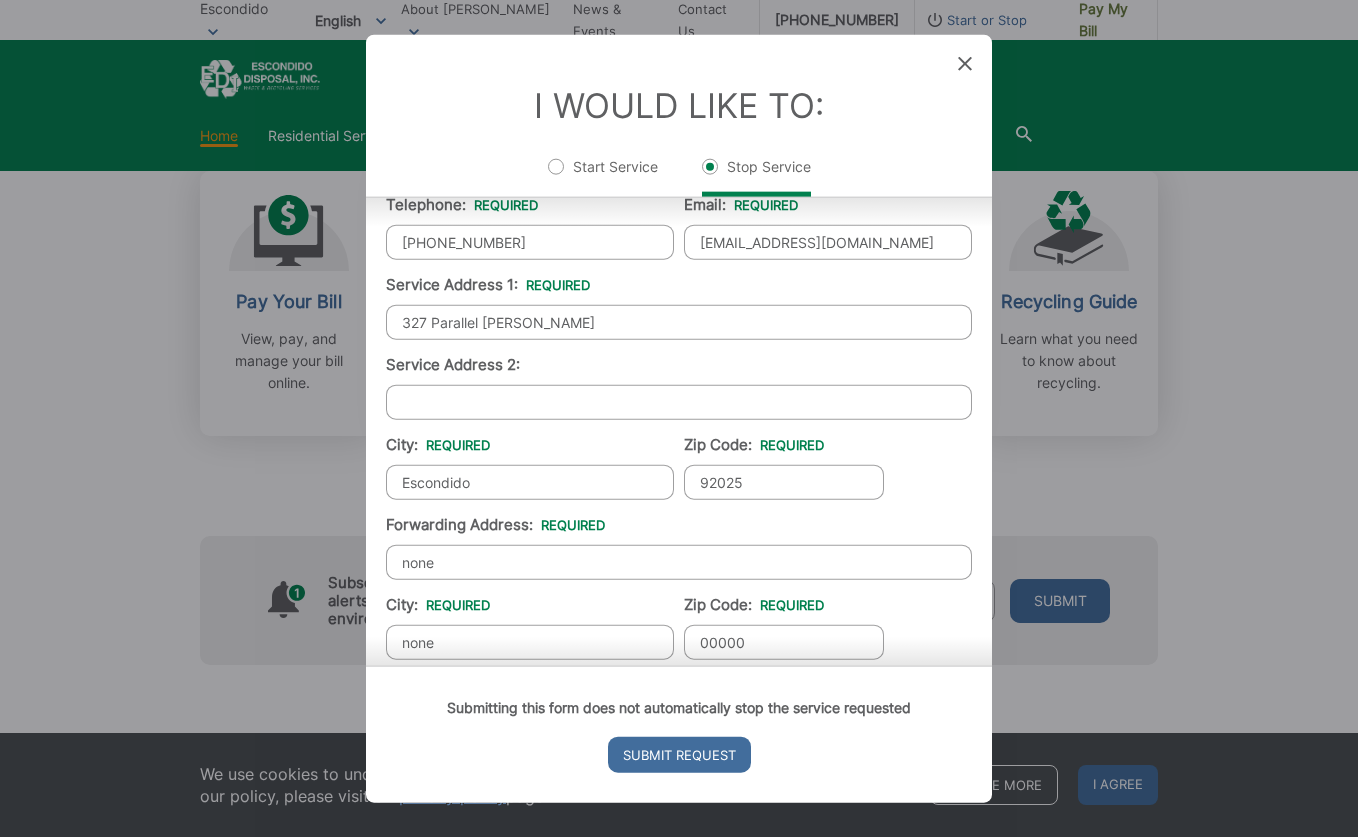 type on "00000" 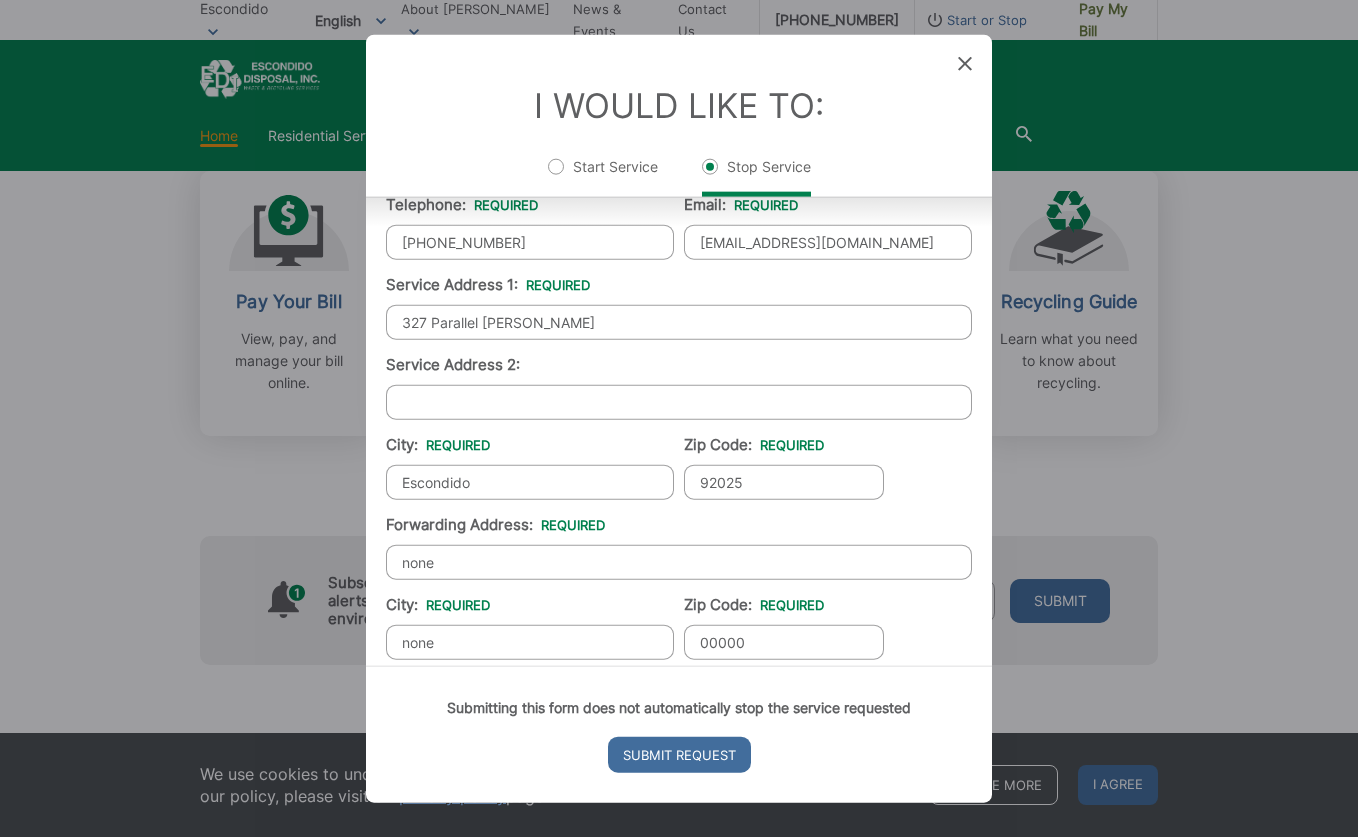 scroll, scrollTop: 605, scrollLeft: 0, axis: vertical 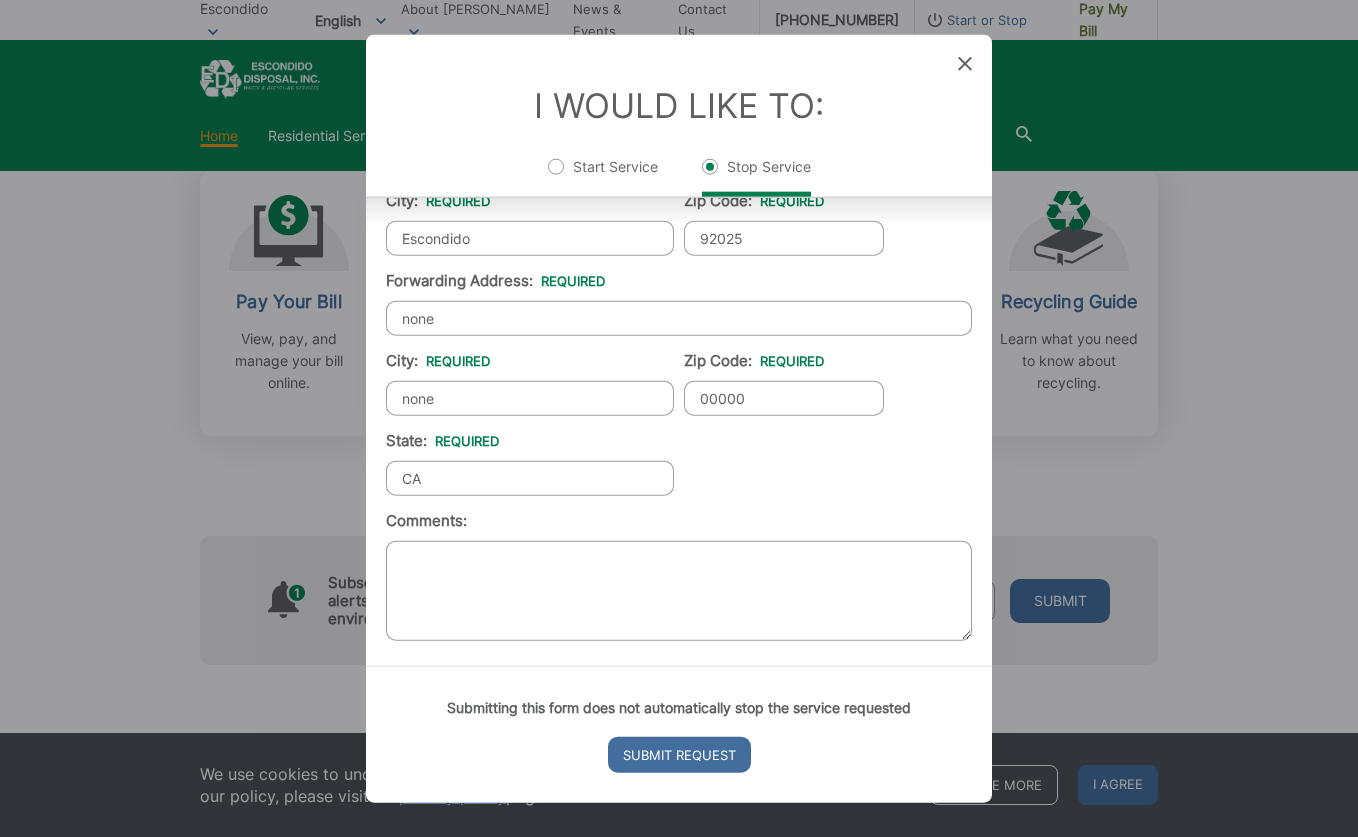 type on "CA" 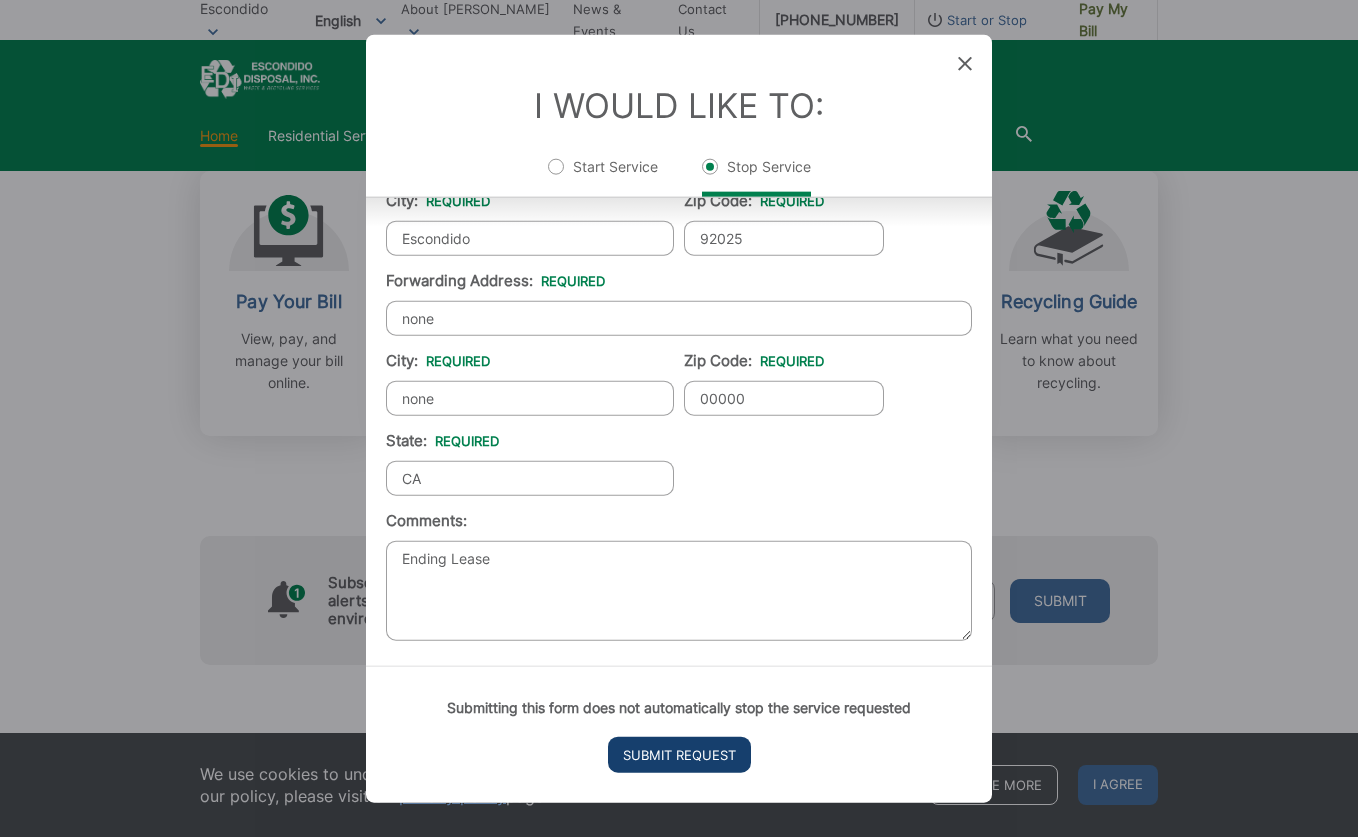 type on "Ending Lease" 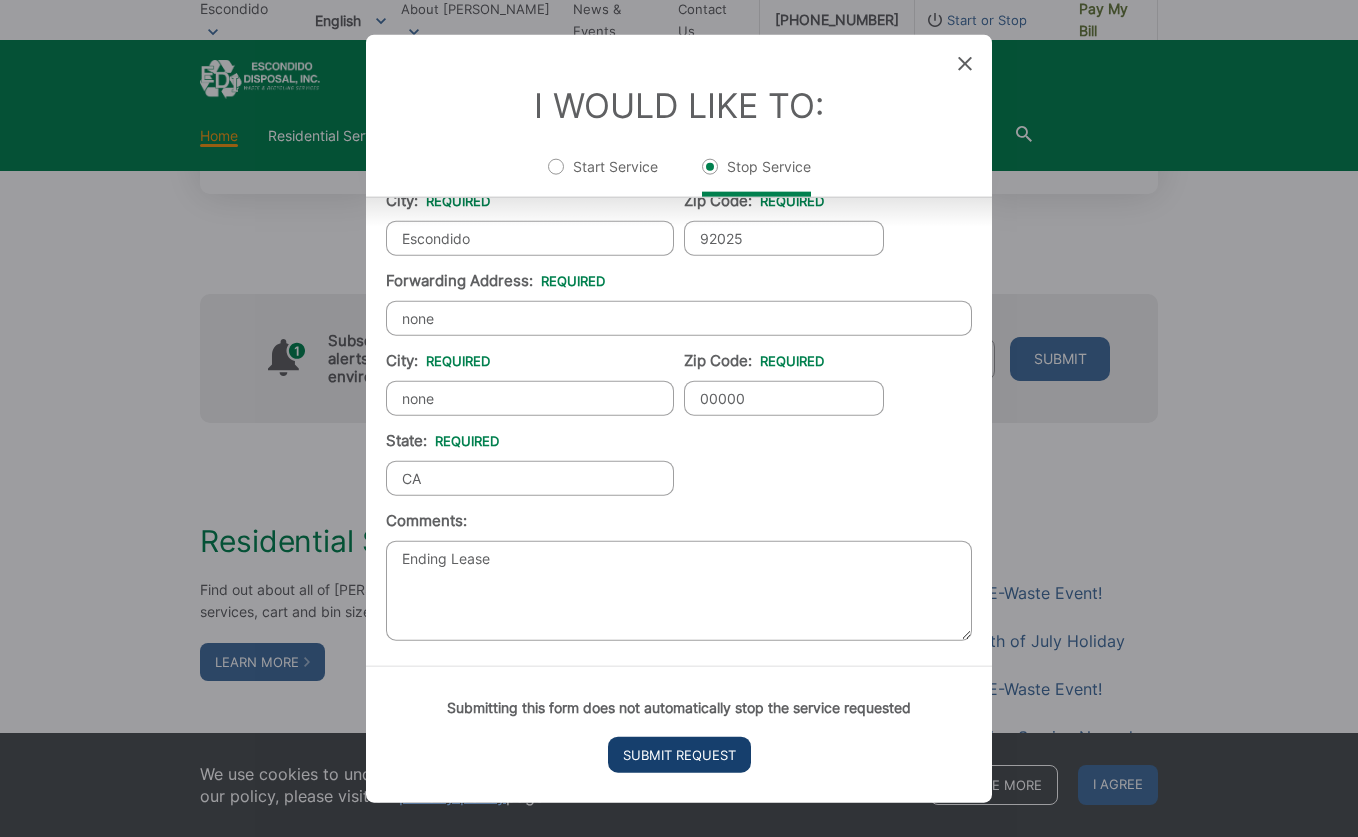 scroll, scrollTop: 20, scrollLeft: 8, axis: both 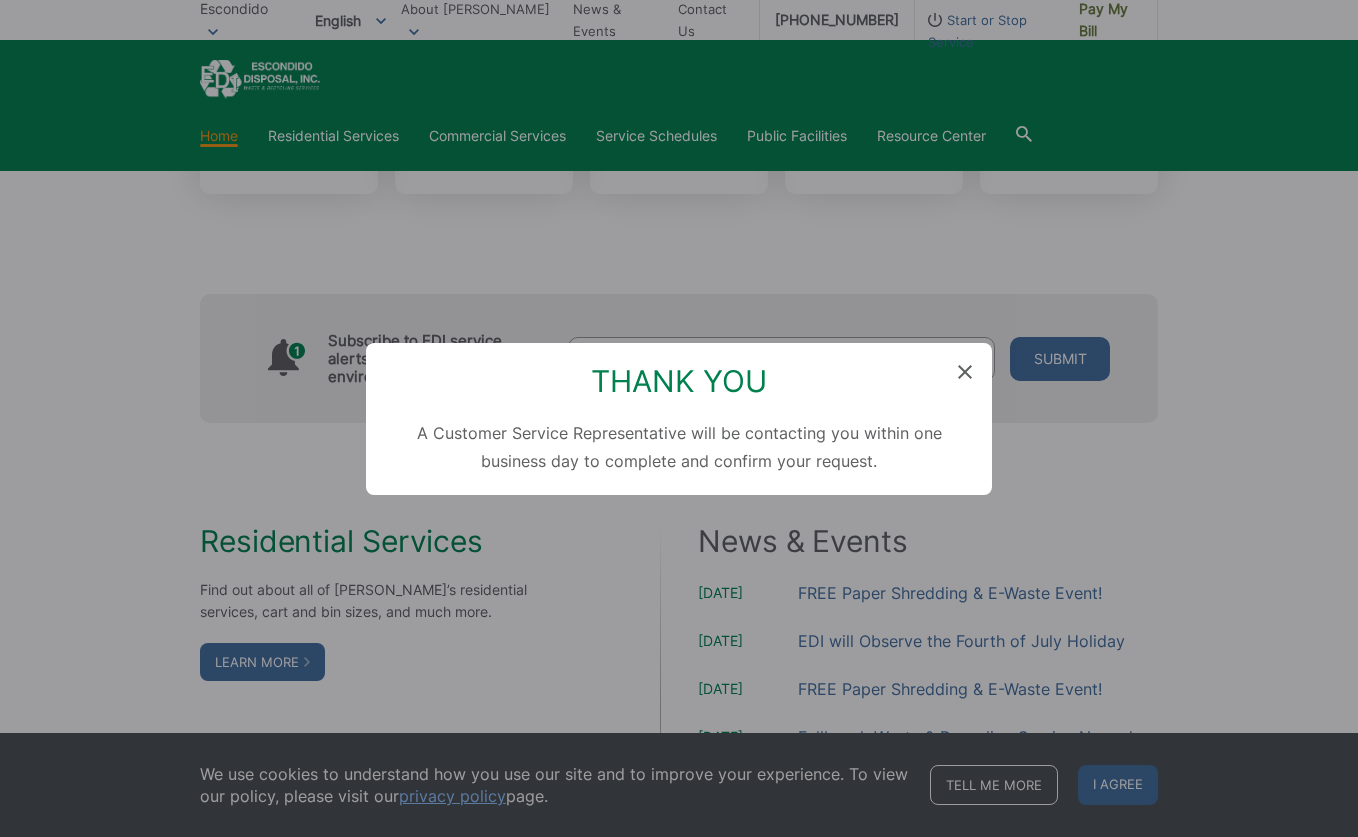 click on "Thank You
A Customer Service Representative will be contacting you within one business day to complete and confirm your request." at bounding box center [679, 418] 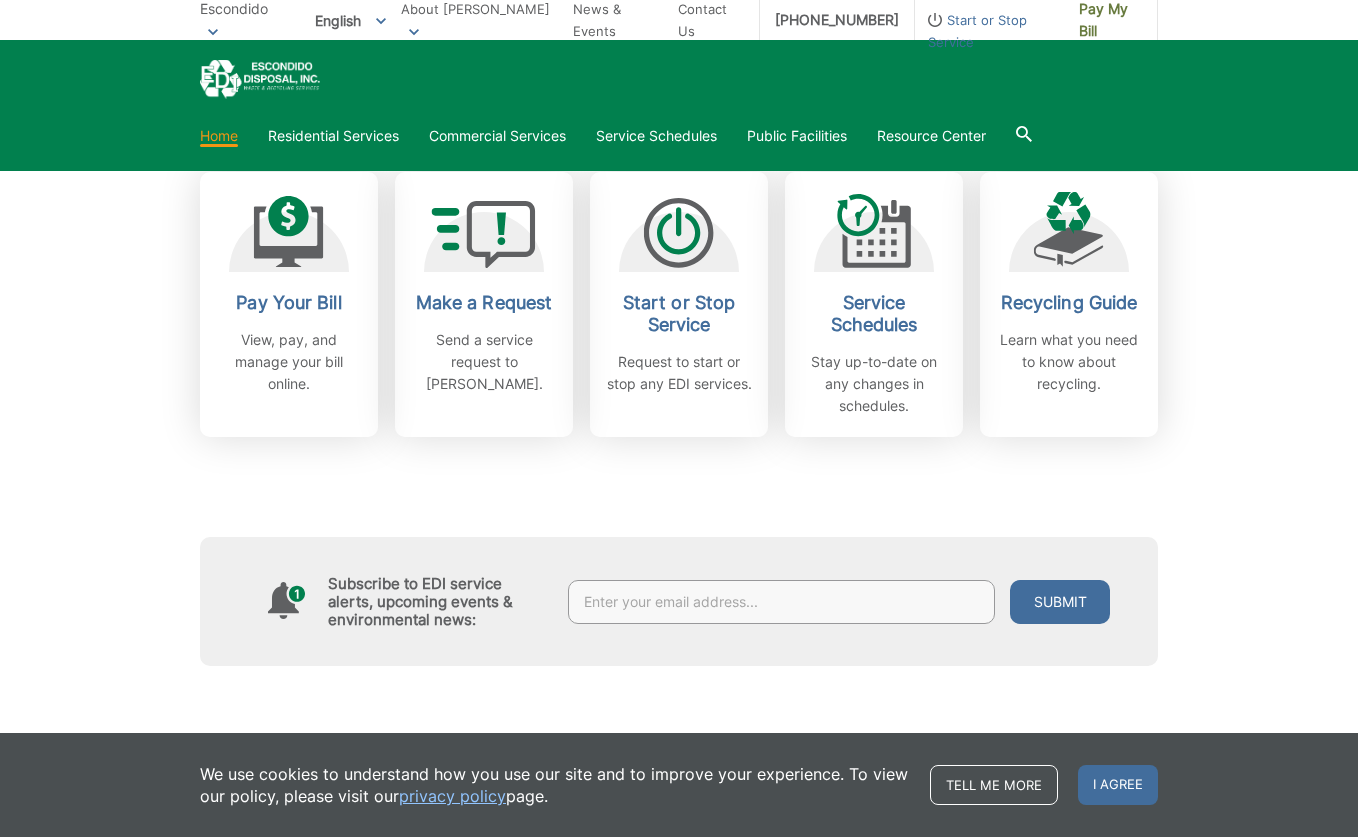 scroll, scrollTop: 568, scrollLeft: 0, axis: vertical 